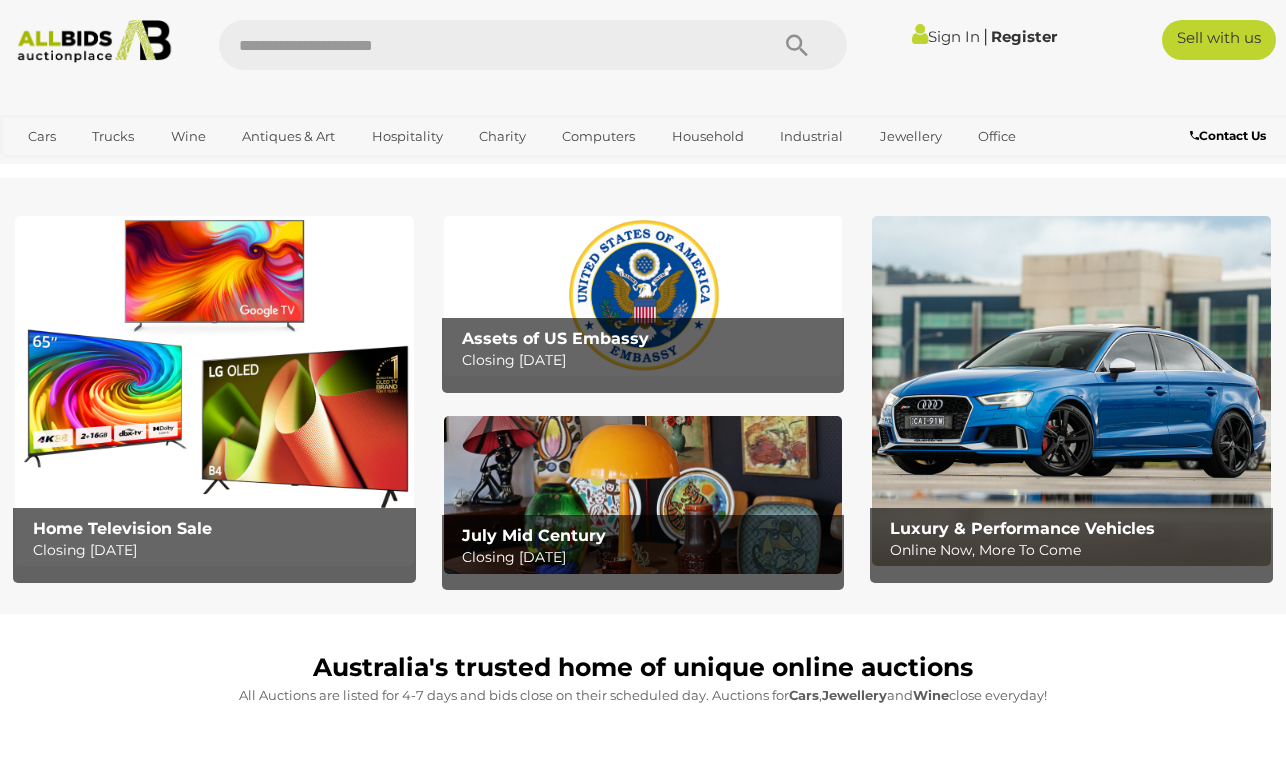 scroll, scrollTop: 0, scrollLeft: 0, axis: both 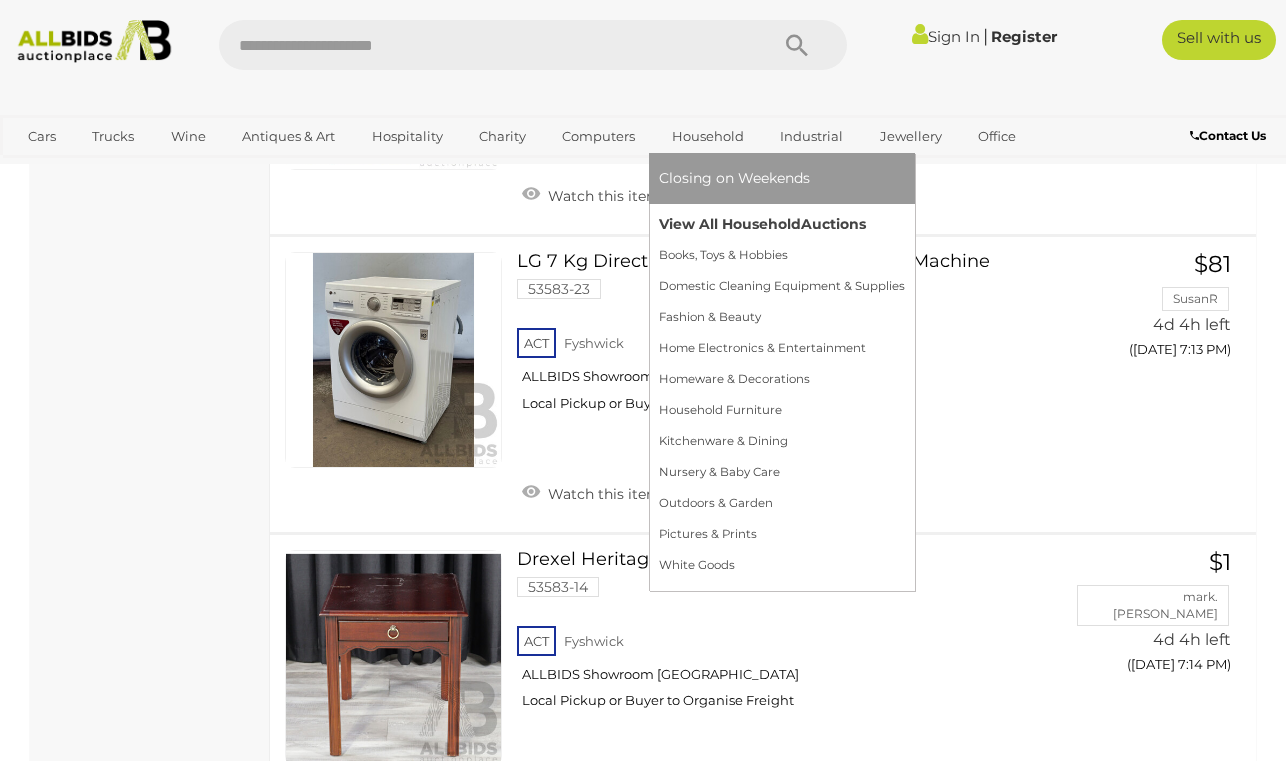 click on "View All Household  Auctions" at bounding box center [782, 224] 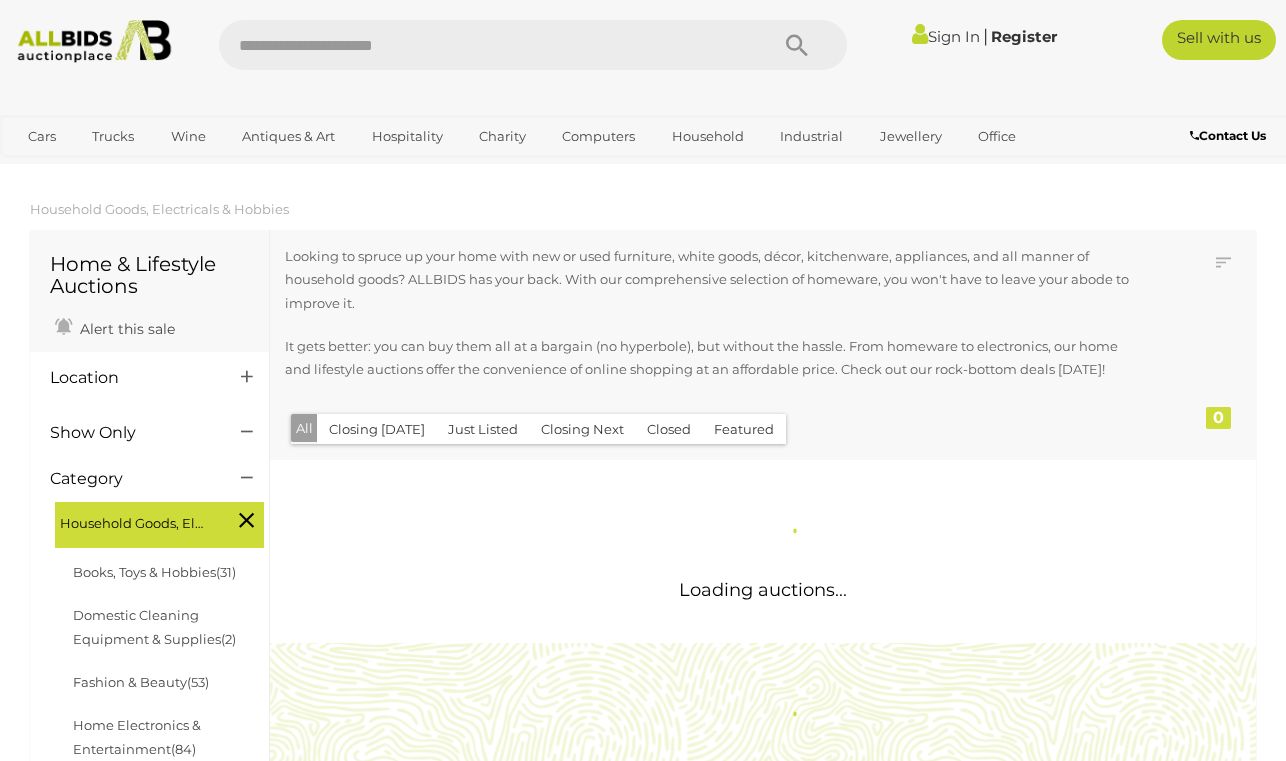 scroll, scrollTop: 0, scrollLeft: 0, axis: both 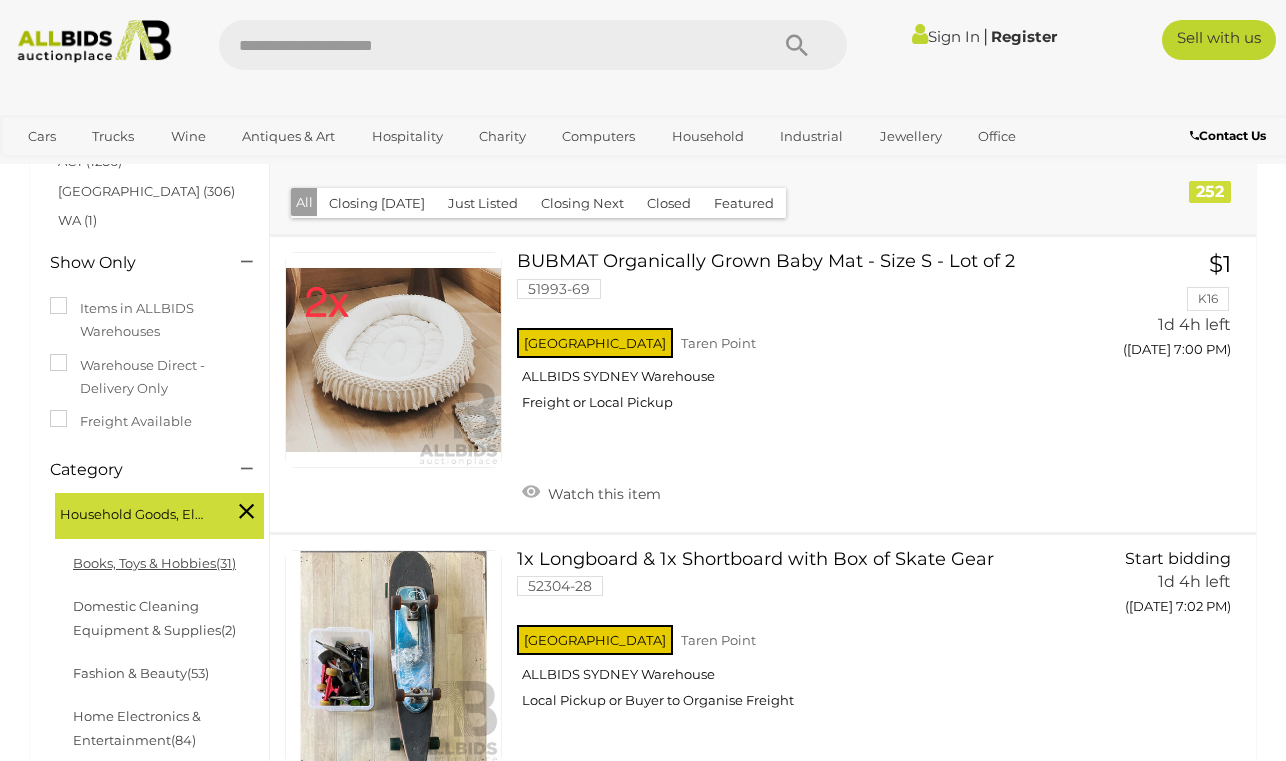 click on "Books, Toys & Hobbies
(31)" at bounding box center [154, 563] 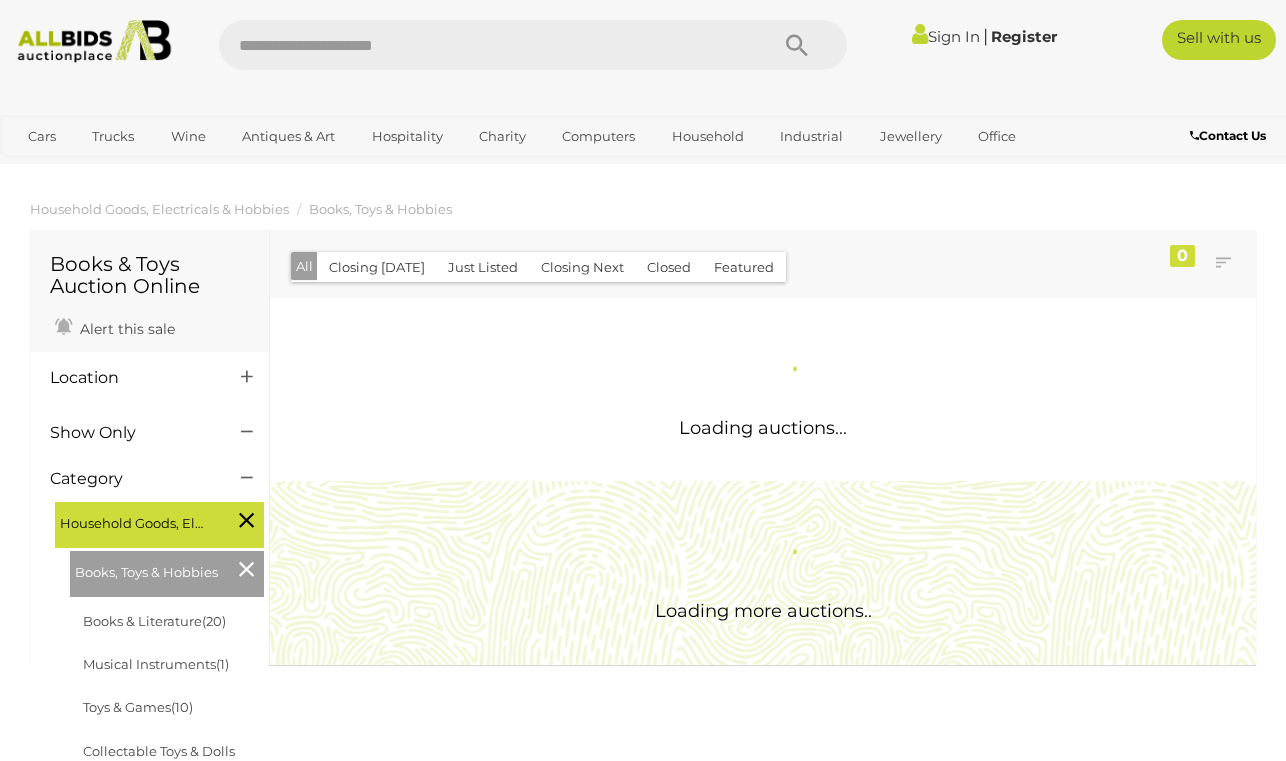 scroll, scrollTop: 0, scrollLeft: 0, axis: both 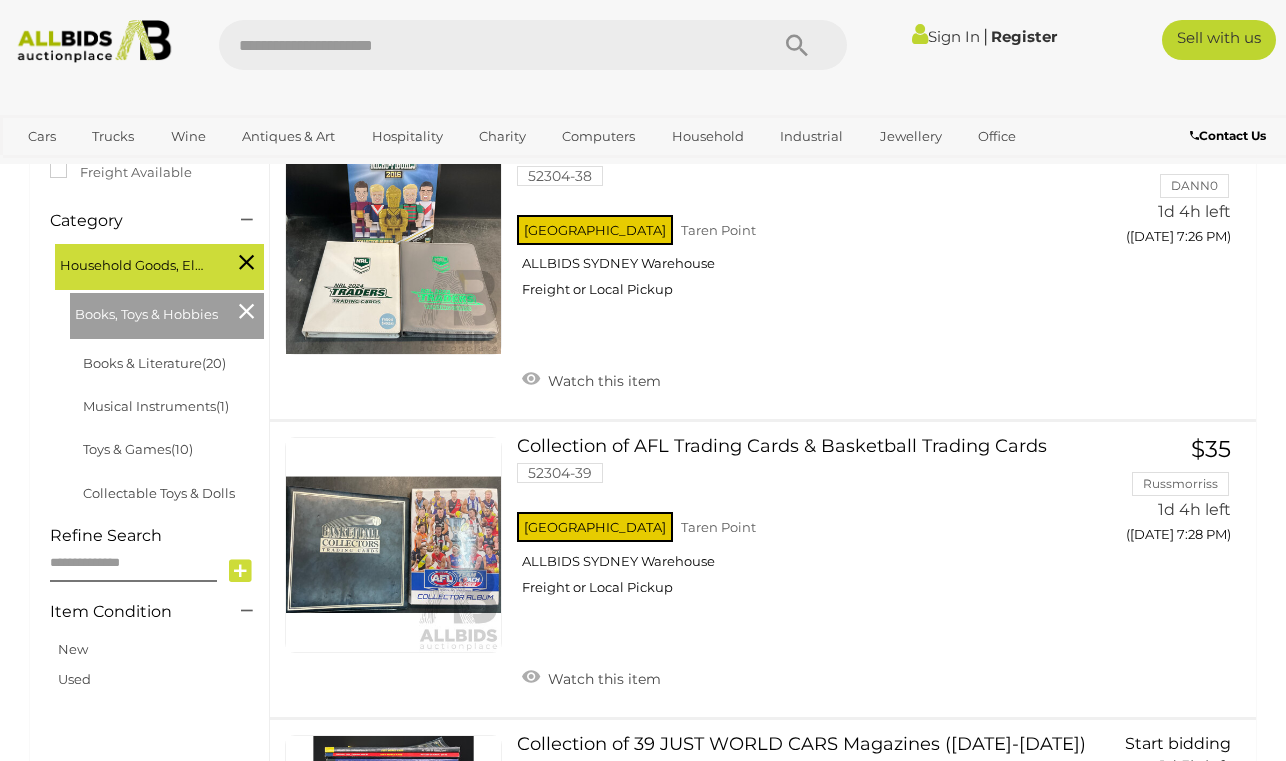 click at bounding box center [246, 311] 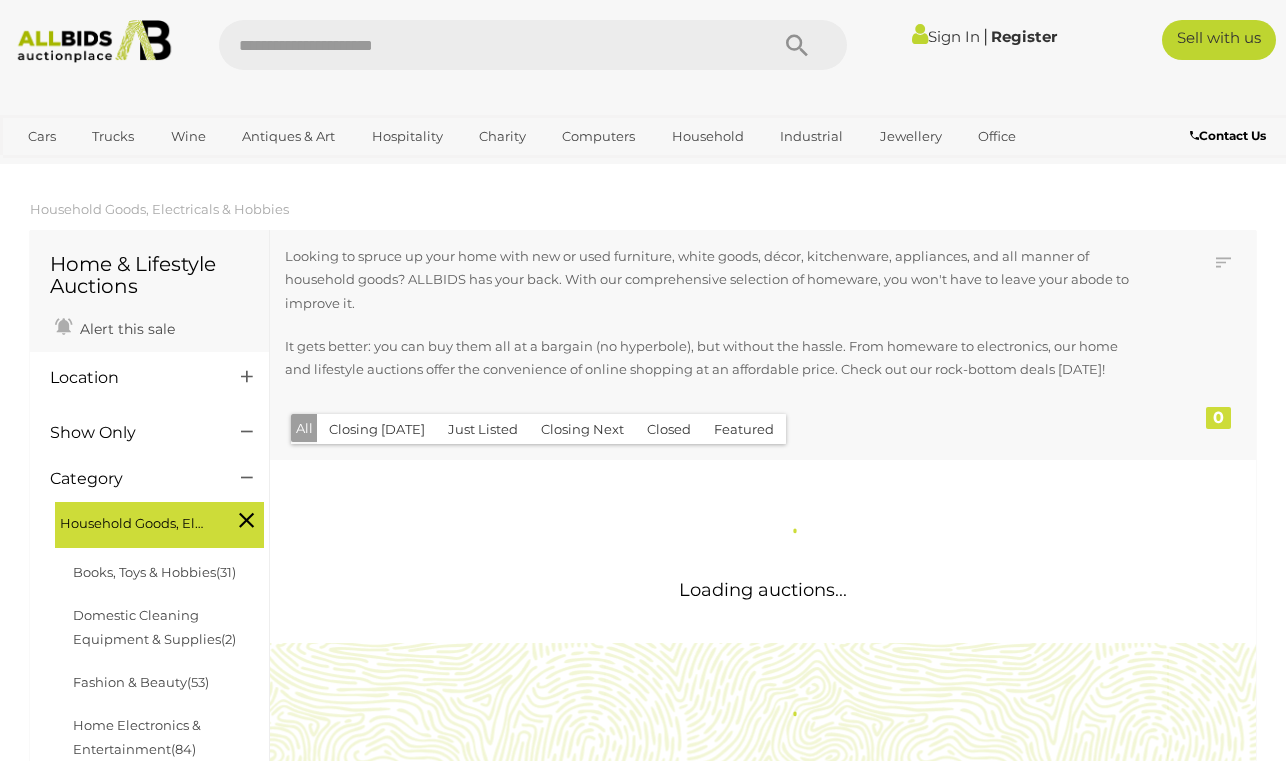 scroll, scrollTop: 0, scrollLeft: 0, axis: both 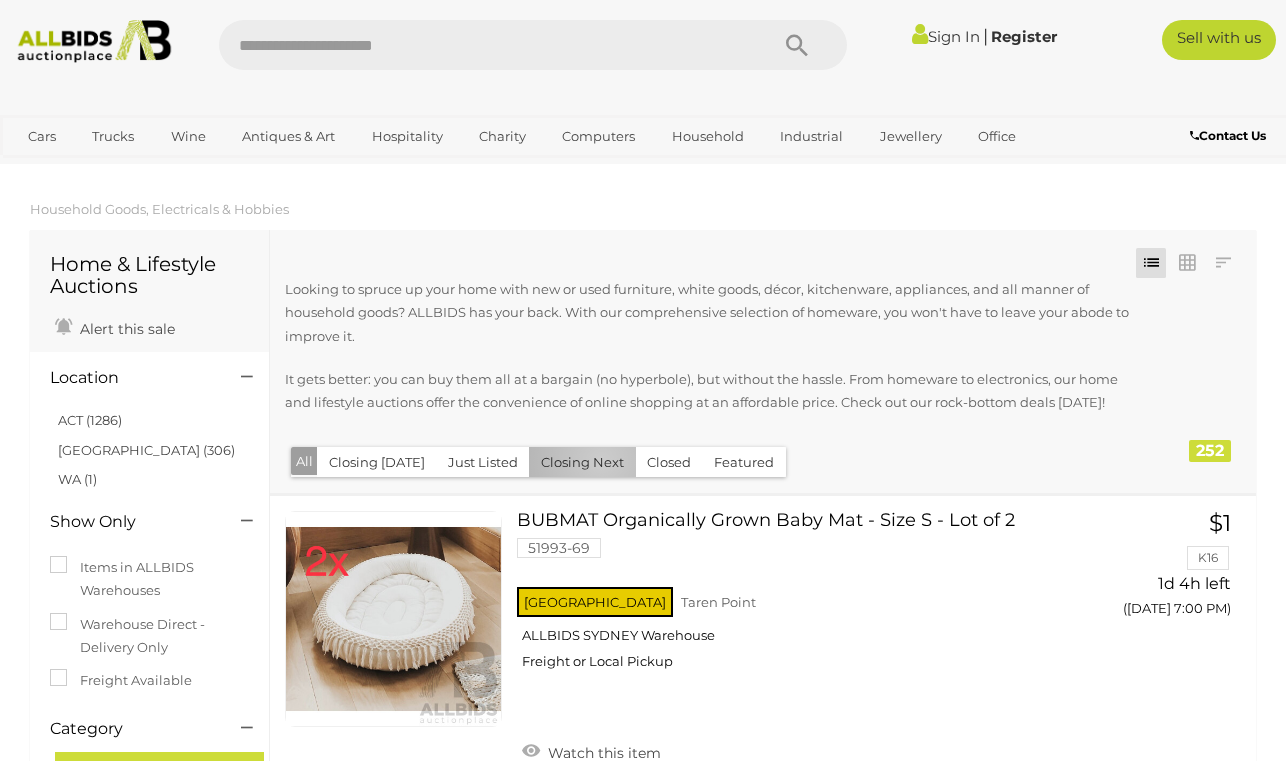 click on "Closing Next" at bounding box center (582, 462) 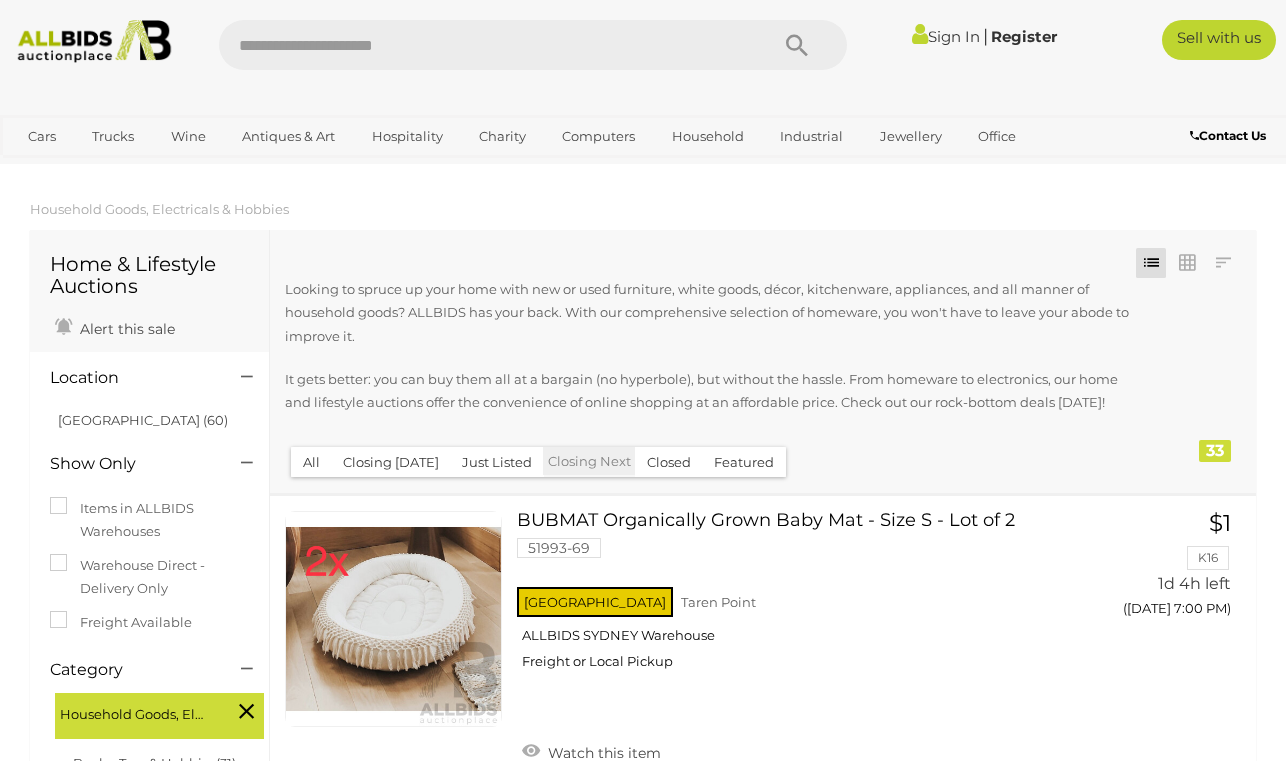 scroll, scrollTop: 0, scrollLeft: 0, axis: both 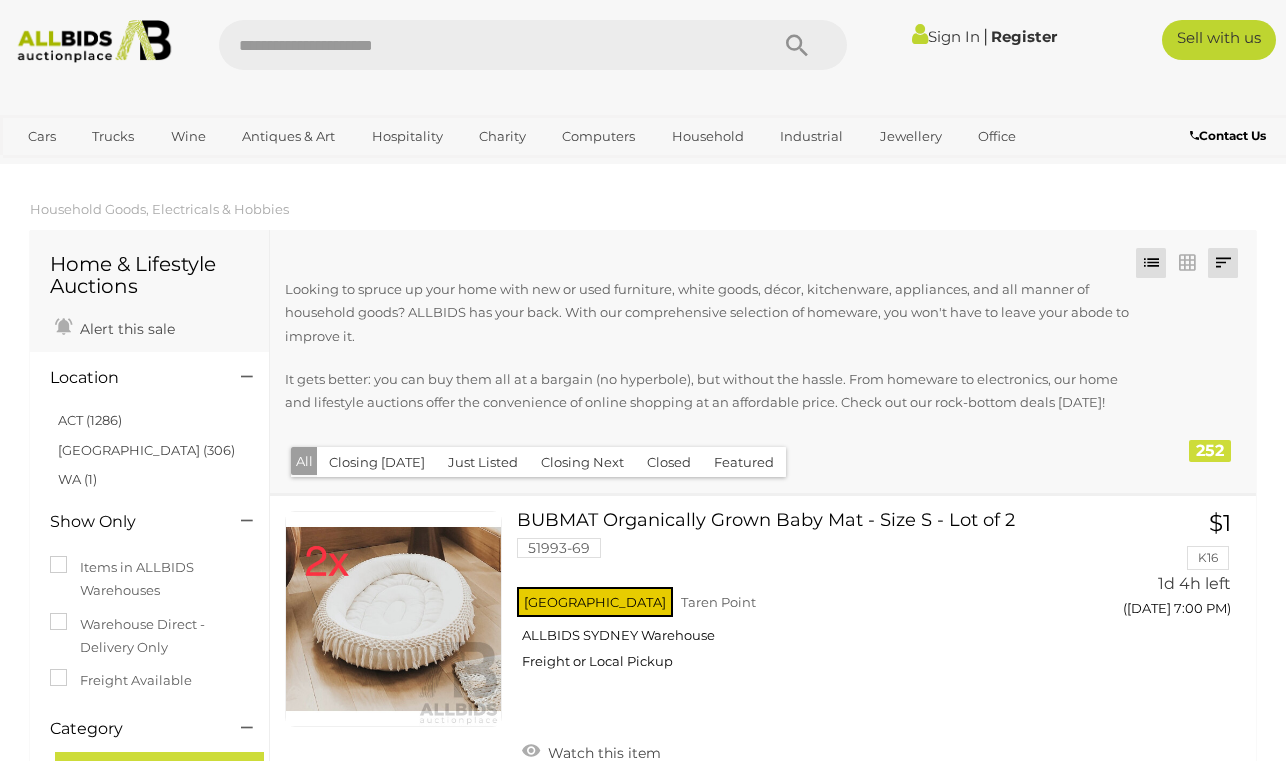 click at bounding box center [1223, 263] 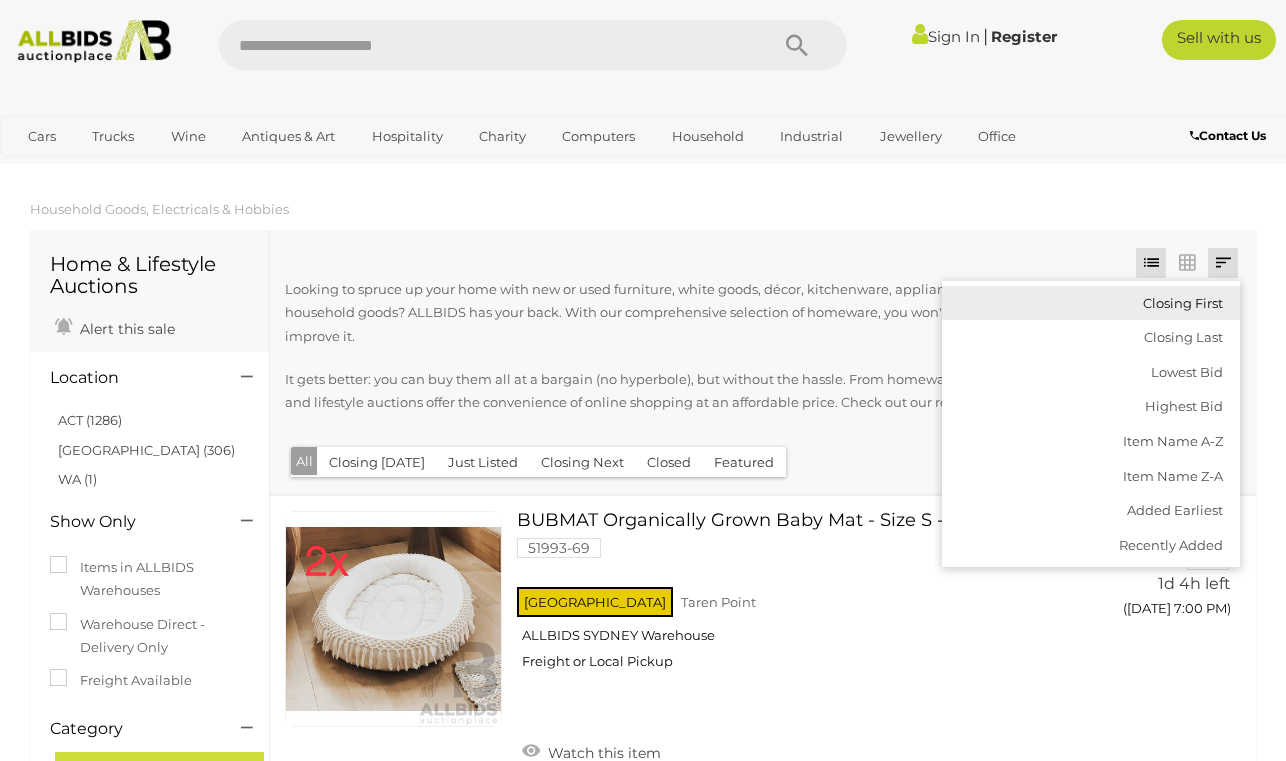 click on "Closing First" at bounding box center (1091, 303) 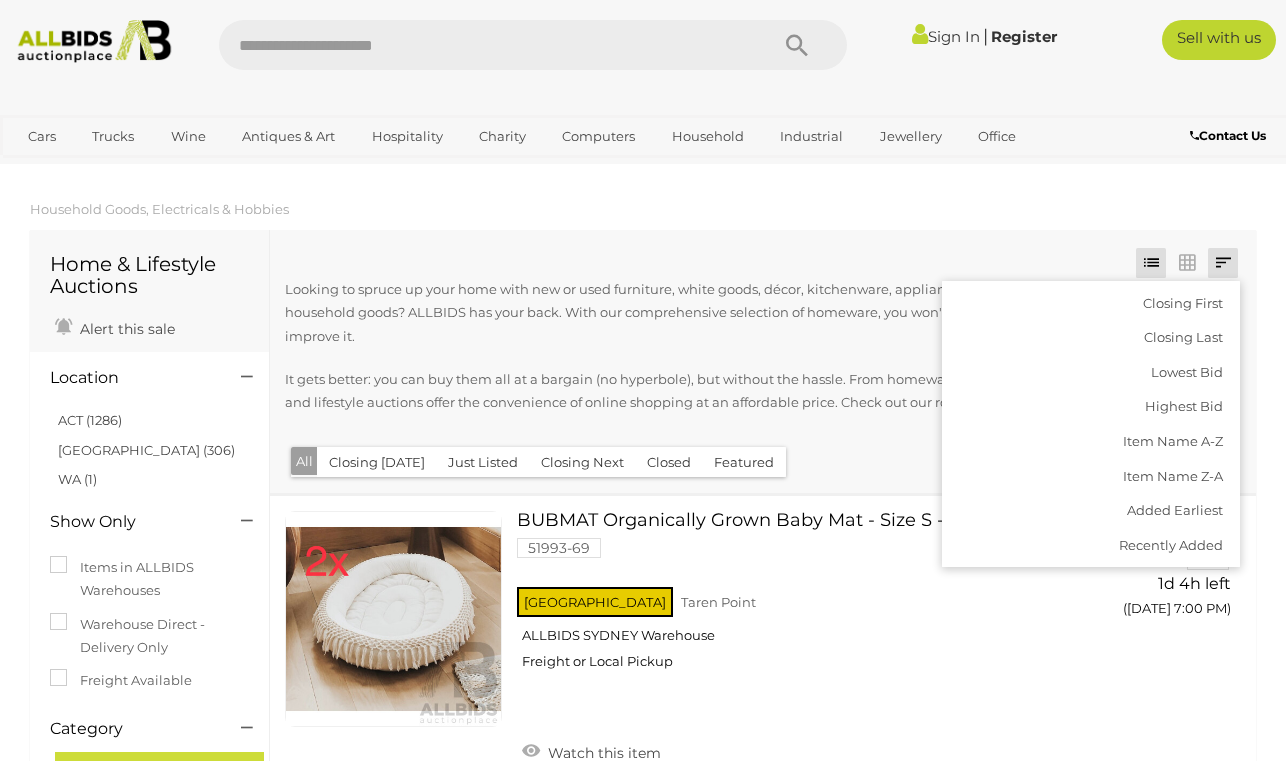 click on "Looking to spruce up your home with new or used furniture, white goods, décor, kitchenware, appliances, and all manner of household goods? ALLBIDS has your back. With our comprehensive selection of homeware, you won't have to leave your abode to improve it.
It gets better: you can buy them all at a bargain (no hyperbole), but without the hassle. From homeware to electronics, our home and lifestyle auctions offer the convenience of online shopping at an affordable price. Check out our rock-bottom deals today!" at bounding box center [723, 359] 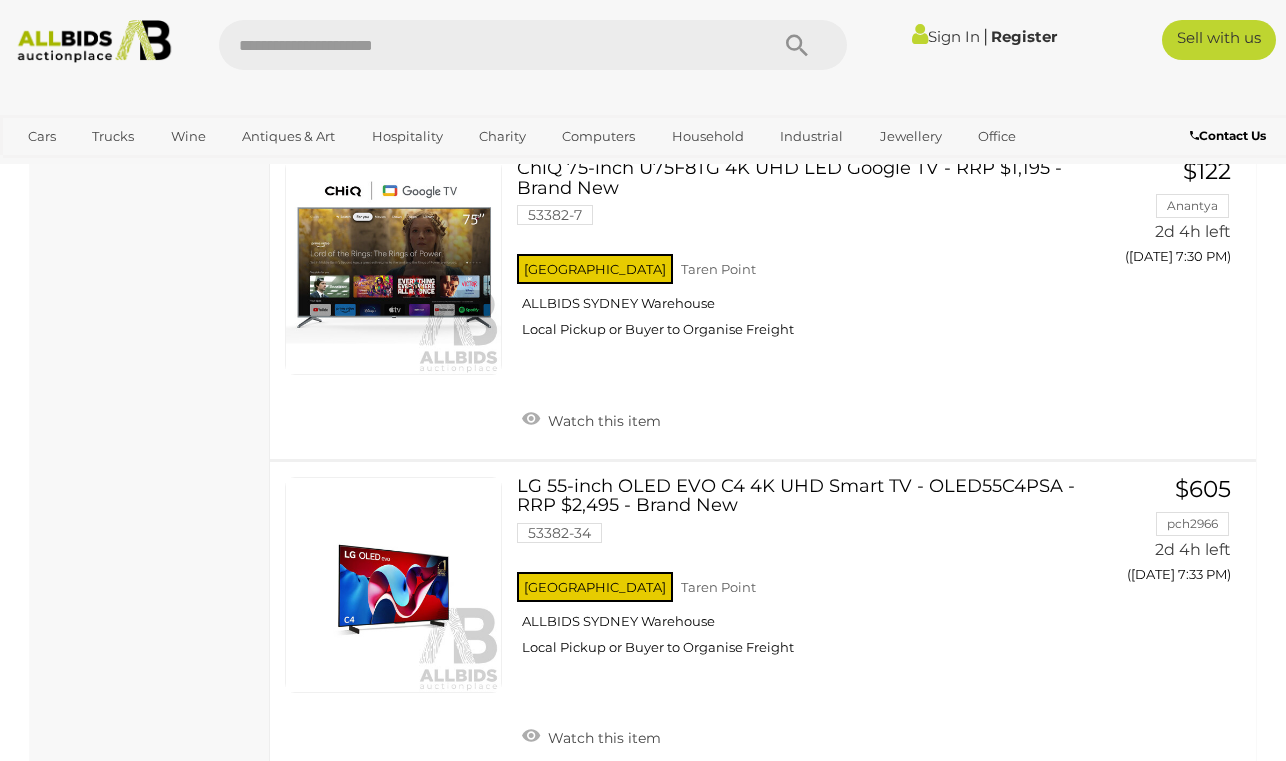 scroll, scrollTop: 15112, scrollLeft: 0, axis: vertical 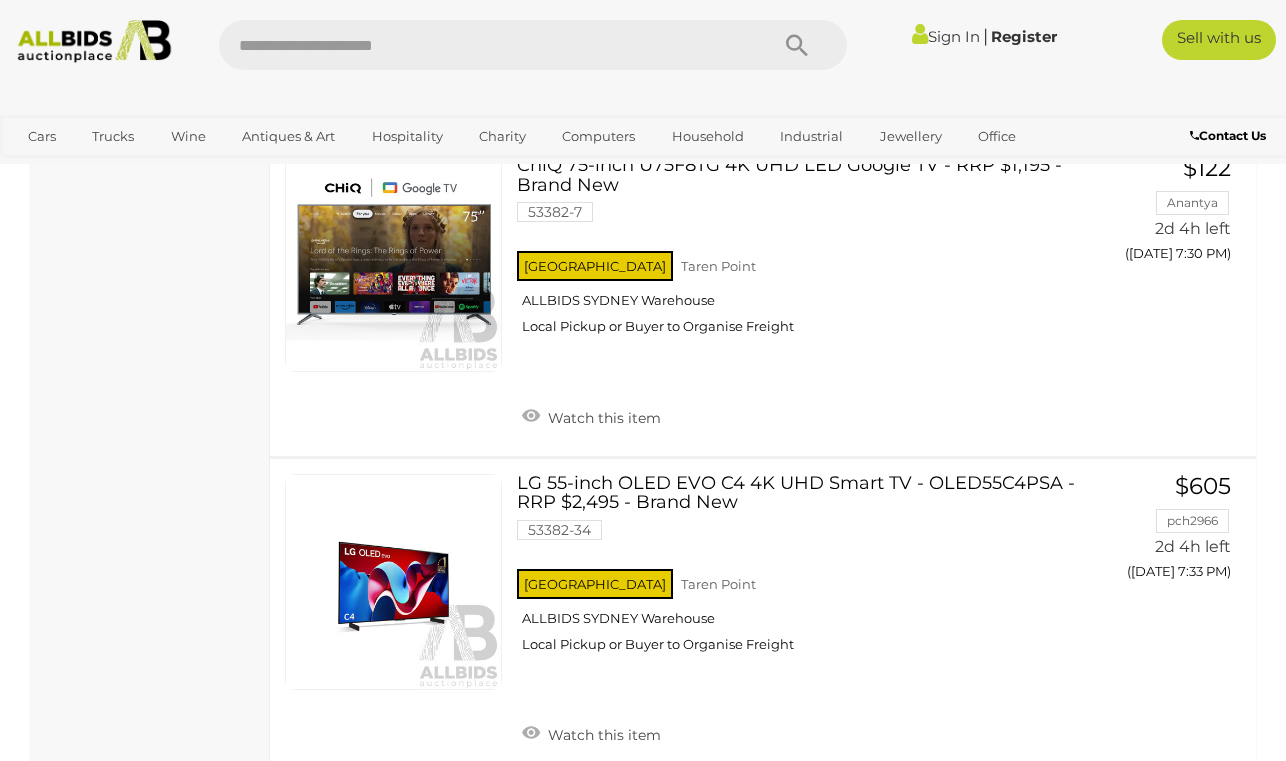 click on "100" at bounding box center (1206, 824) 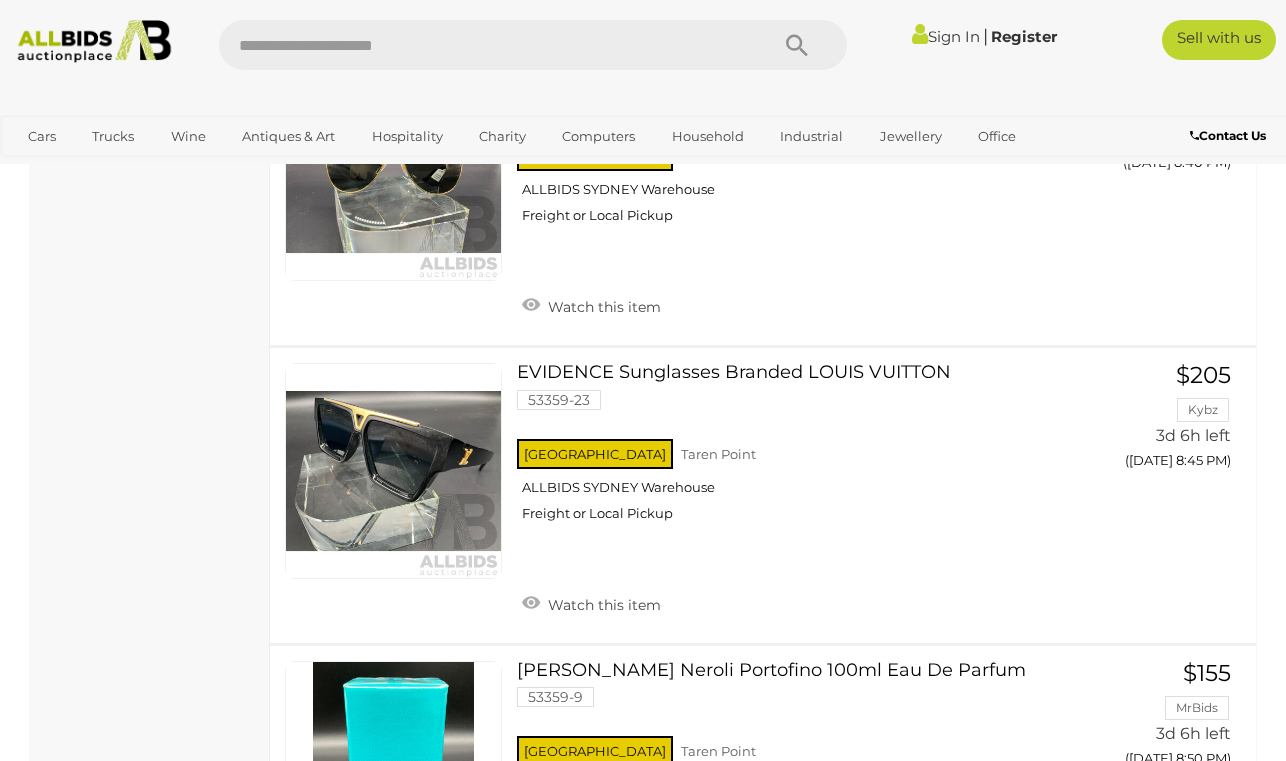 scroll, scrollTop: 30657, scrollLeft: 0, axis: vertical 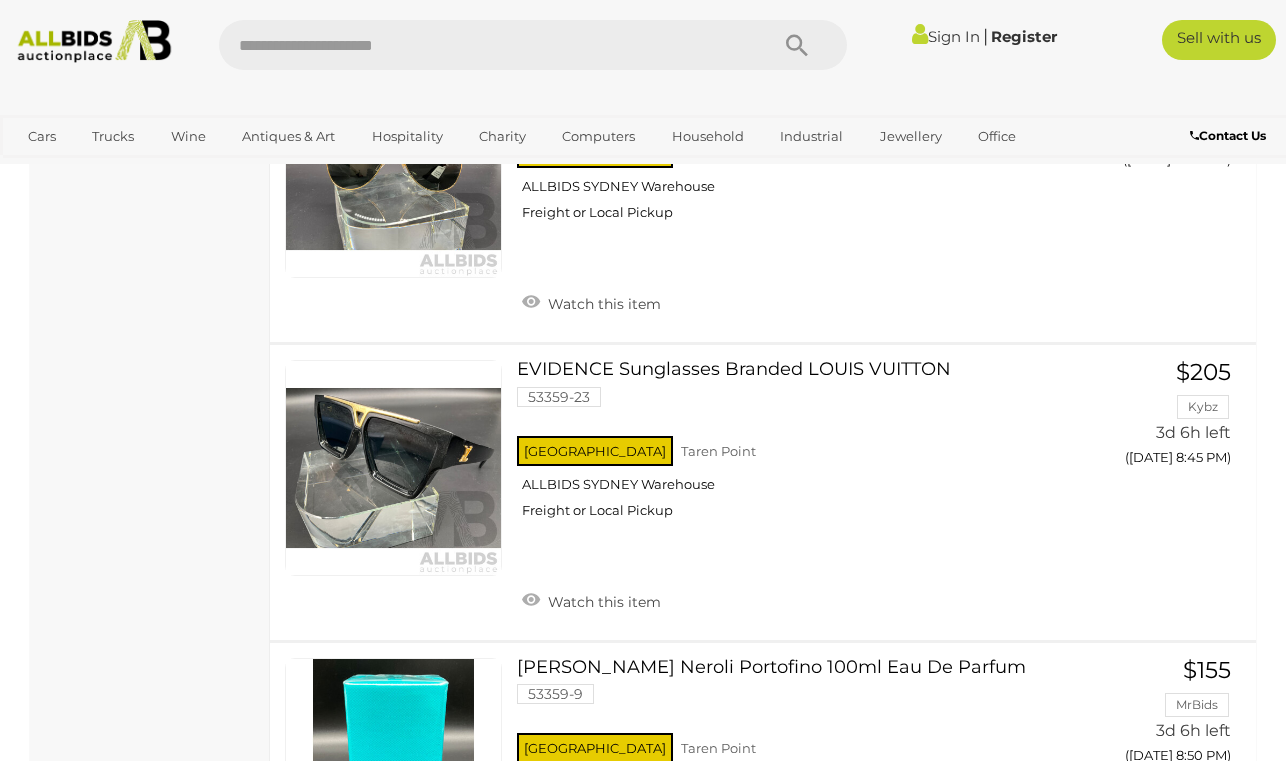 click on "2" at bounding box center [403, 988] 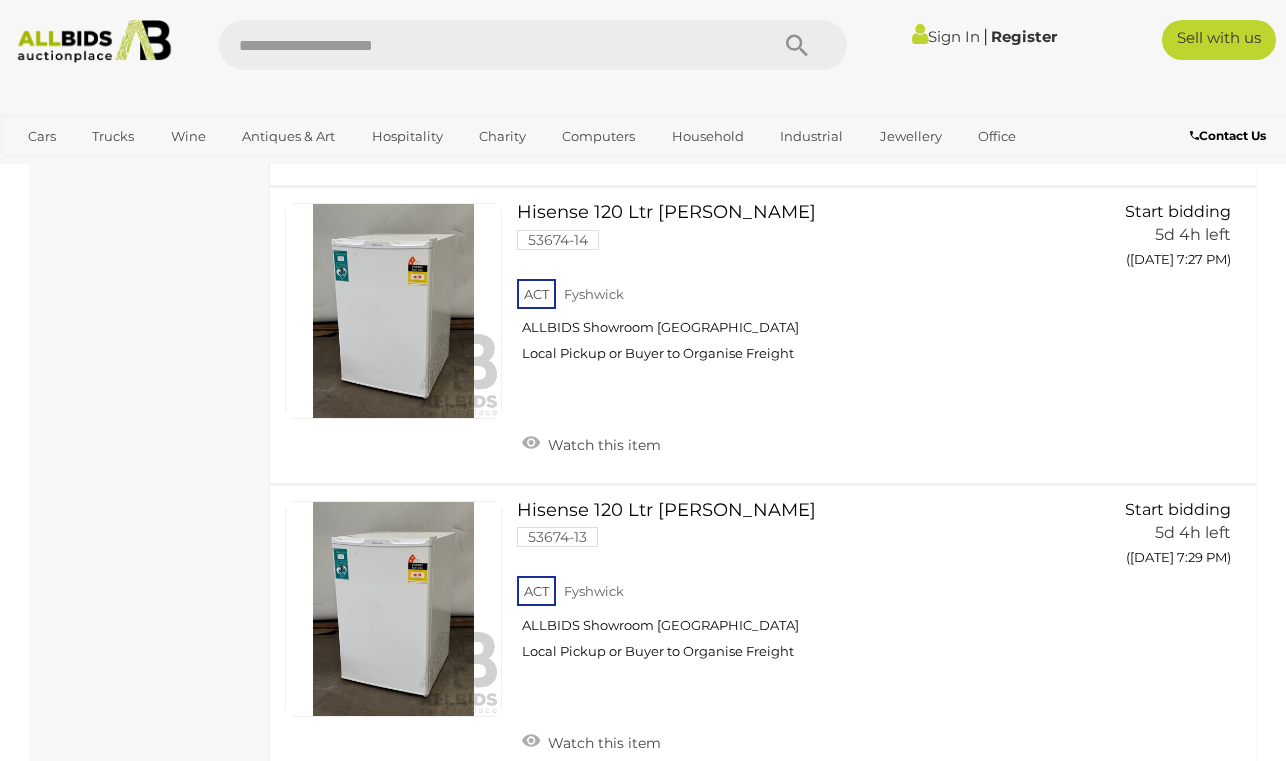 scroll, scrollTop: 30815, scrollLeft: 0, axis: vertical 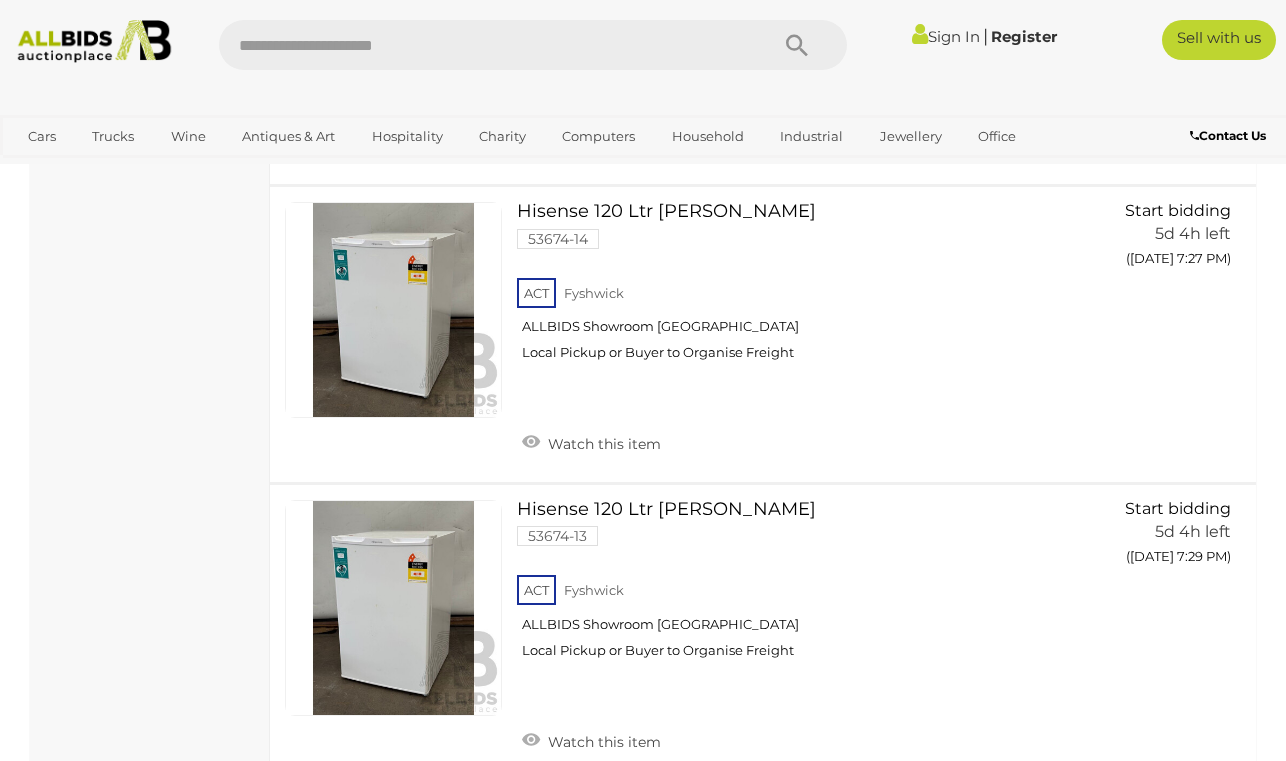 click on "3" at bounding box center [446, 830] 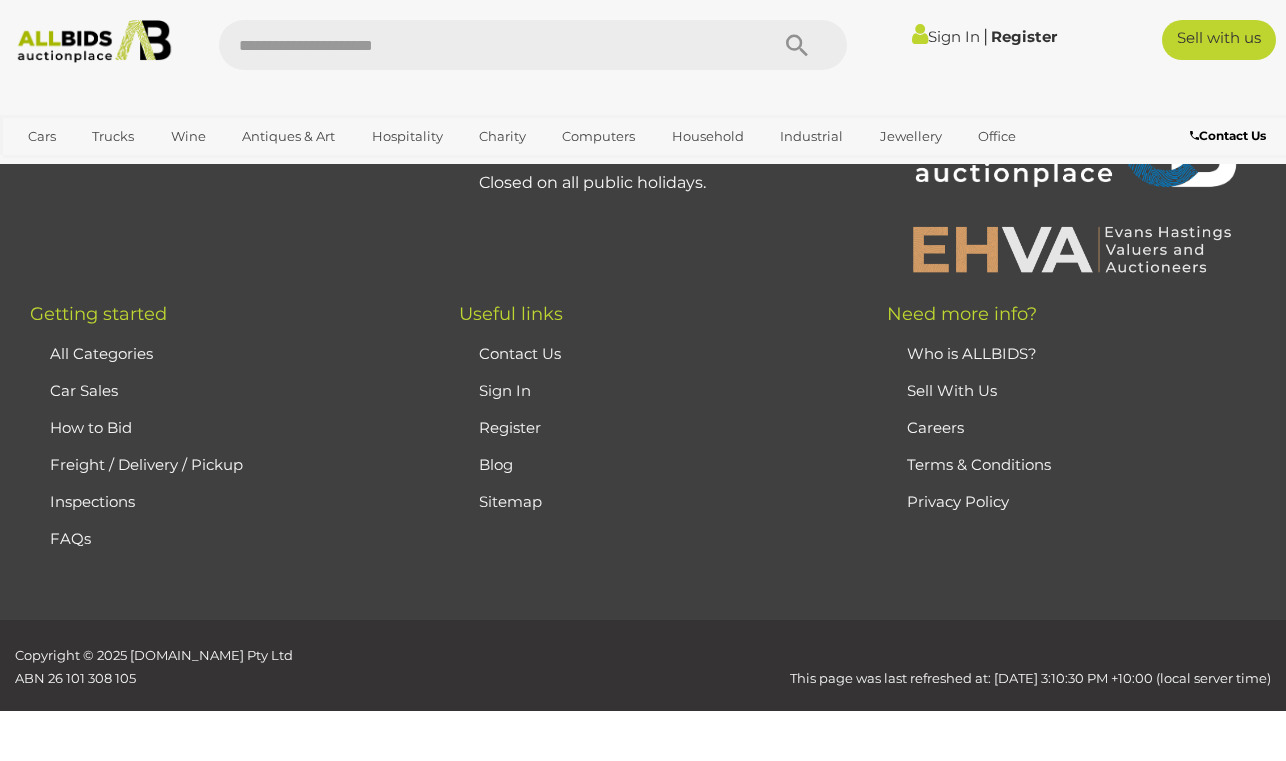 scroll, scrollTop: 290, scrollLeft: 0, axis: vertical 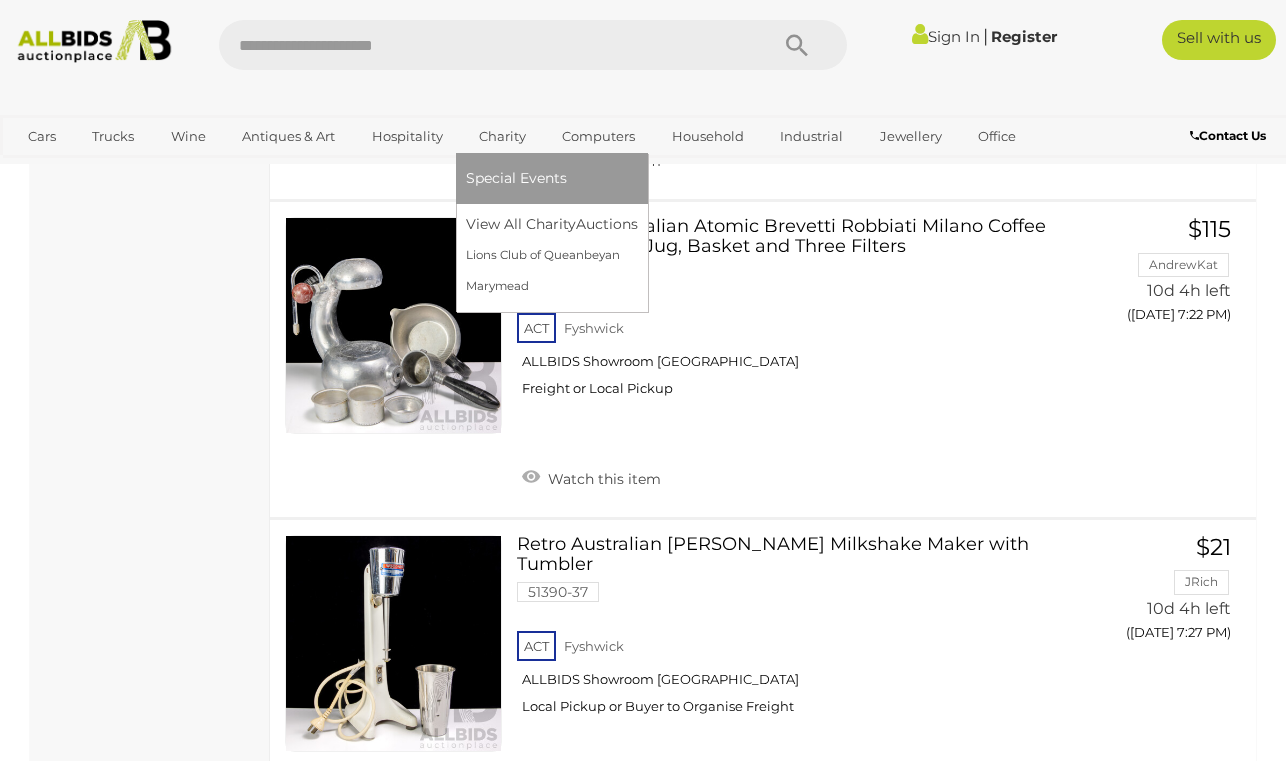 click on "Charity" at bounding box center (502, 136) 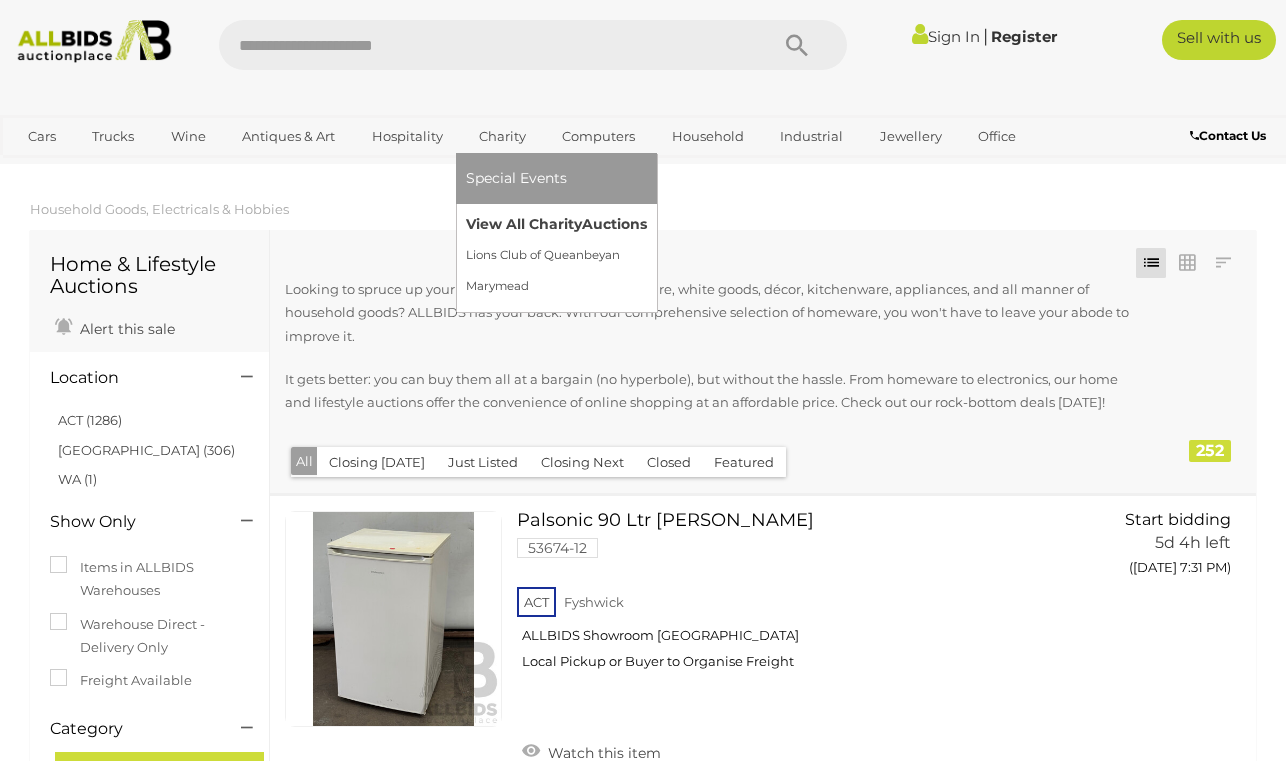 click on "View All Charity  Auctions" at bounding box center (556, 224) 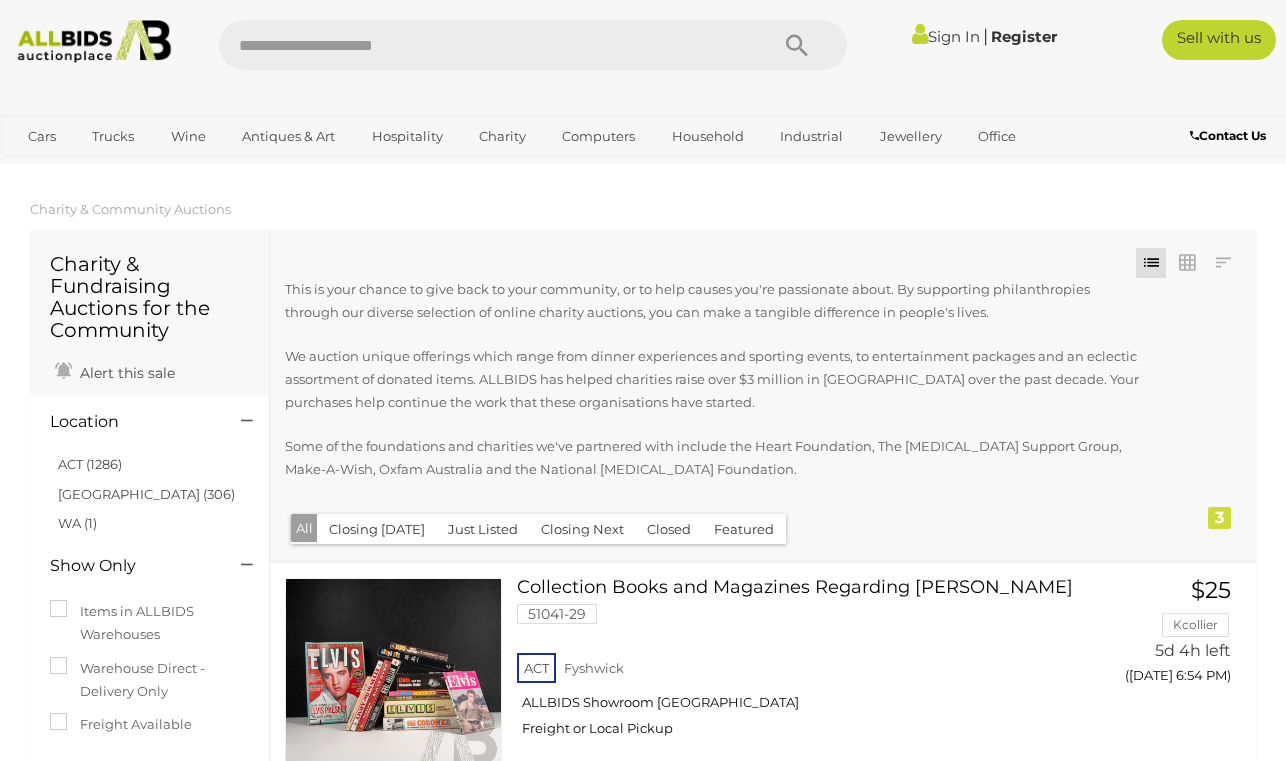 scroll, scrollTop: 0, scrollLeft: 0, axis: both 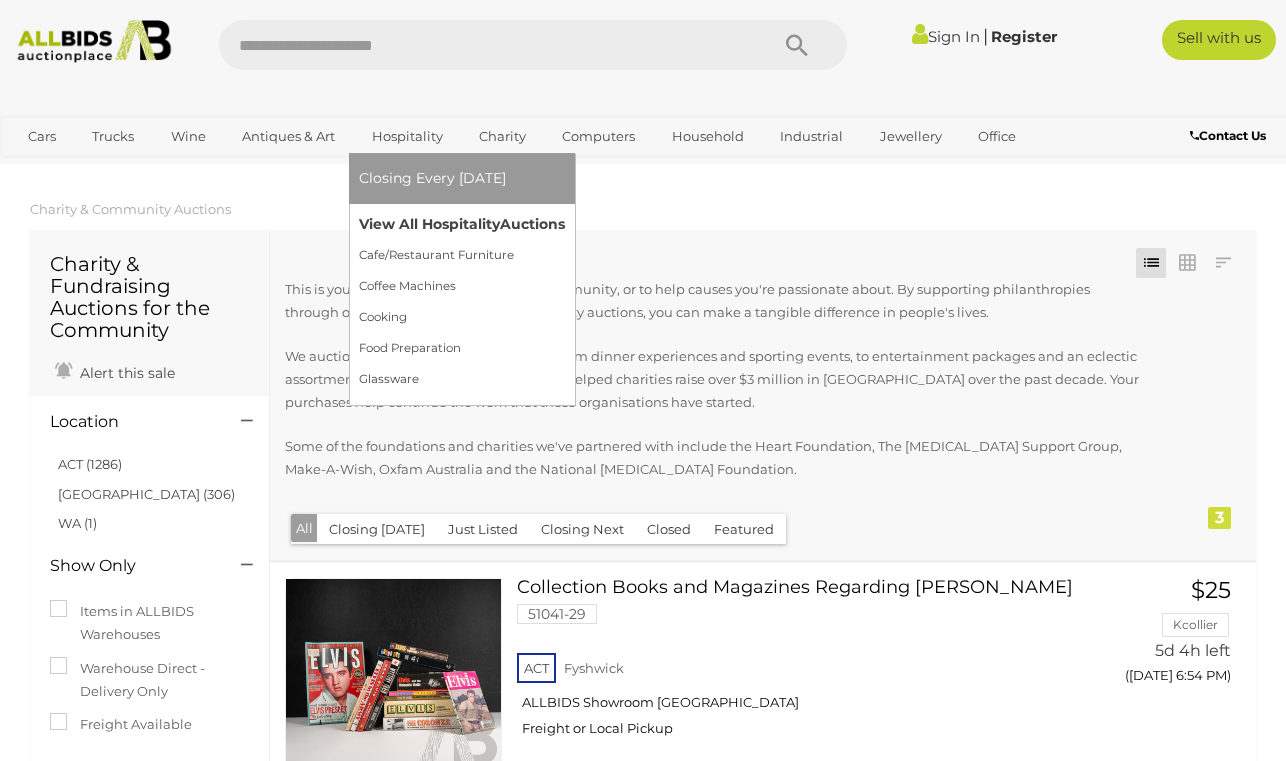 click on "View All Hospitality  Auctions" at bounding box center (462, 224) 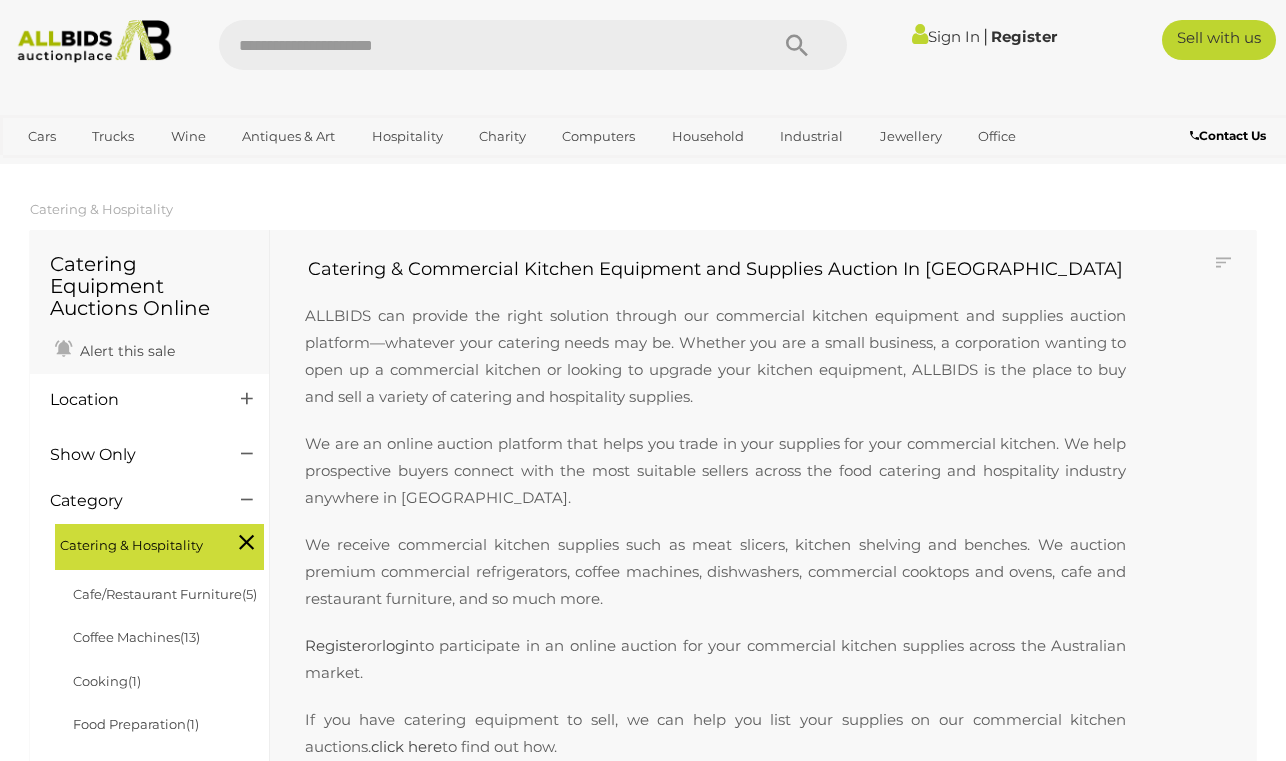 scroll, scrollTop: 0, scrollLeft: 0, axis: both 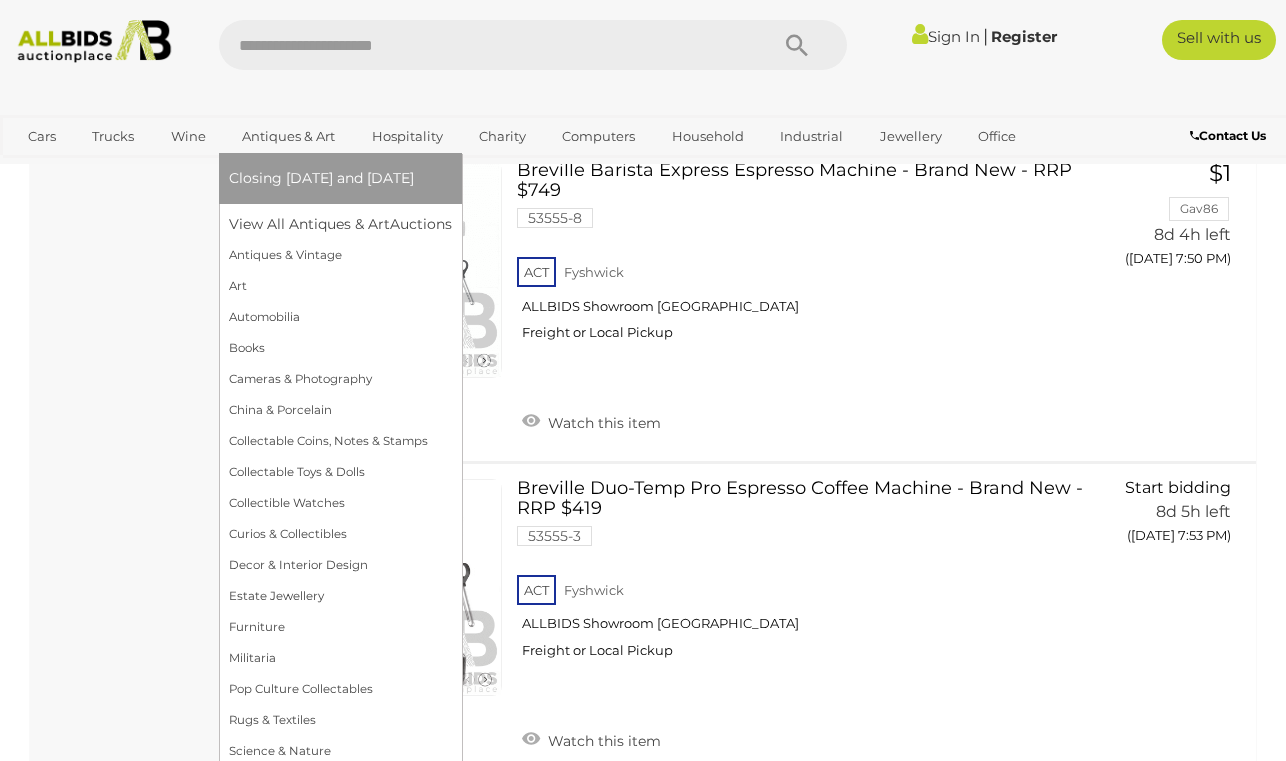 click on "Antiques & Art" at bounding box center (288, 136) 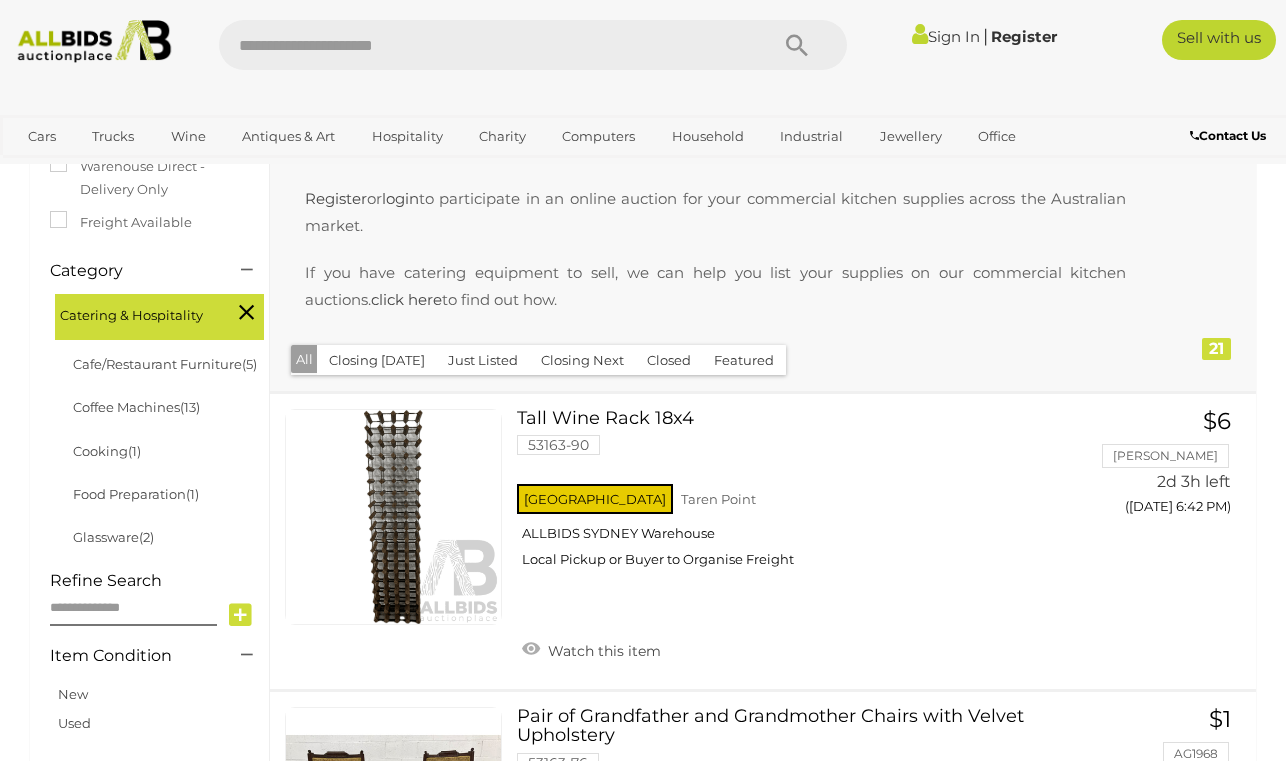 scroll, scrollTop: 472, scrollLeft: 0, axis: vertical 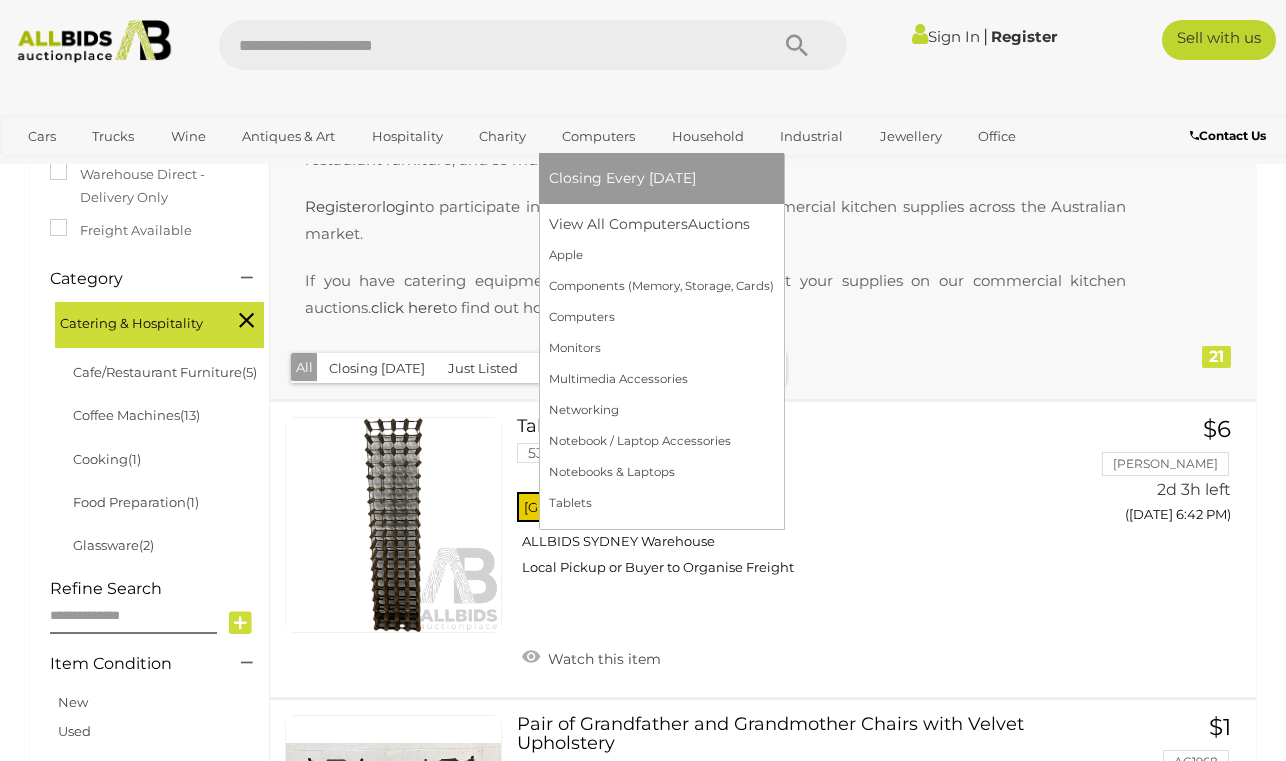 click on "Computers" at bounding box center [598, 136] 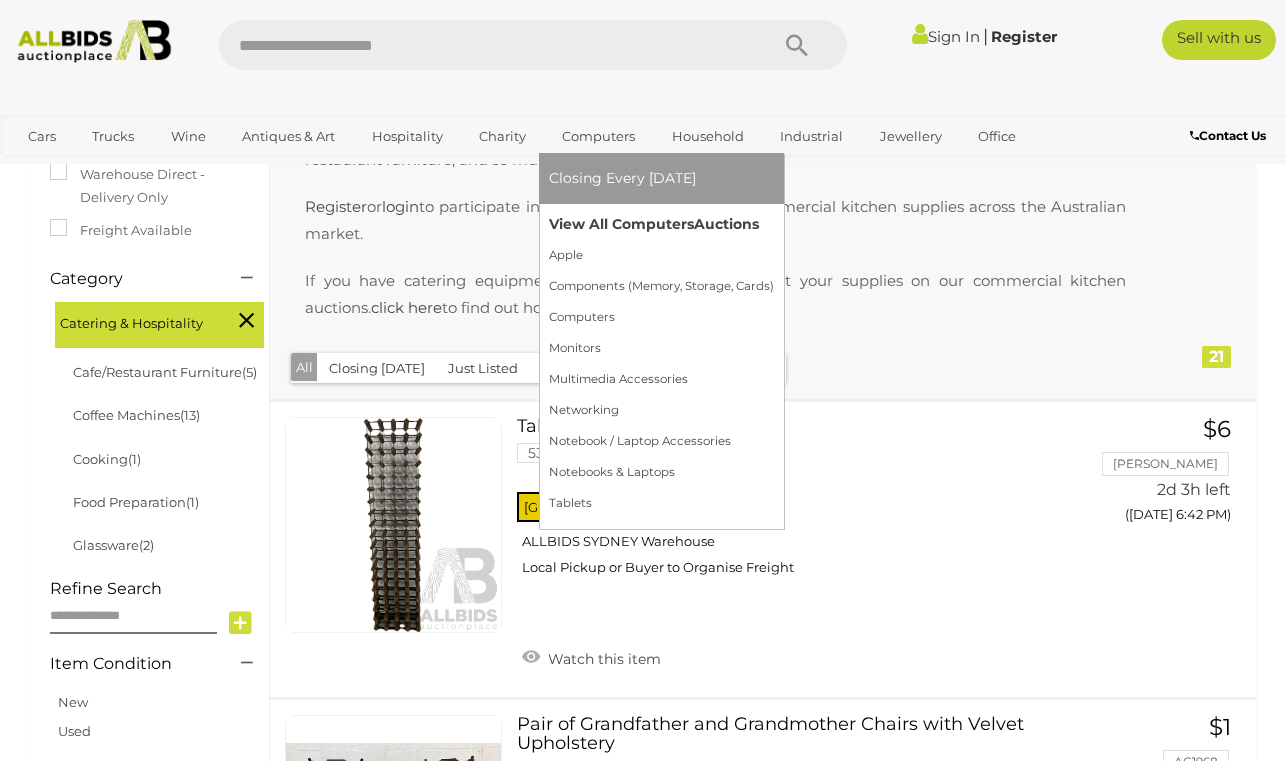click on "View All Computers  Auctions" at bounding box center [661, 224] 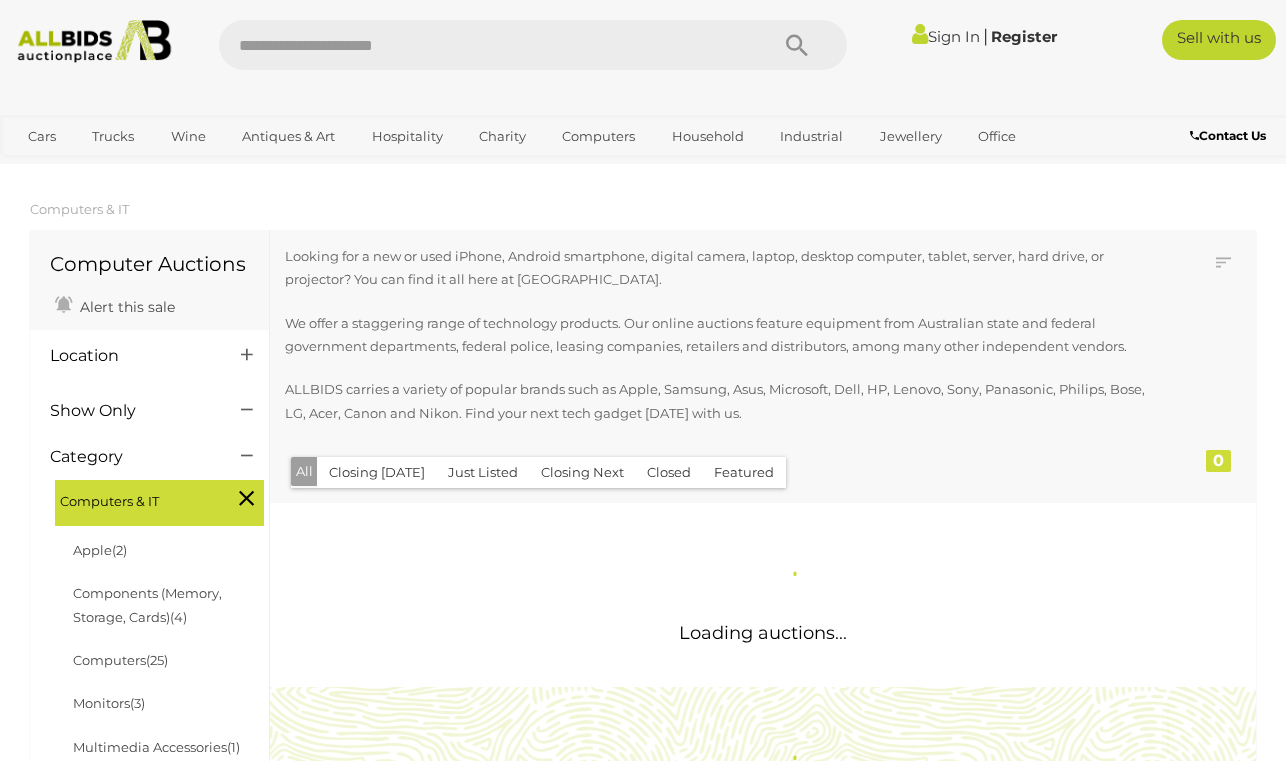 scroll, scrollTop: 0, scrollLeft: 0, axis: both 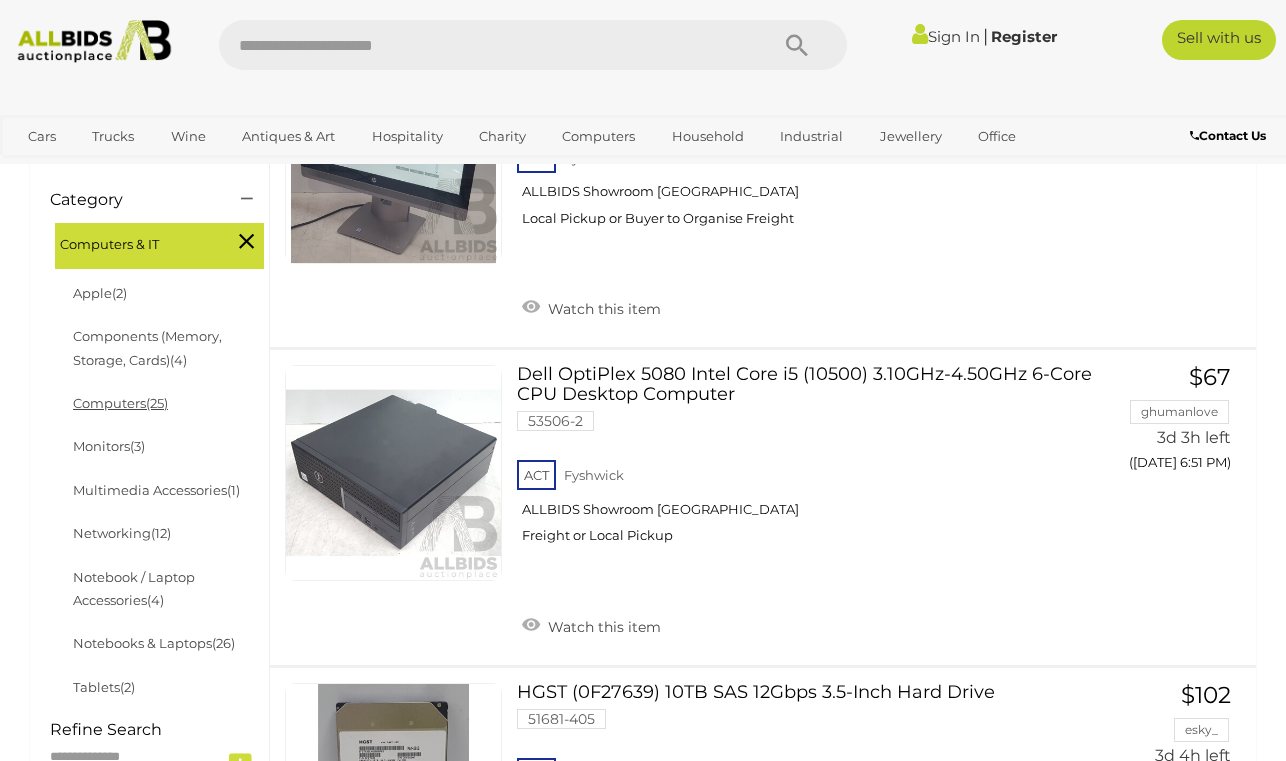 click on "Computers
(25)" at bounding box center [120, 403] 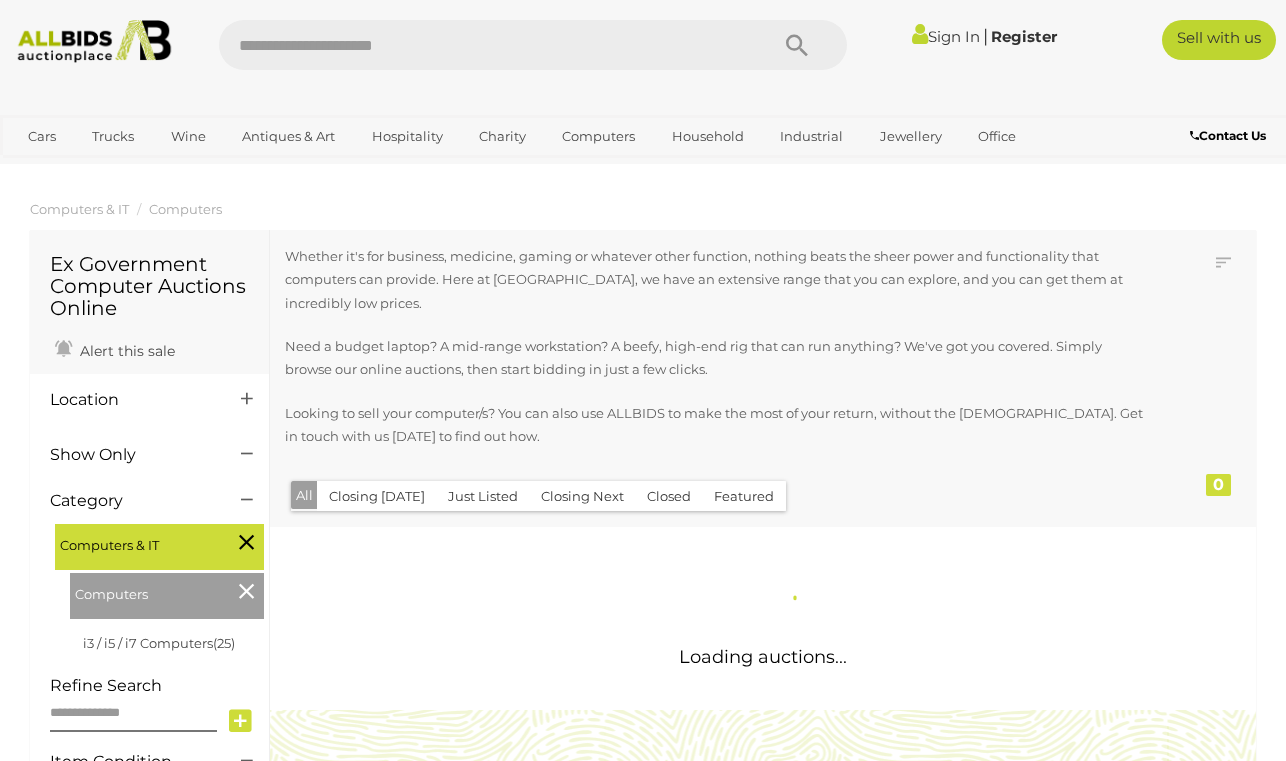 scroll, scrollTop: 0, scrollLeft: 0, axis: both 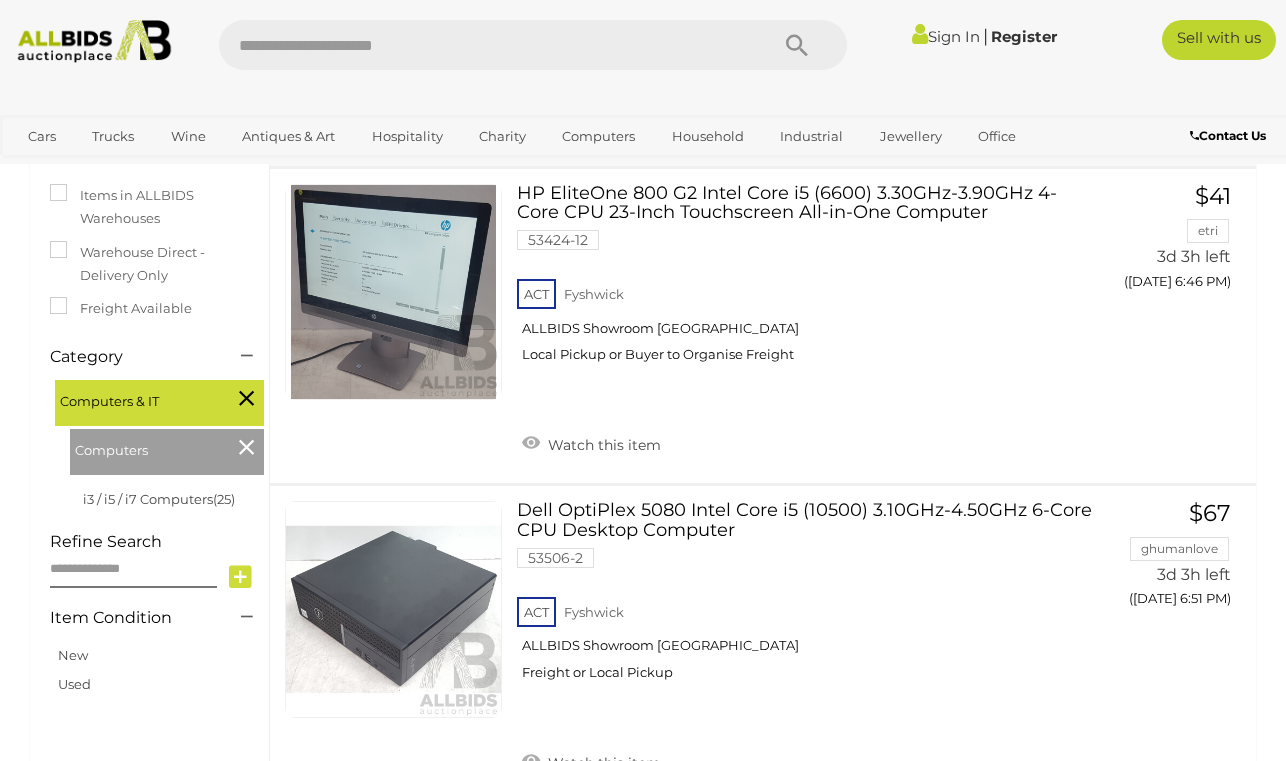 click at bounding box center (246, 447) 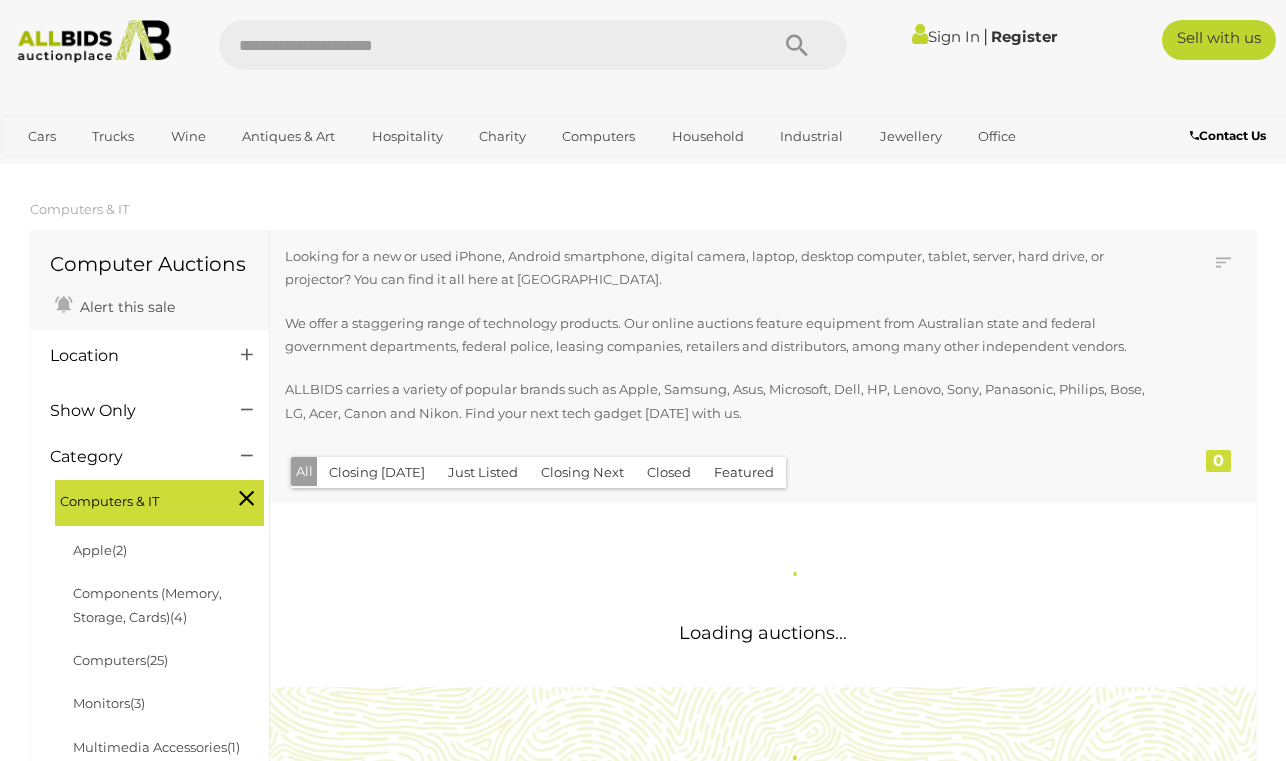 scroll, scrollTop: 0, scrollLeft: 0, axis: both 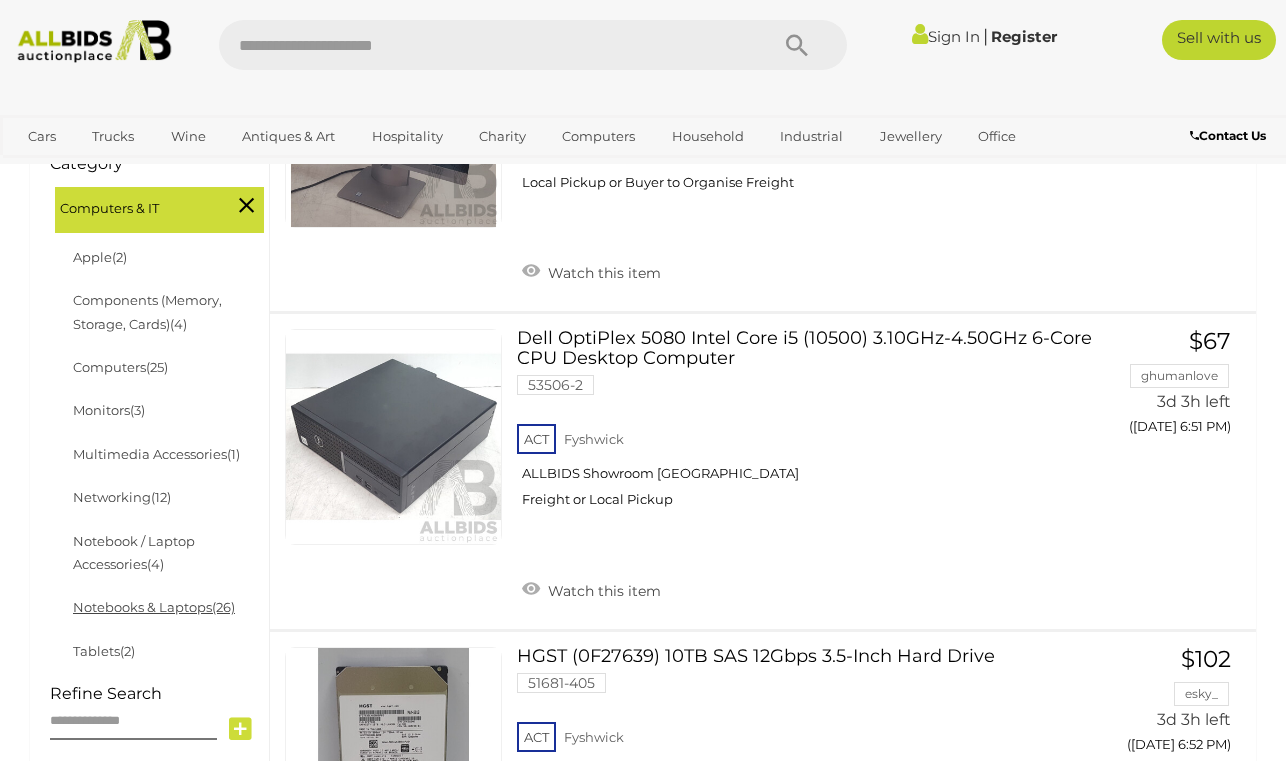 click on "Notebooks & Laptops
(26)" at bounding box center (154, 607) 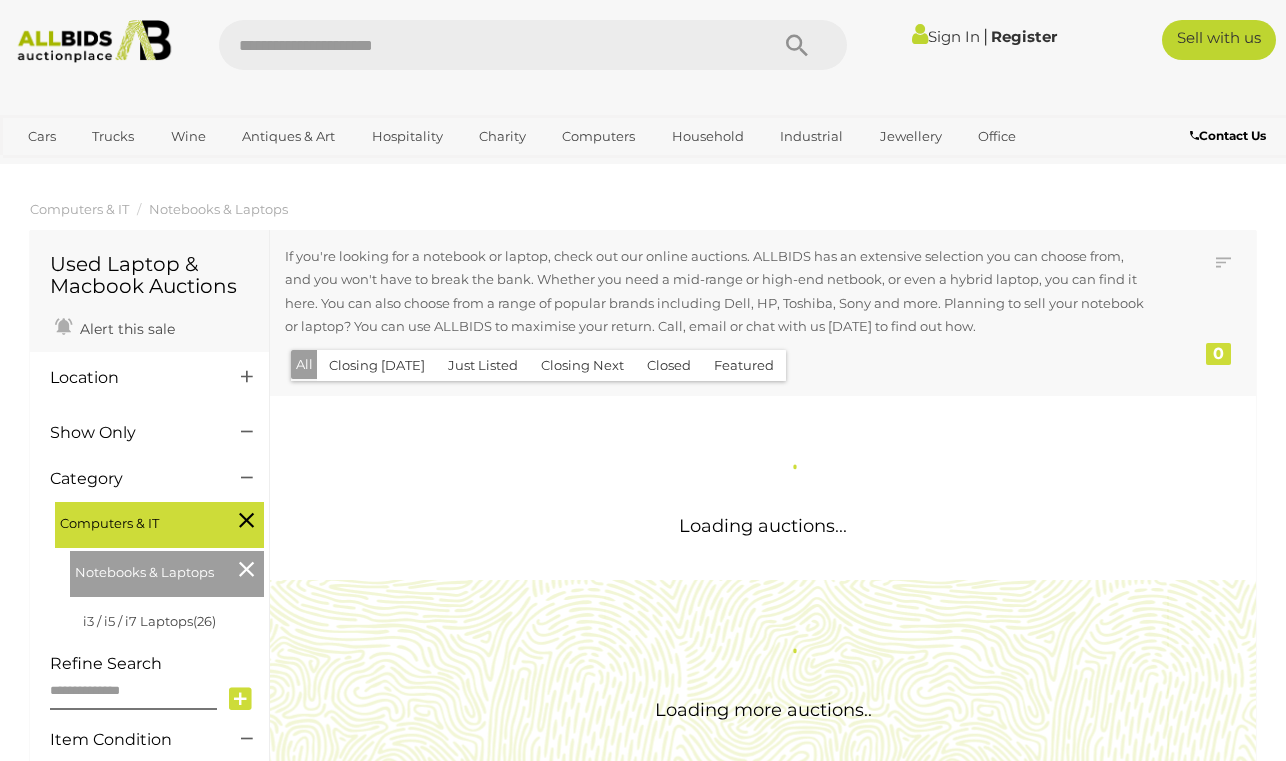 scroll, scrollTop: 0, scrollLeft: 0, axis: both 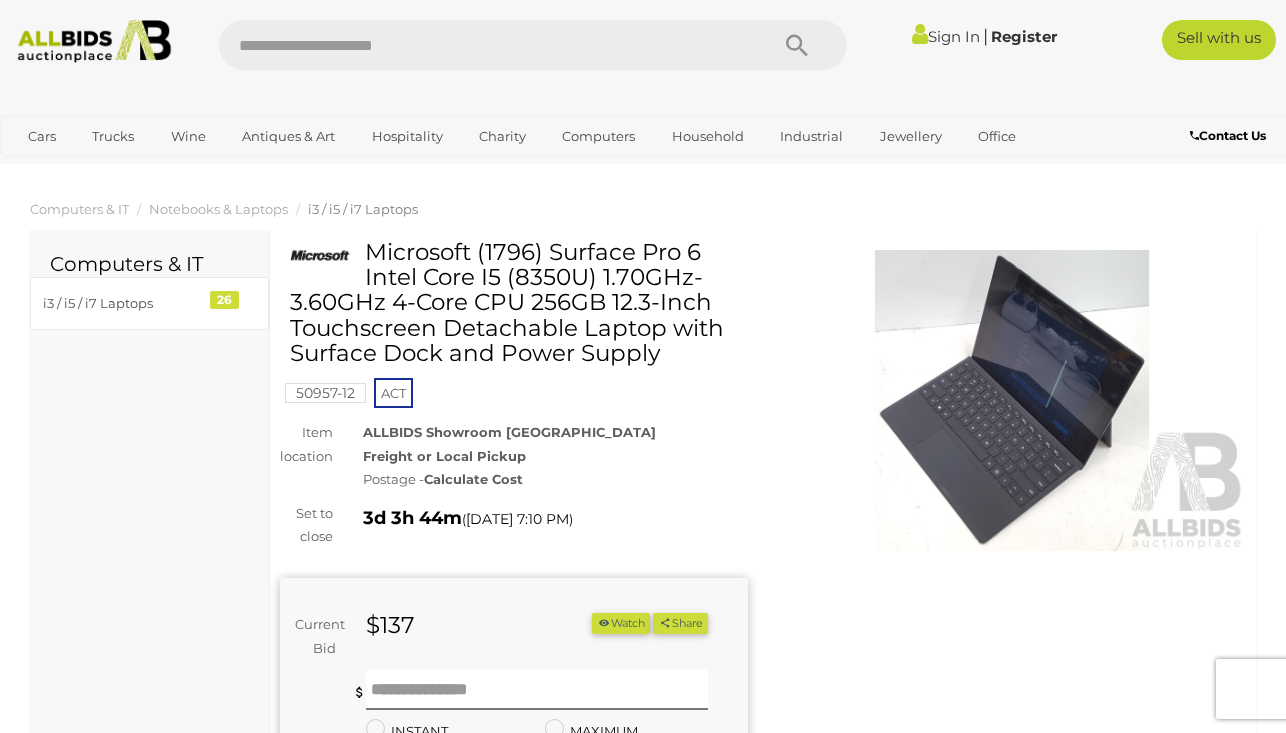 click on "Sign In" at bounding box center [946, 36] 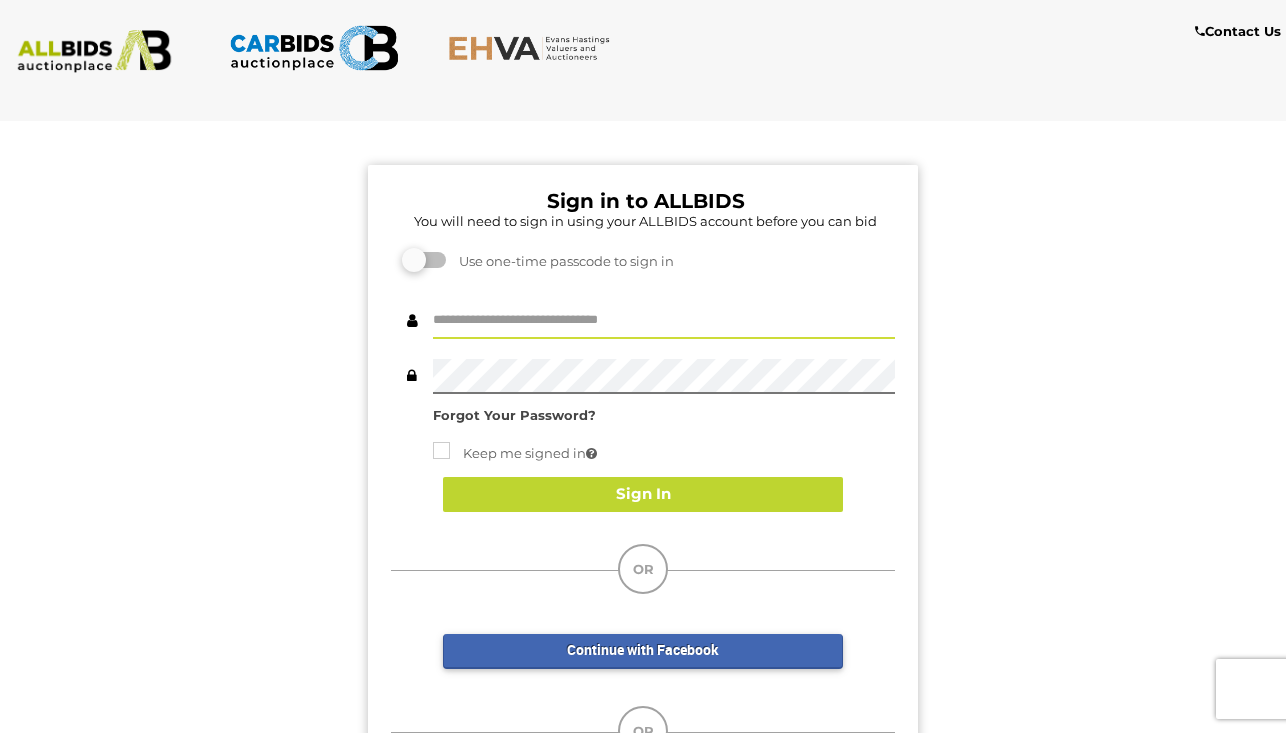 scroll, scrollTop: 0, scrollLeft: 0, axis: both 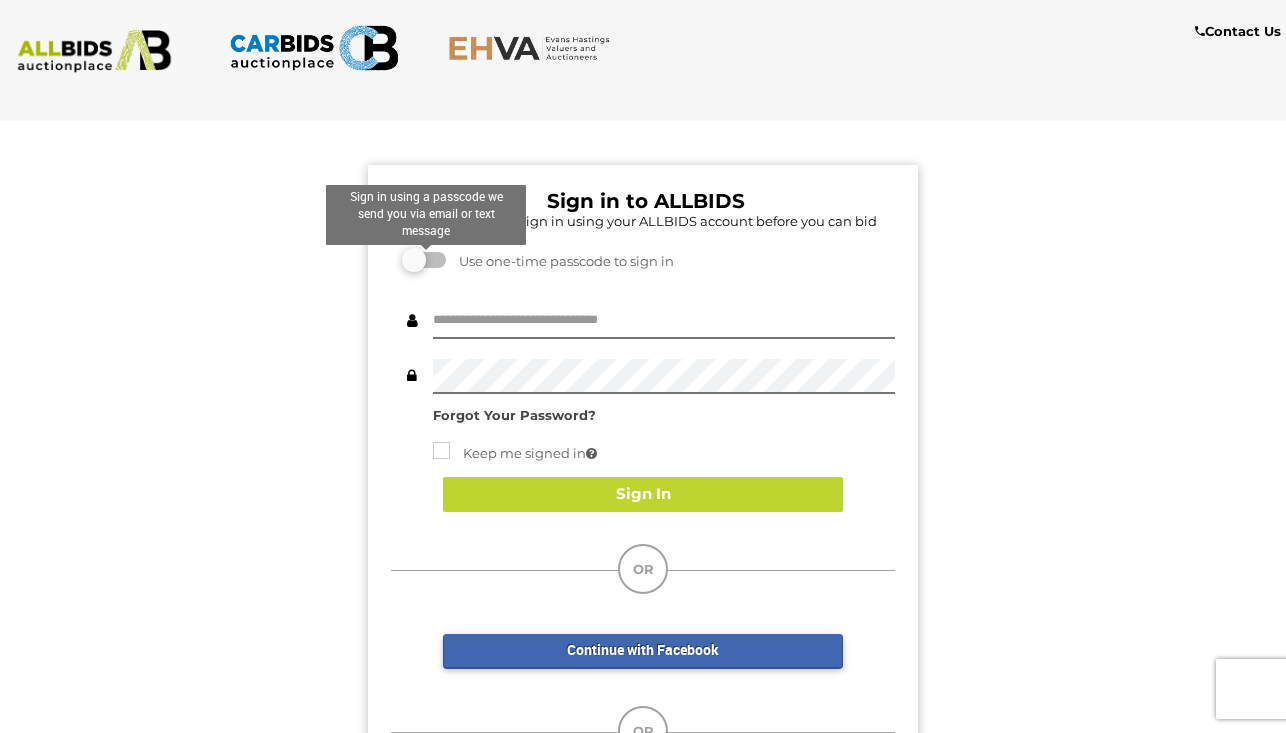click at bounding box center [426, 260] 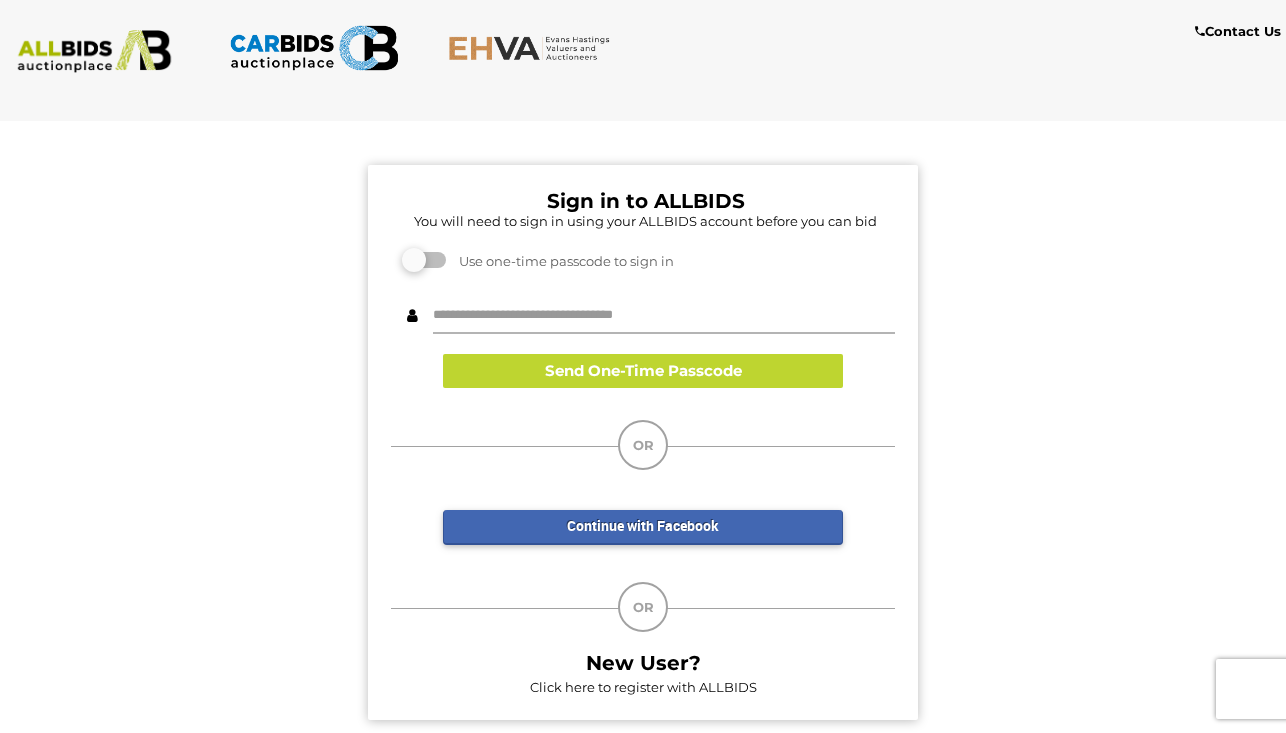 click at bounding box center (664, 316) 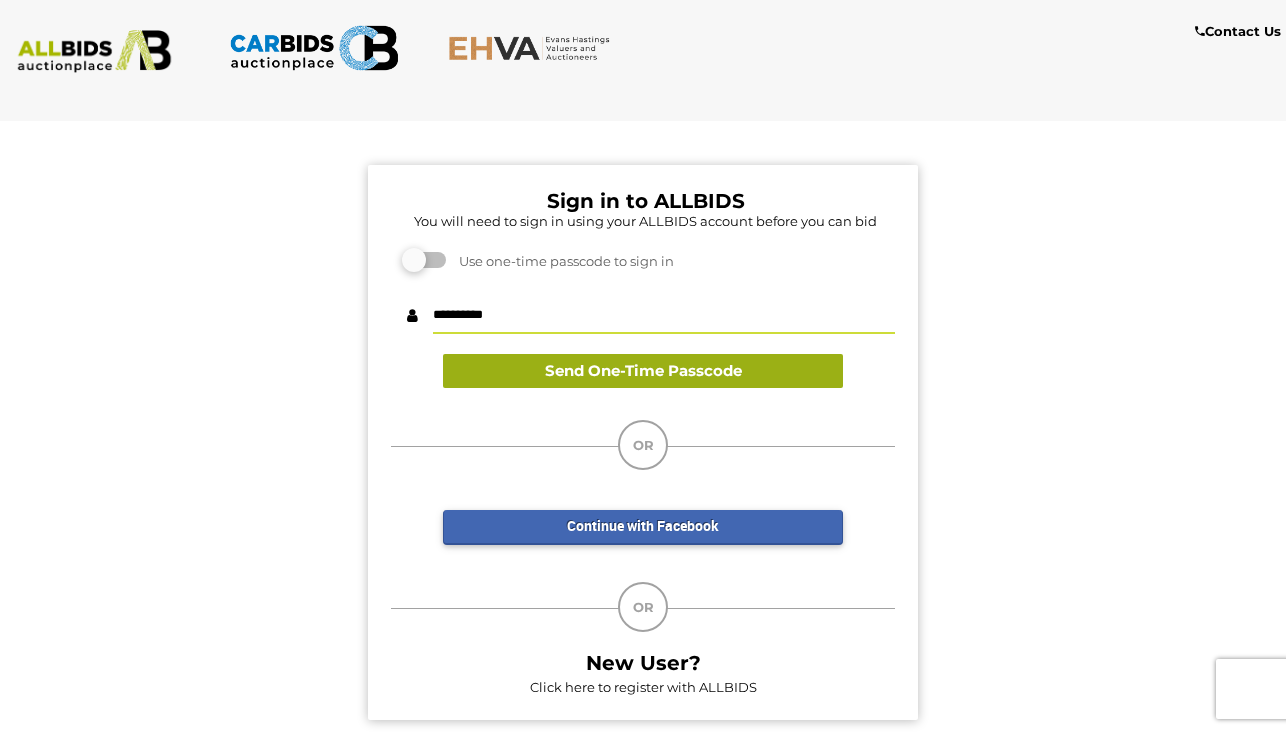 type on "**********" 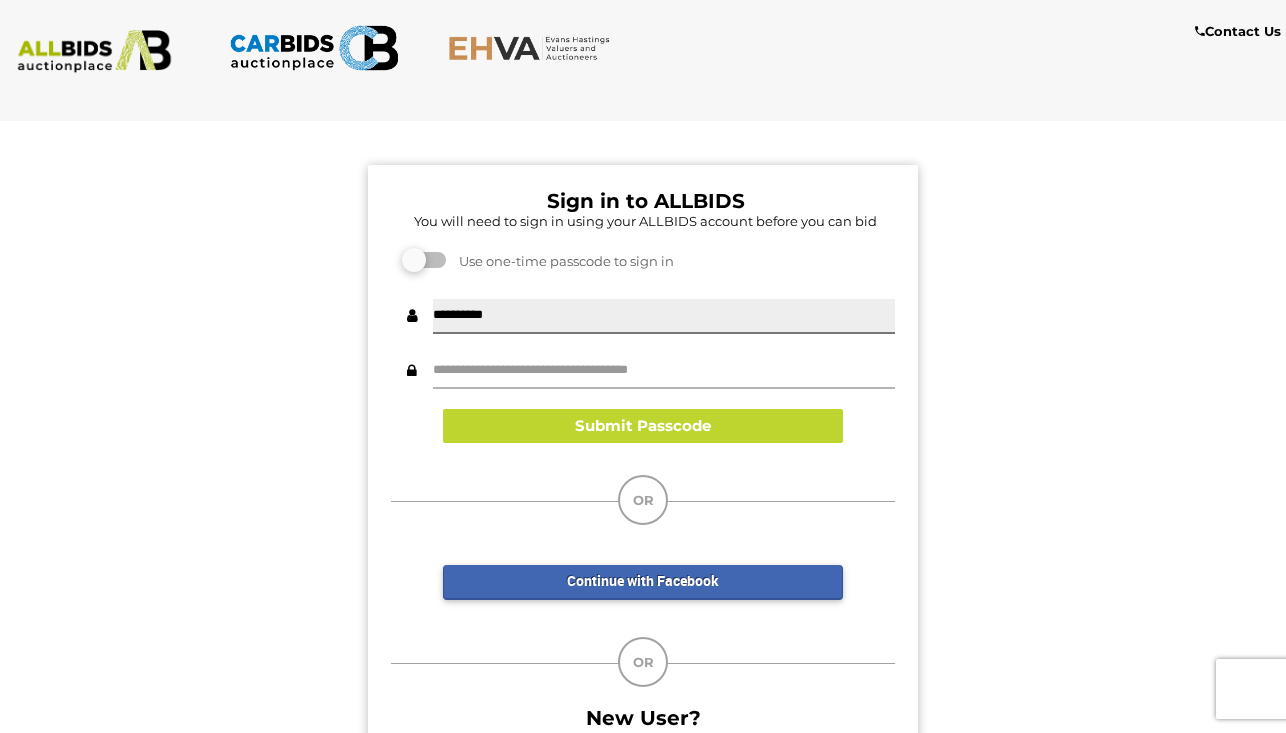 click at bounding box center [664, 371] 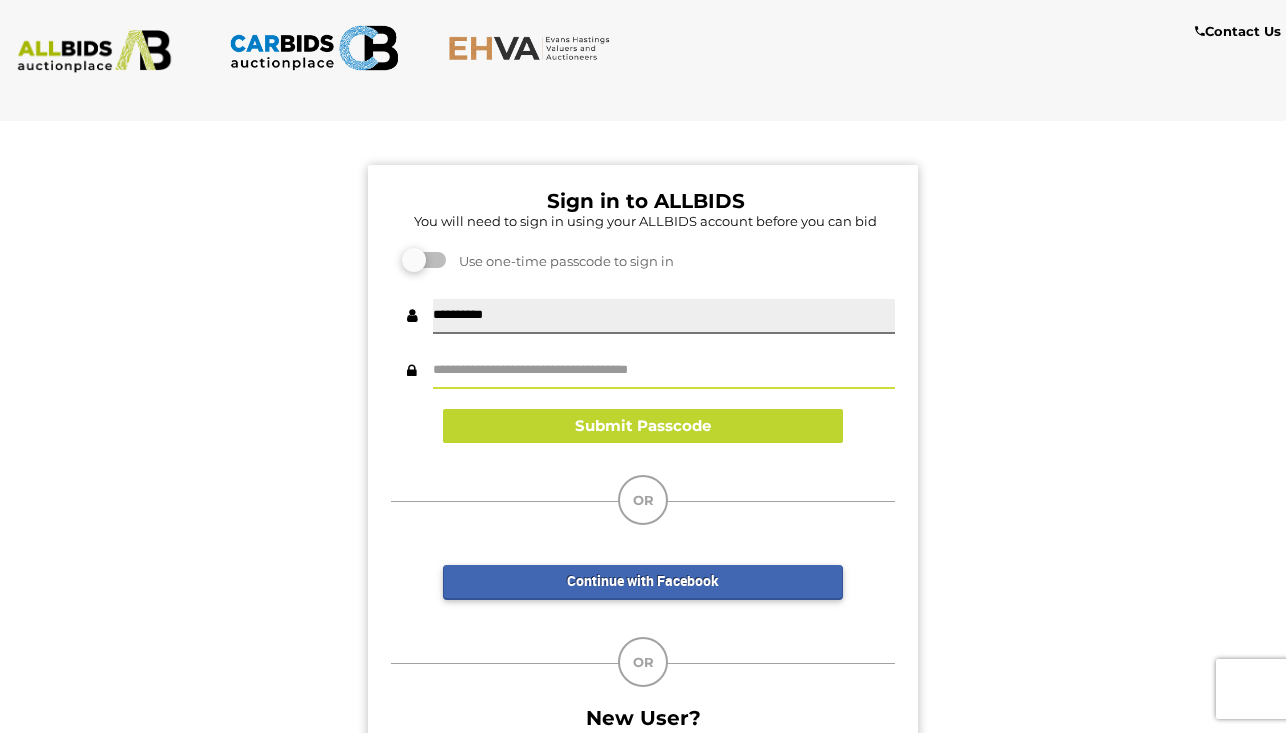 click at bounding box center (664, 371) 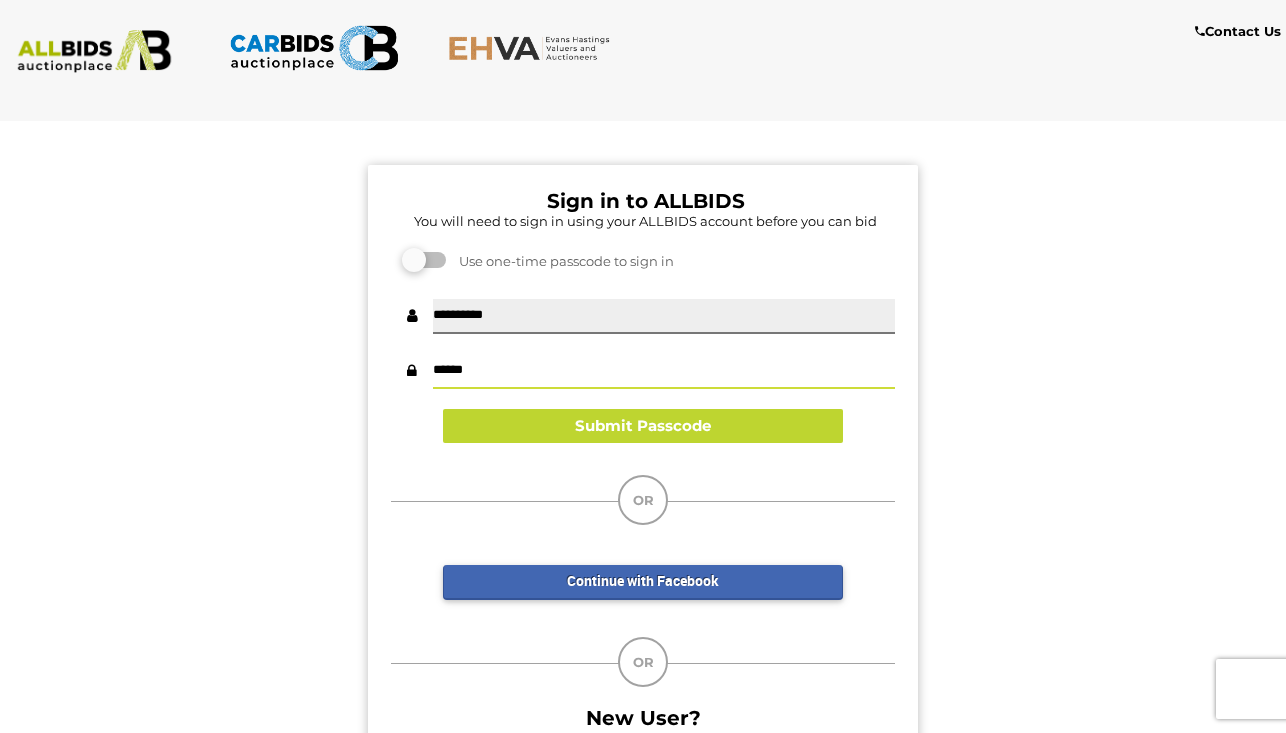 type on "******" 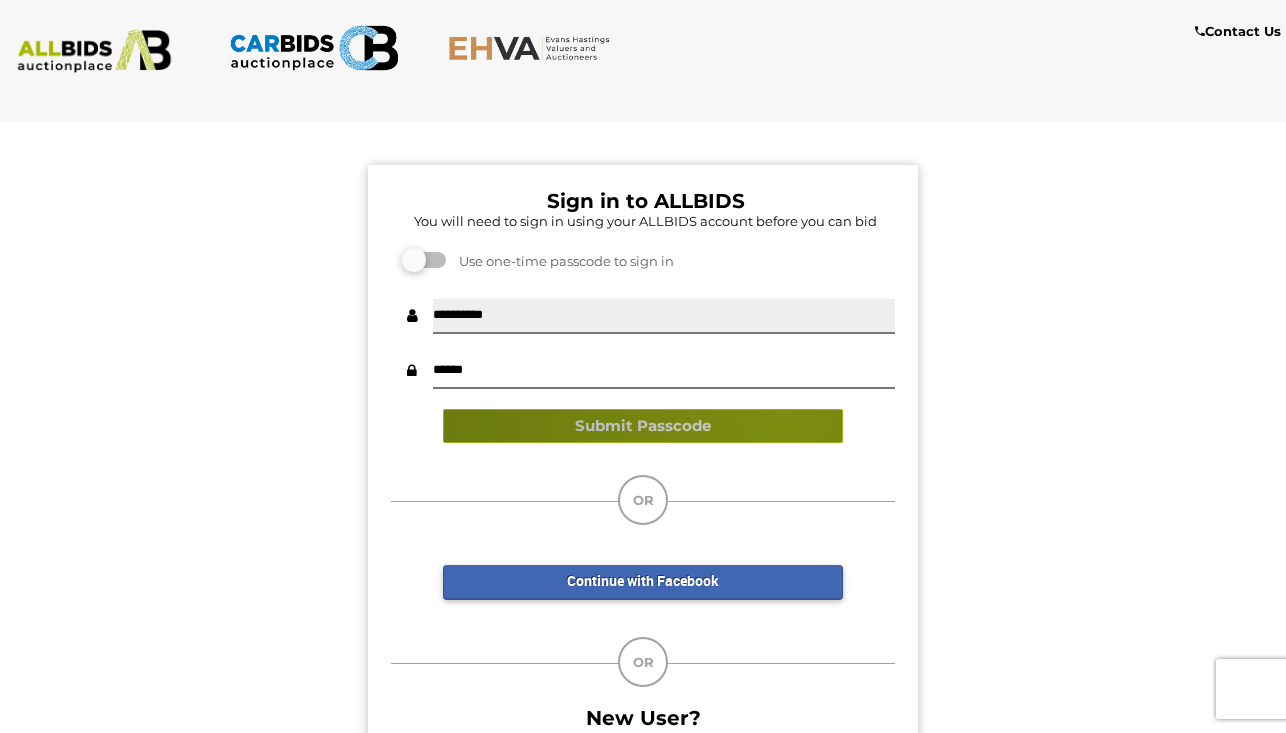 click on "Submit Passcode" at bounding box center [643, 426] 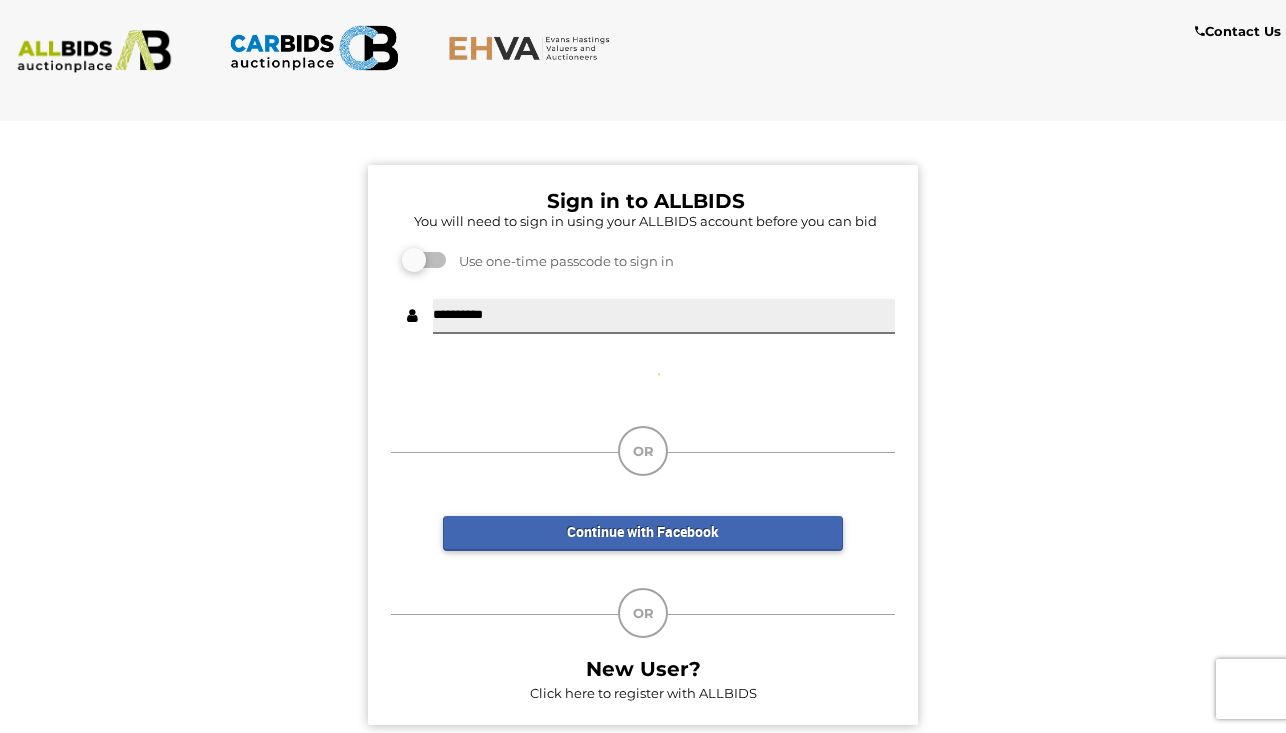scroll, scrollTop: 0, scrollLeft: 15, axis: horizontal 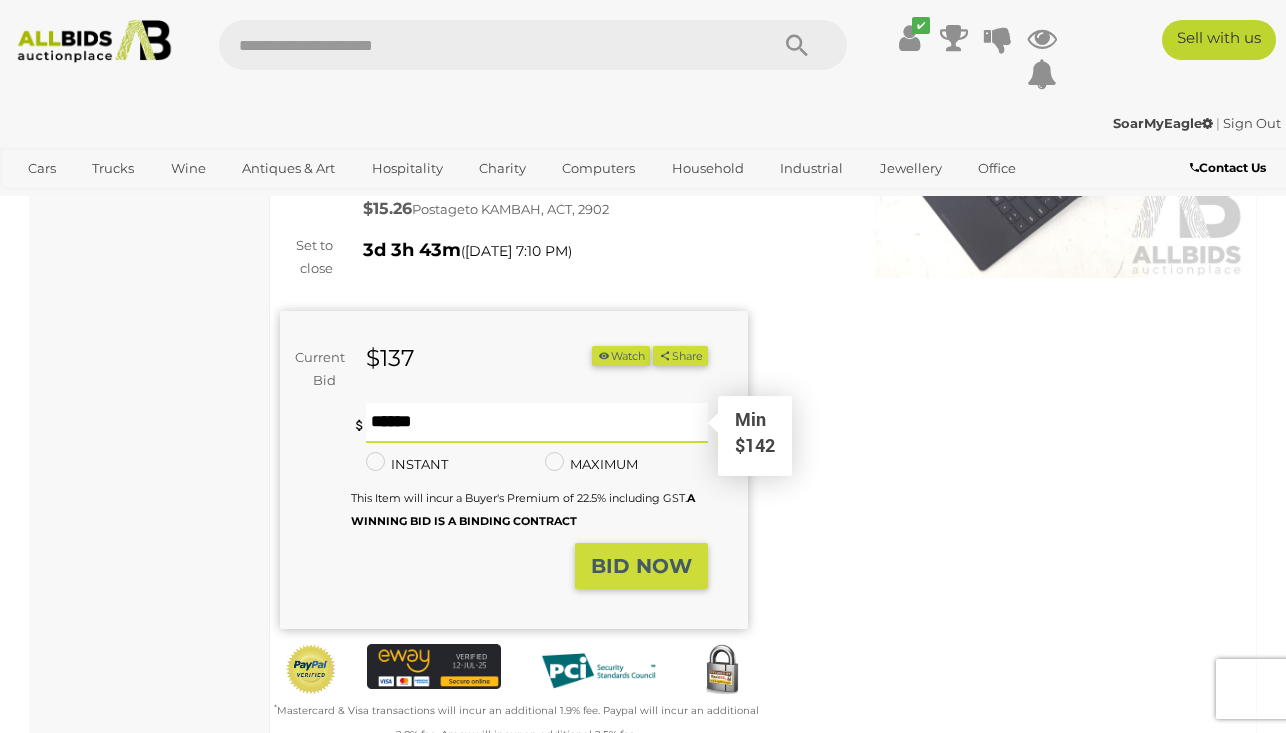 click at bounding box center (537, 423) 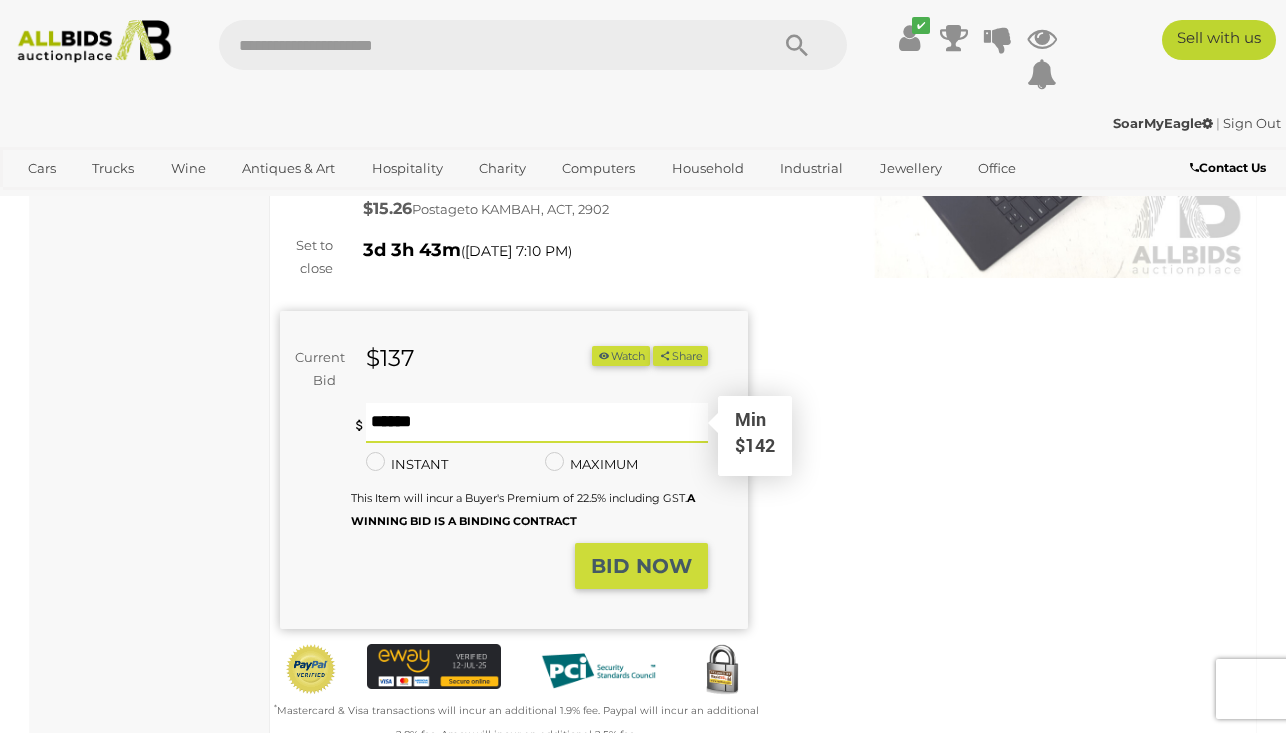 type on "***" 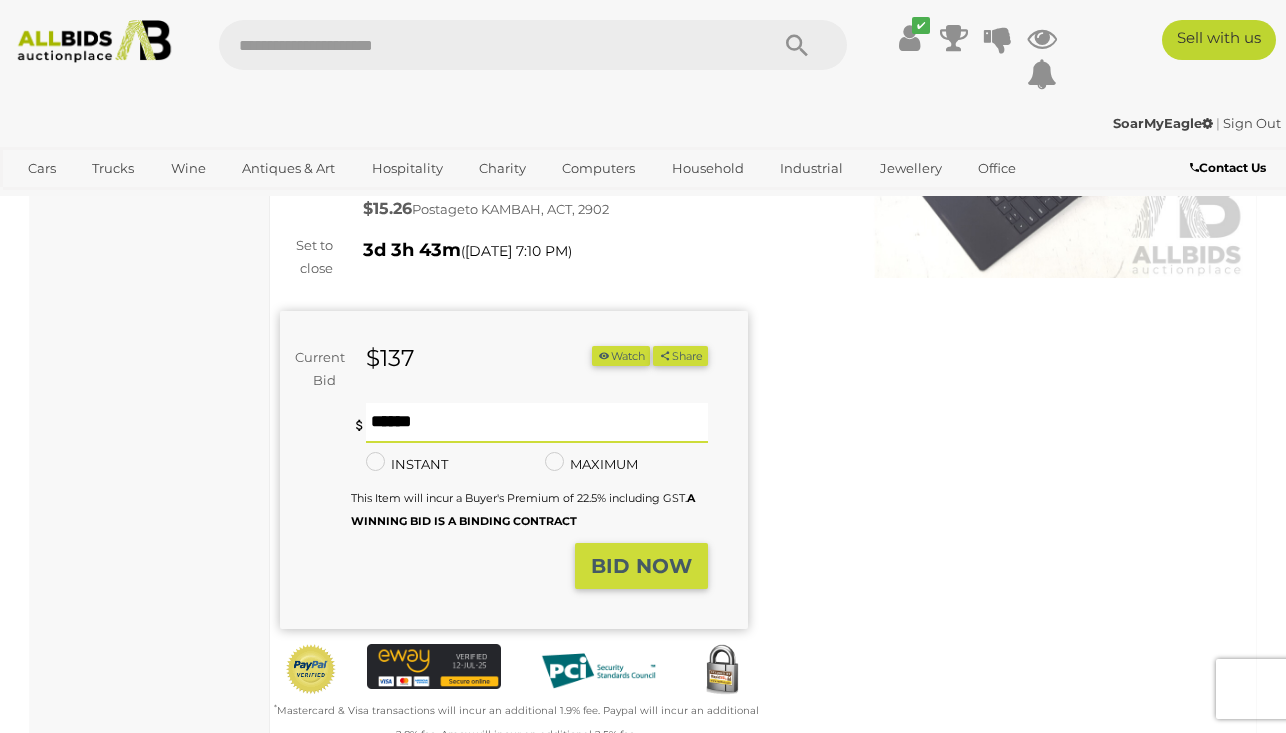click on "BID NOW" at bounding box center [641, 566] 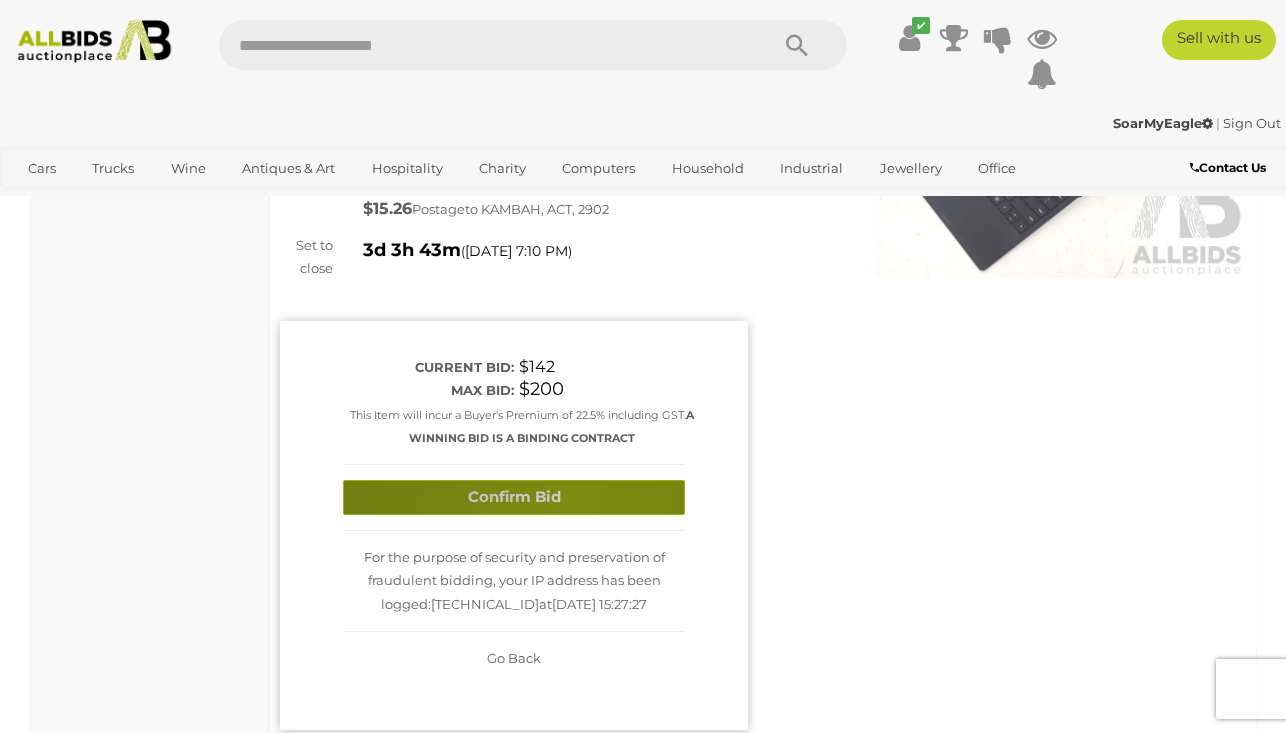 click on "Confirm Bid" at bounding box center [514, 497] 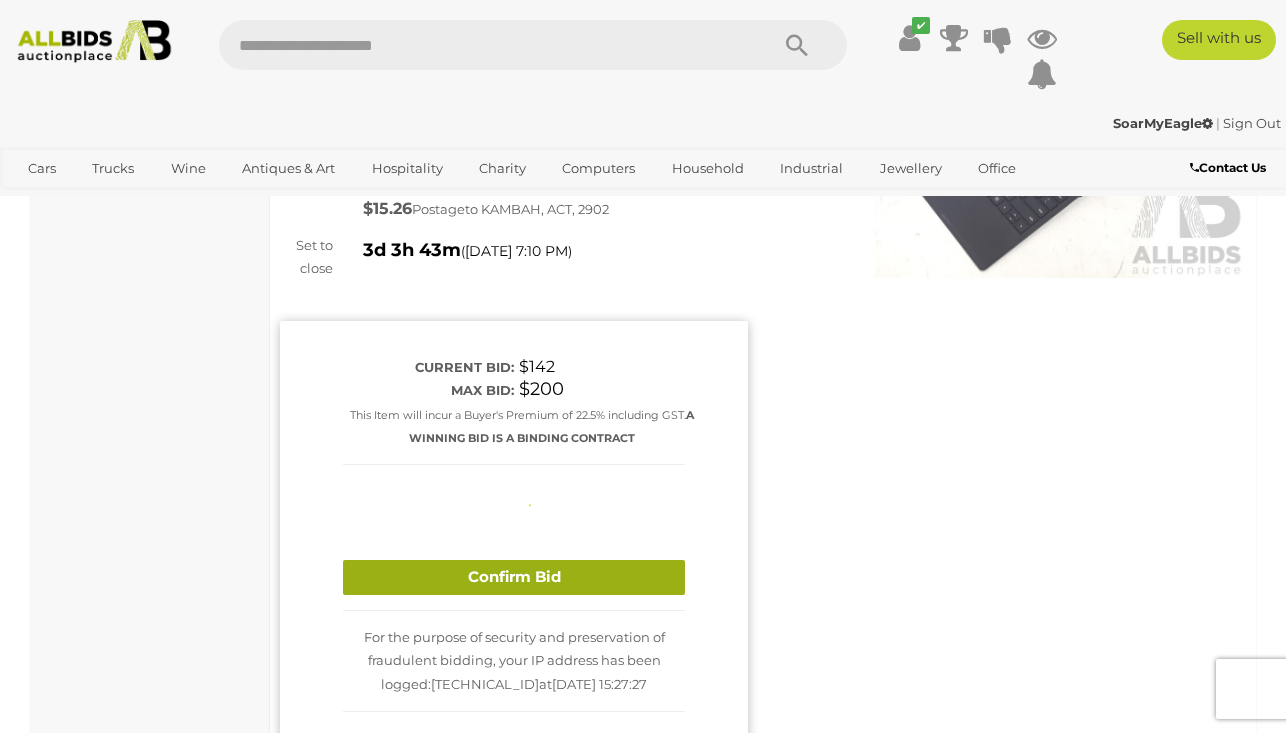 type 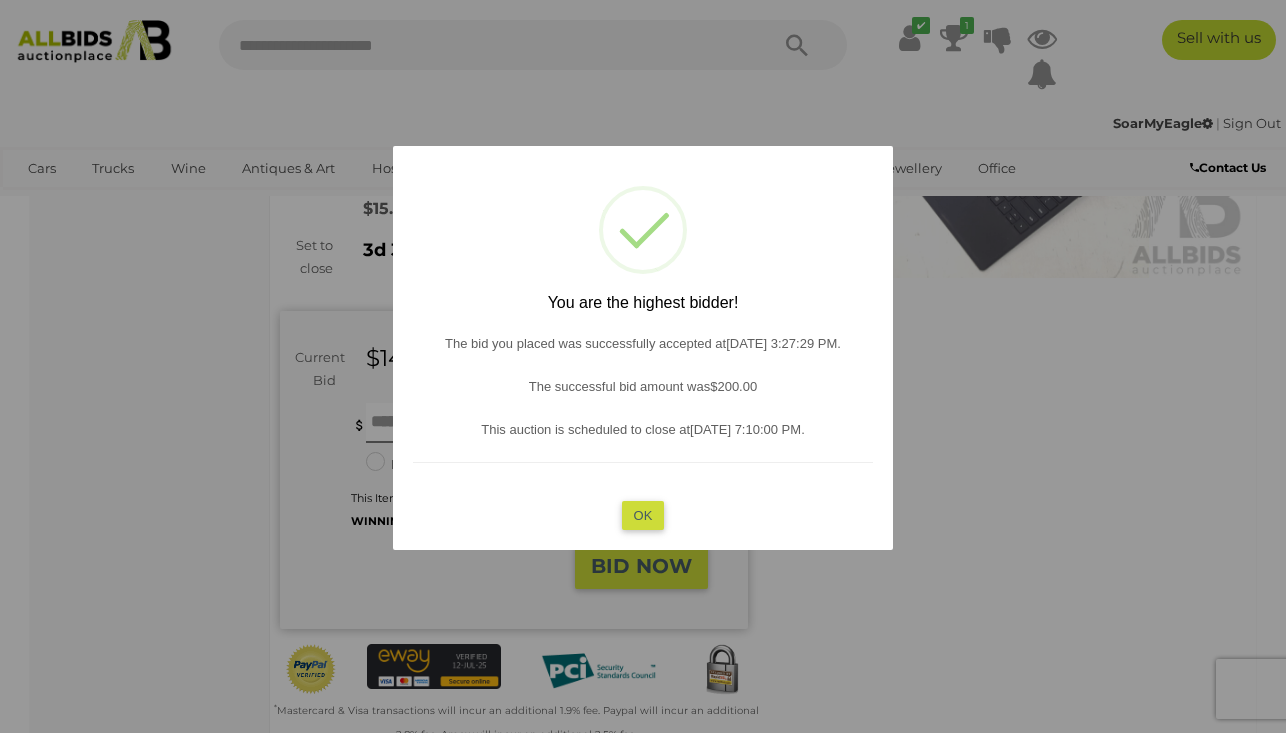 click on "OK" at bounding box center (643, 514) 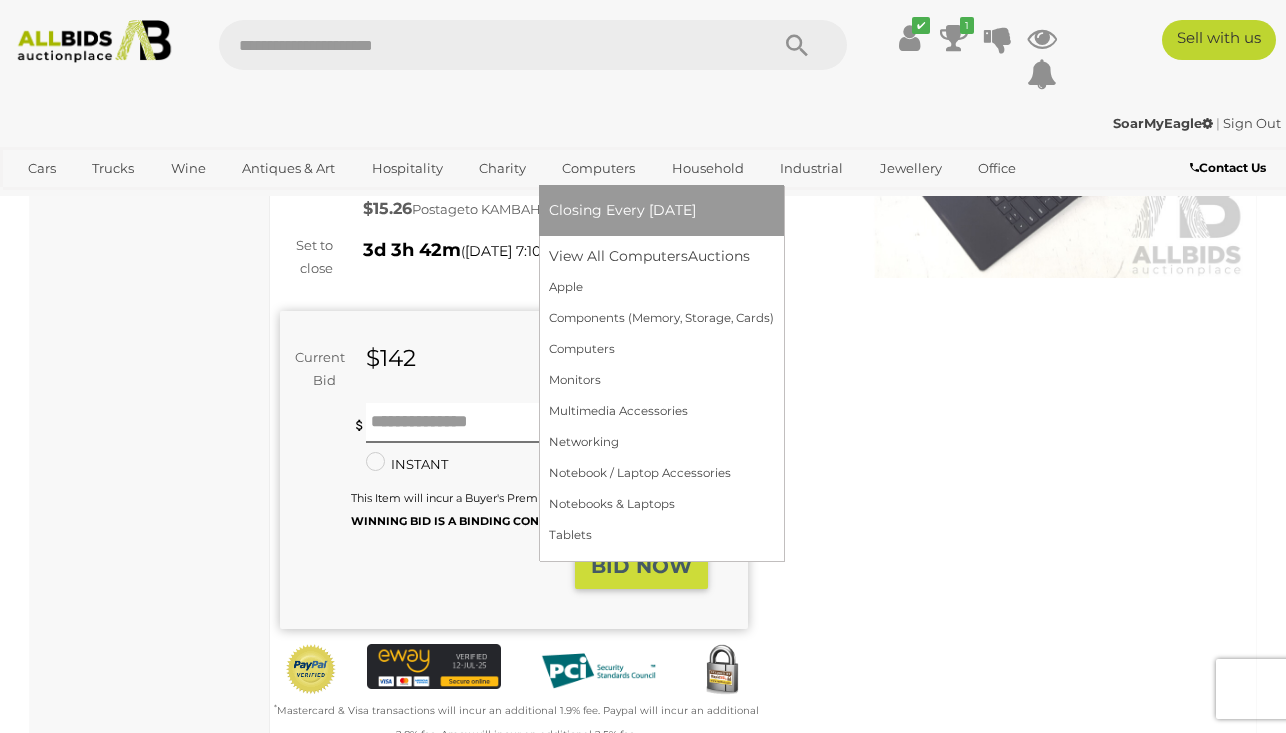 click on "Computers" at bounding box center [598, 168] 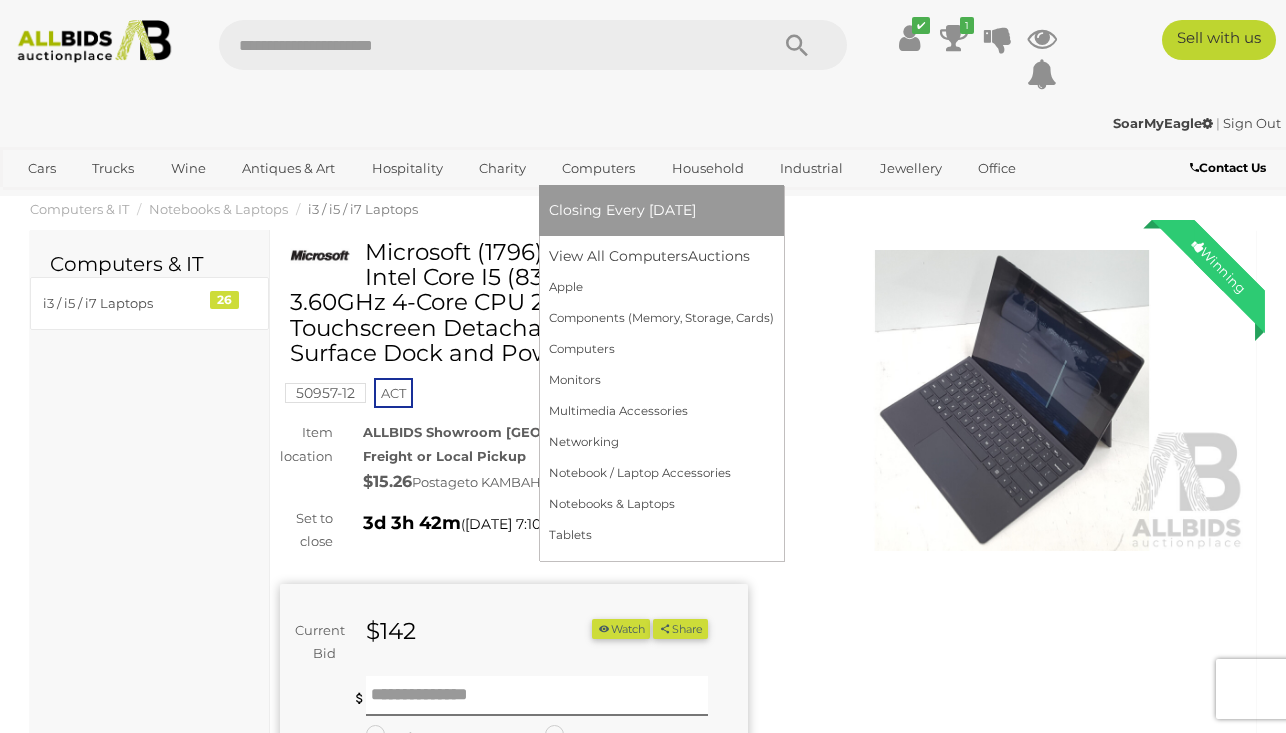 click on "Computers" at bounding box center [598, 168] 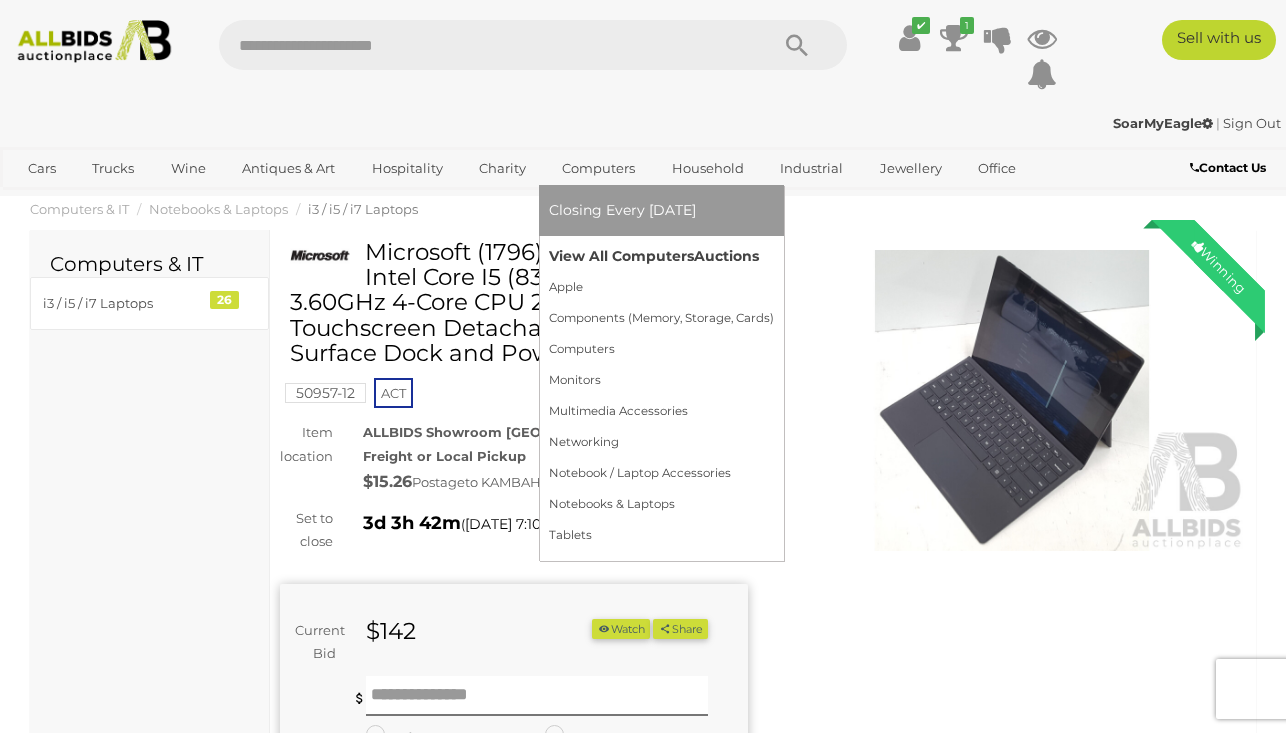click on "View All Computers  Auctions" at bounding box center (661, 256) 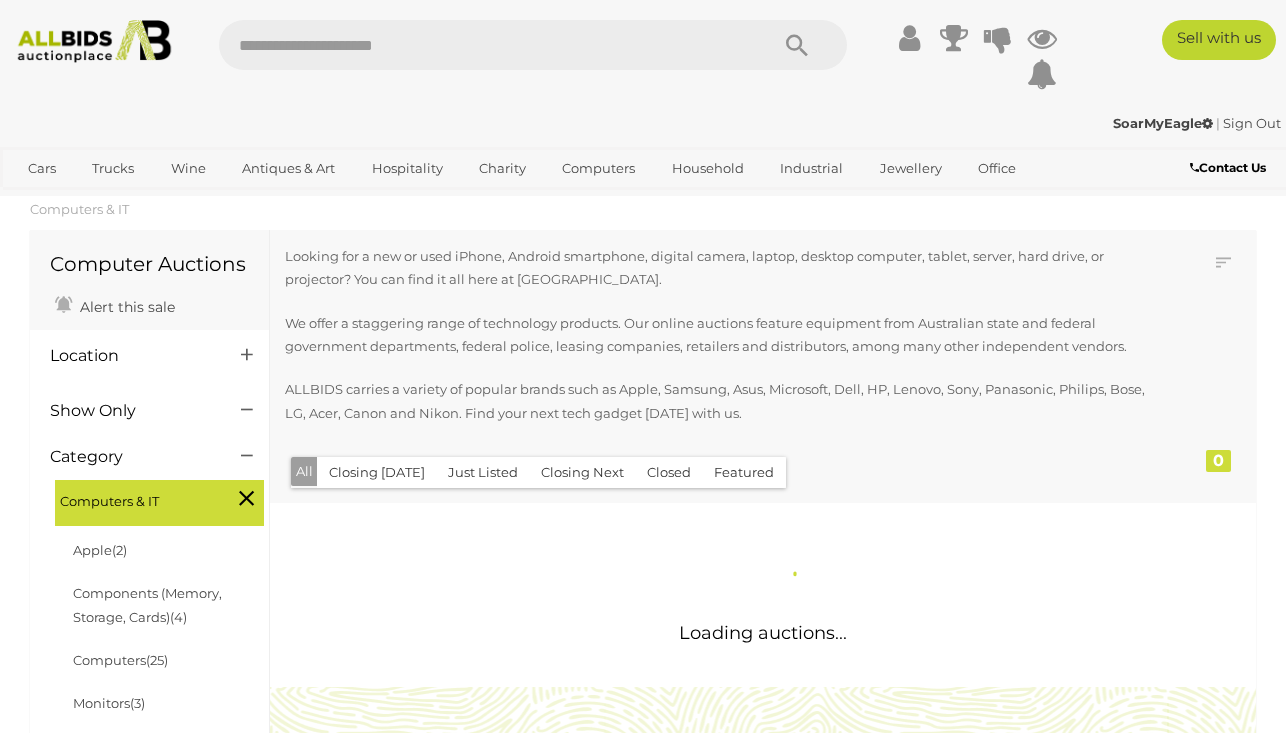 scroll, scrollTop: 0, scrollLeft: 0, axis: both 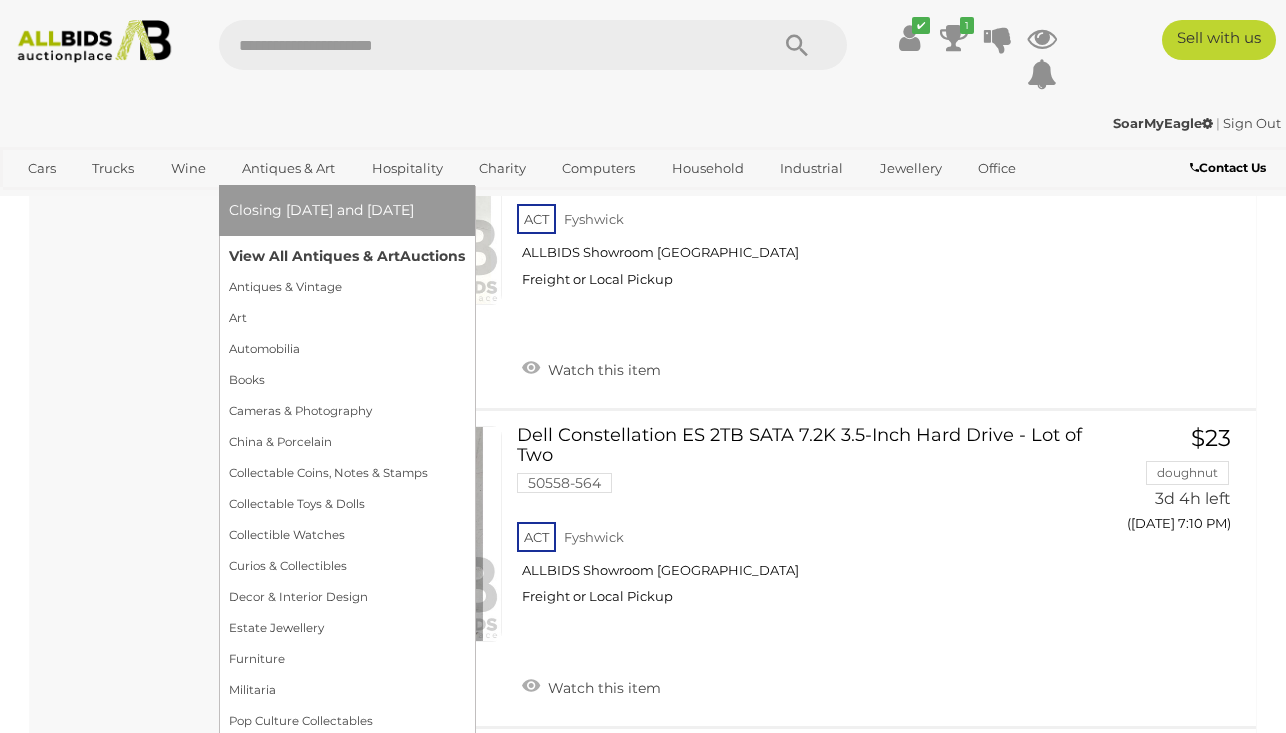 click on "View All Antiques & Art  Auctions" at bounding box center [347, 256] 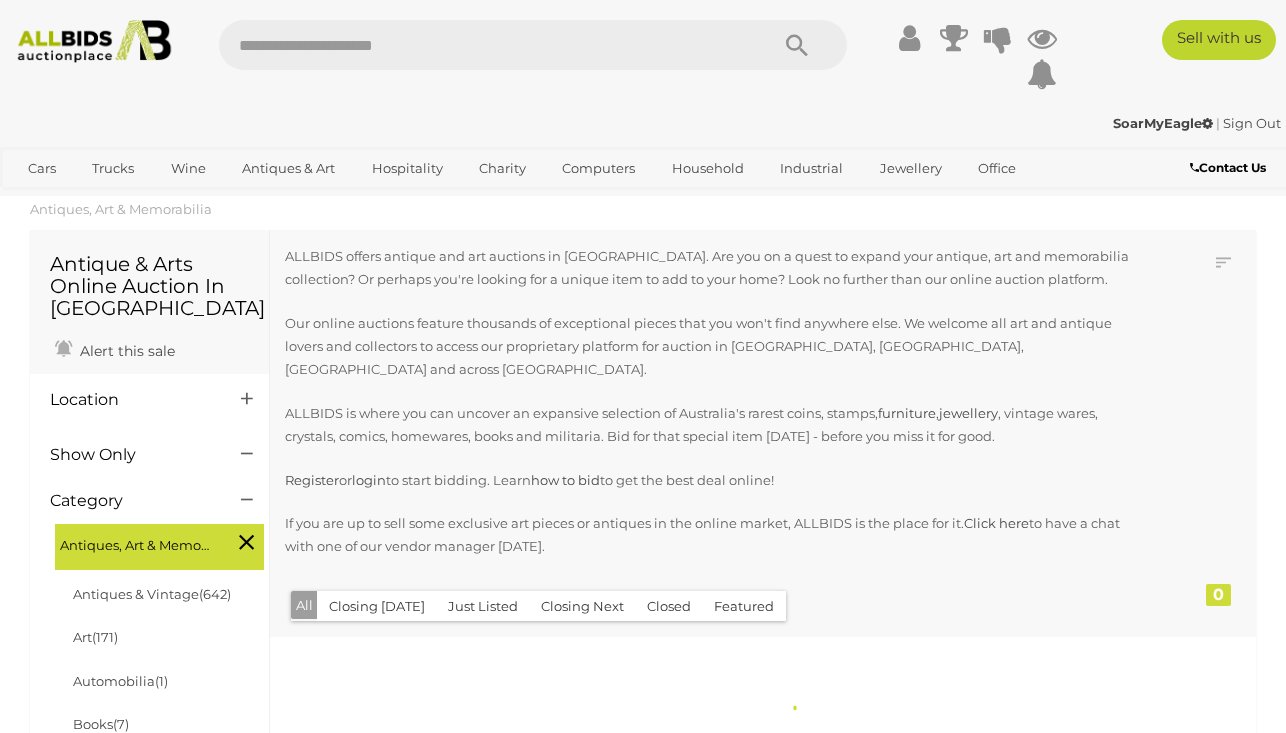 scroll, scrollTop: 0, scrollLeft: 0, axis: both 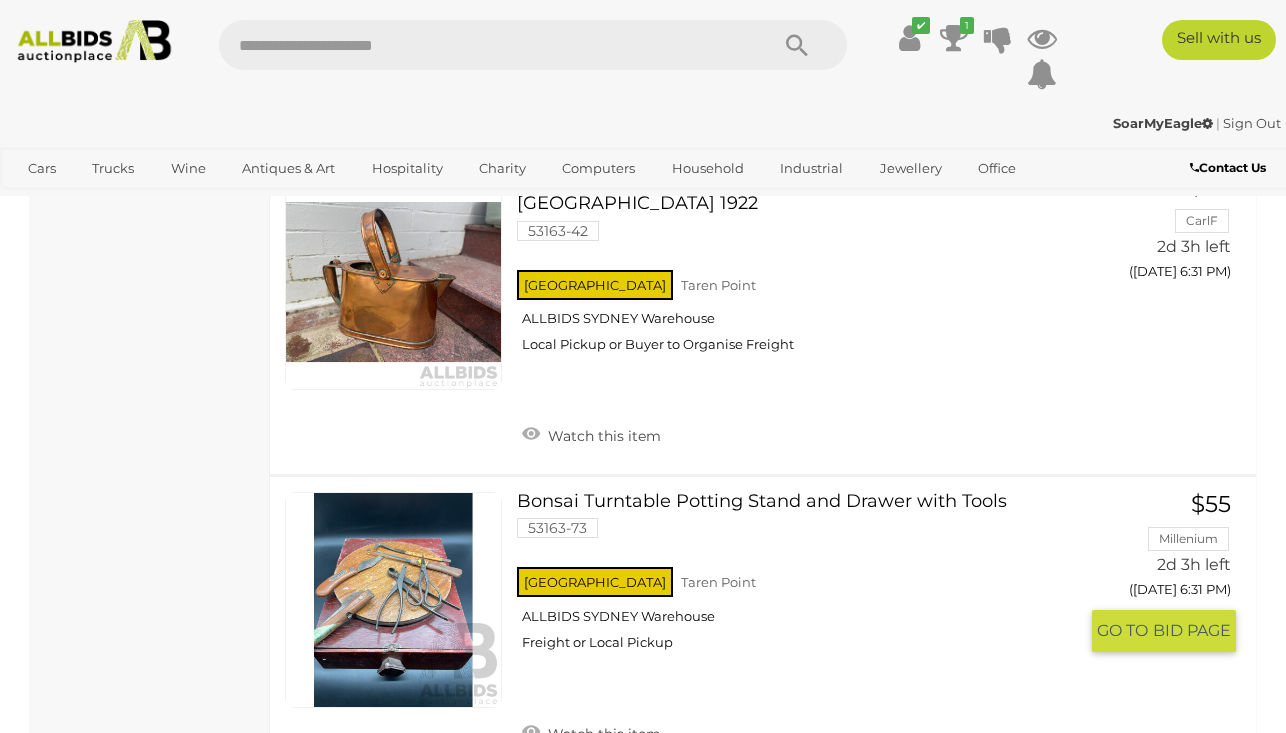 click on "Bonsai Turntable Potting Stand and Drawer with Tools
53163-73
NSW
Taren Point" at bounding box center [804, 579] 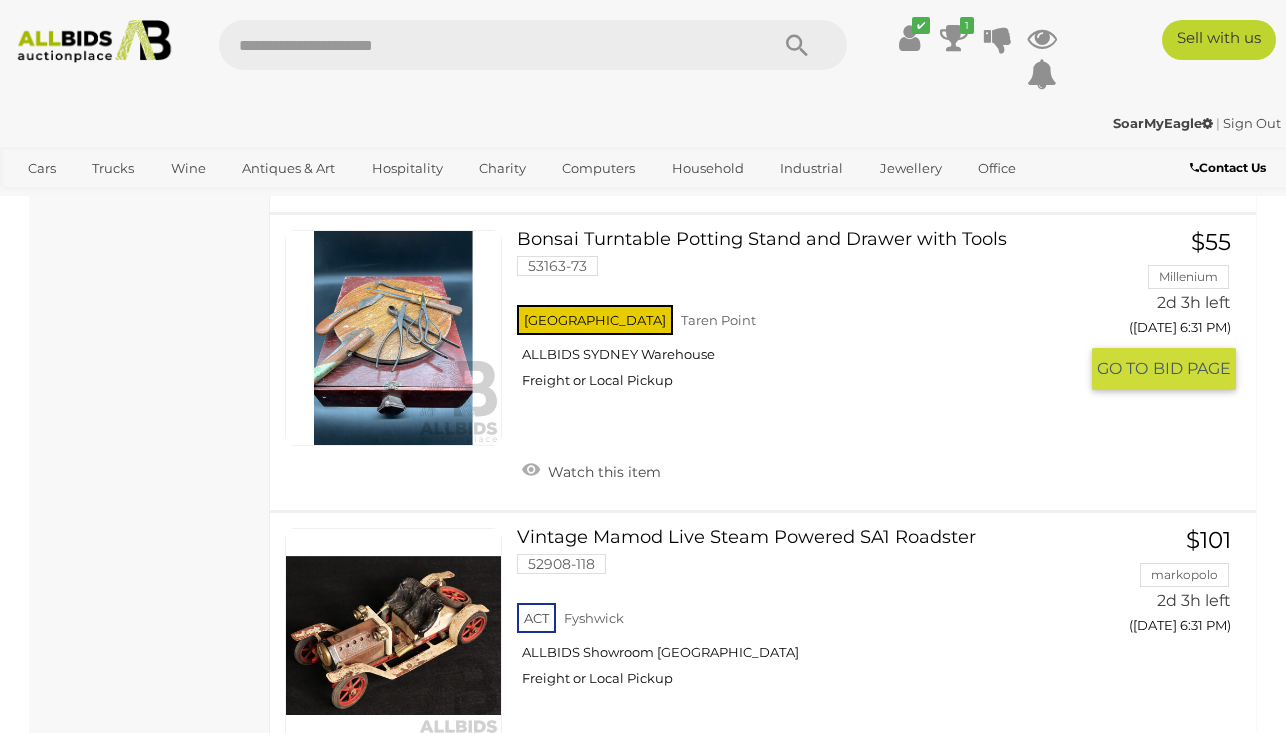 scroll, scrollTop: 5594, scrollLeft: 0, axis: vertical 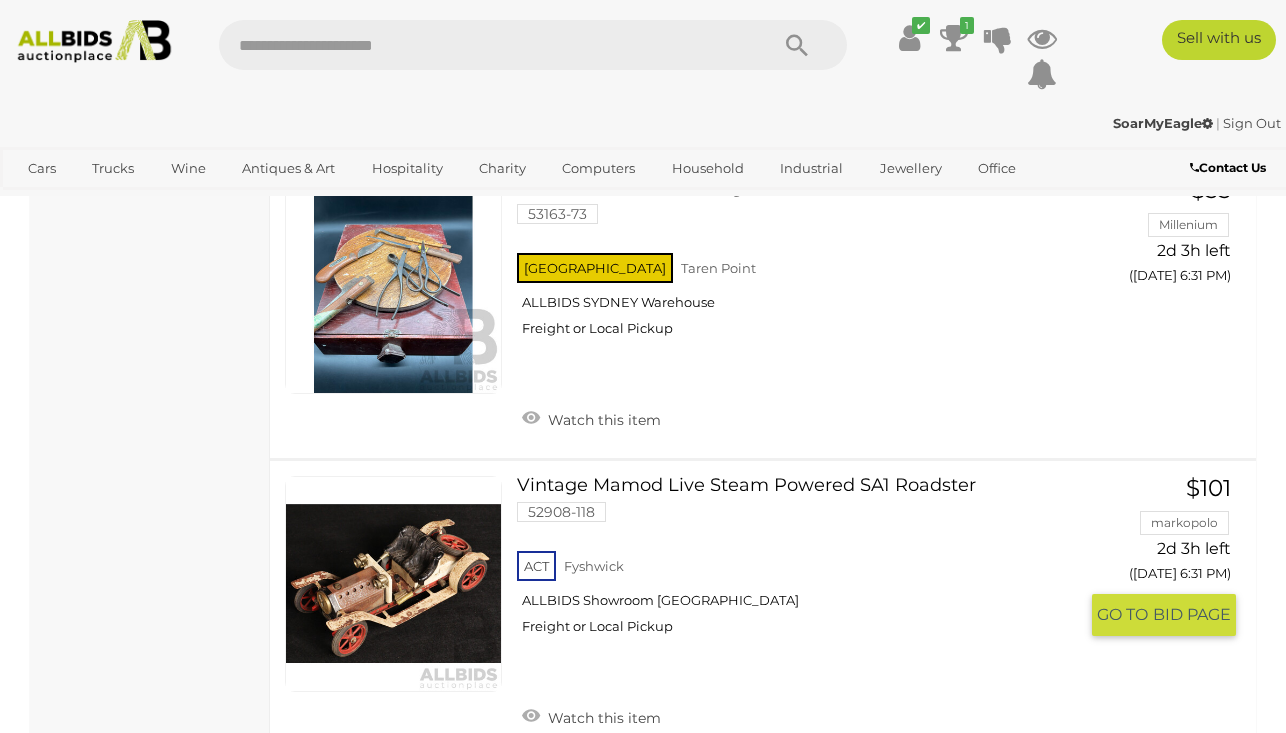 click on "Vintage Mamod Live Steam Powered SA1 Roadster
52908-118
ACT
Fyshwick ALLBIDS Showroom Fyshwick" at bounding box center [804, 563] 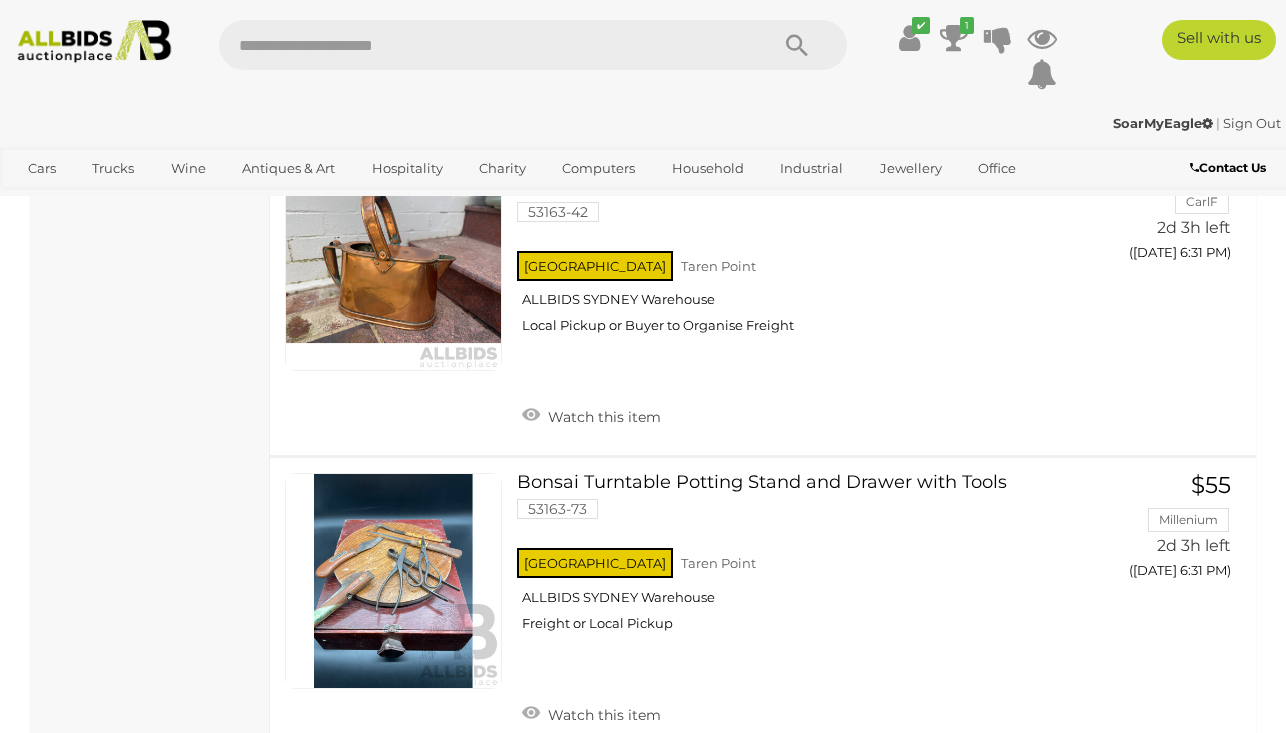 scroll, scrollTop: 5284, scrollLeft: 0, axis: vertical 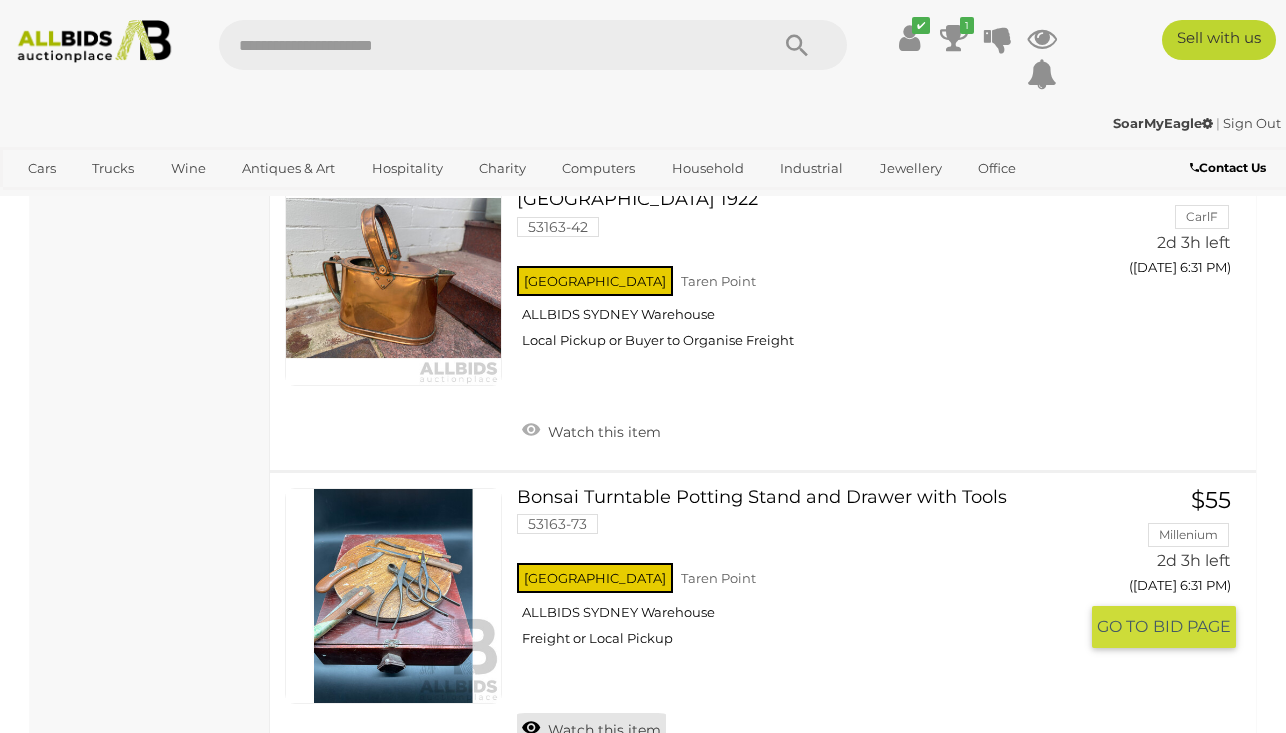 click on "Watch this item" at bounding box center (591, 728) 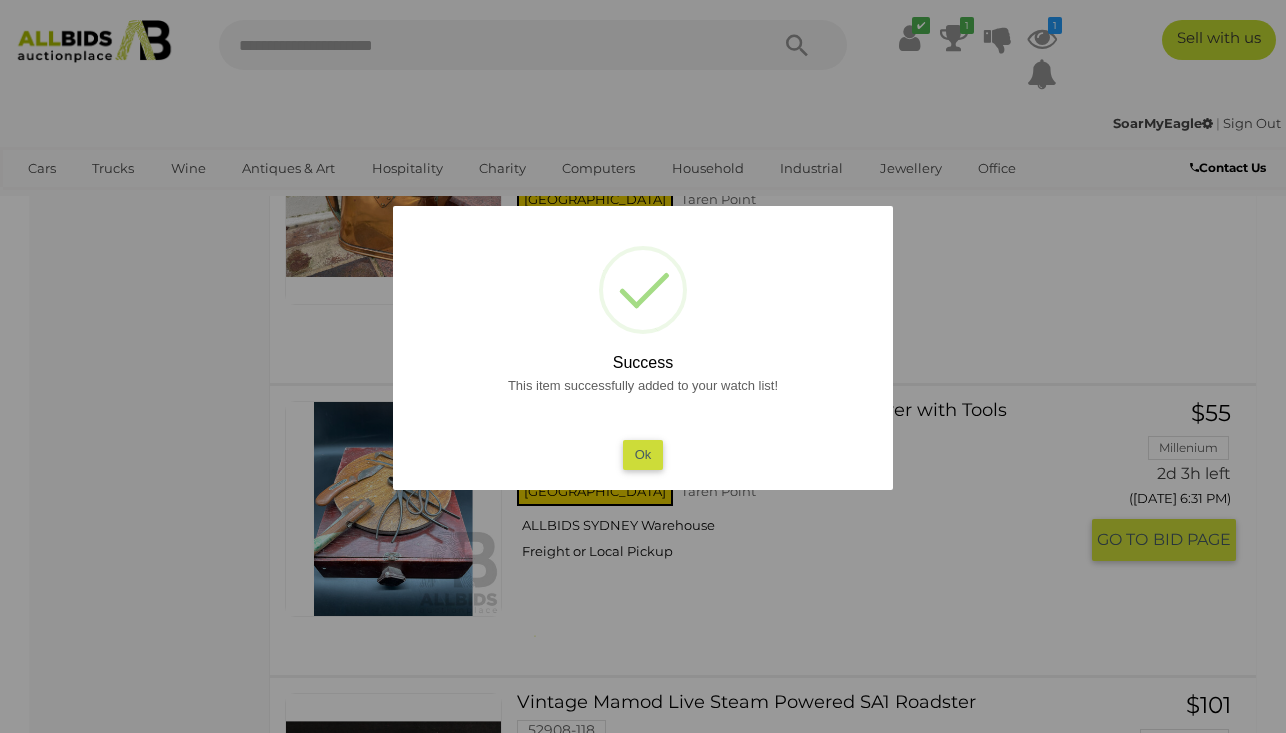 click on "Ok" at bounding box center (643, 454) 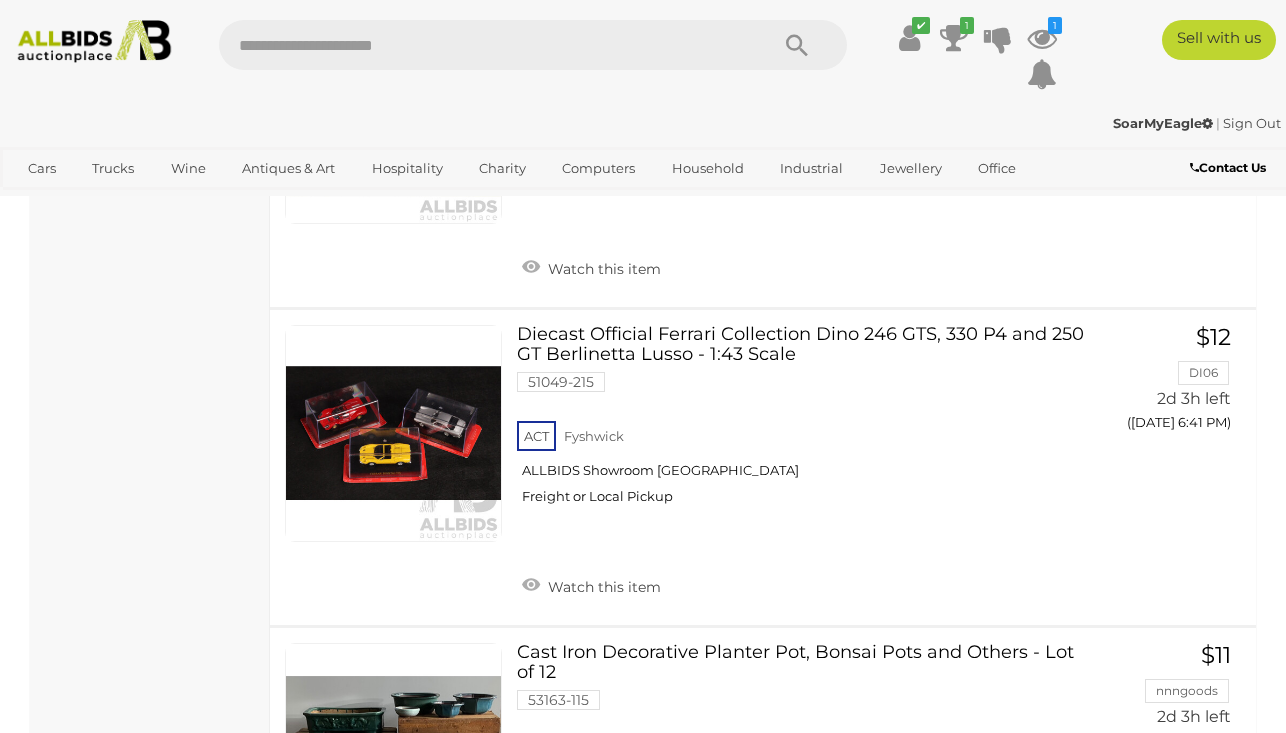 scroll, scrollTop: 14478, scrollLeft: 0, axis: vertical 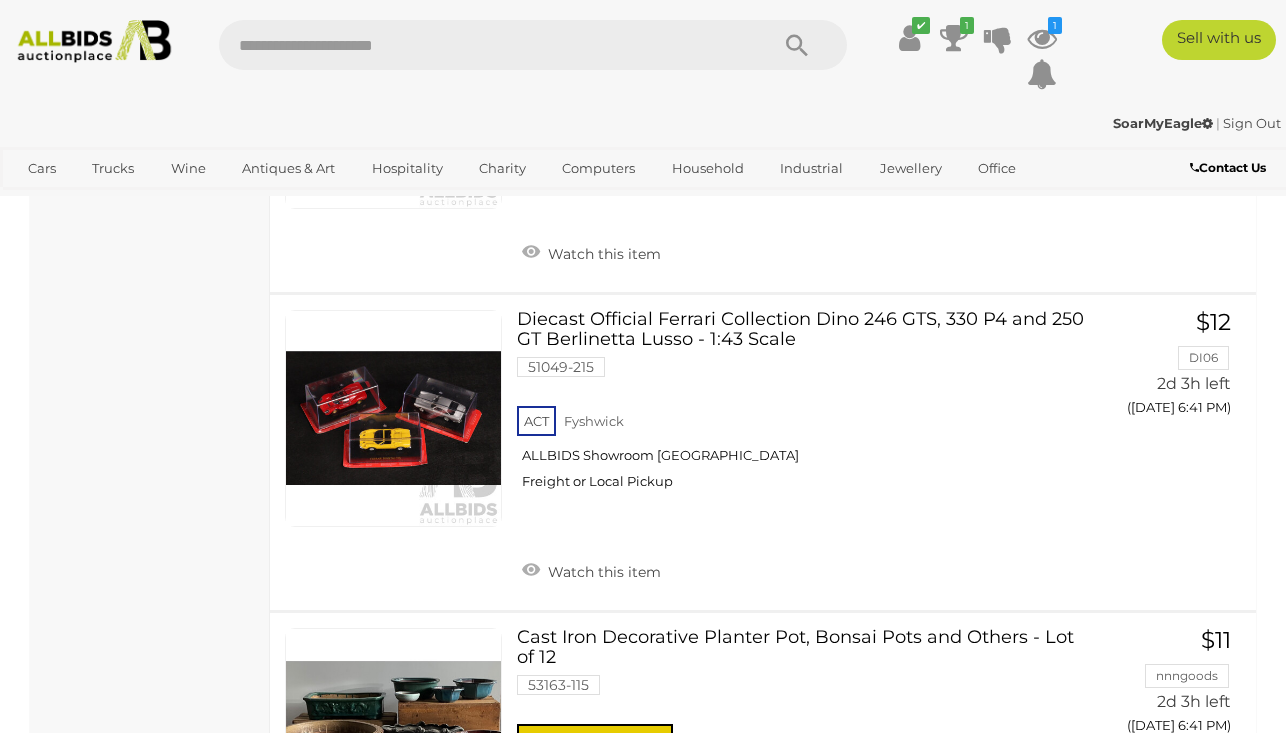 click on "Cast Iron Decorative Planter Pot, Bonsai Pots and Others - Lot of 12
53163-115
NSW
Taren Point" at bounding box center (804, 725) 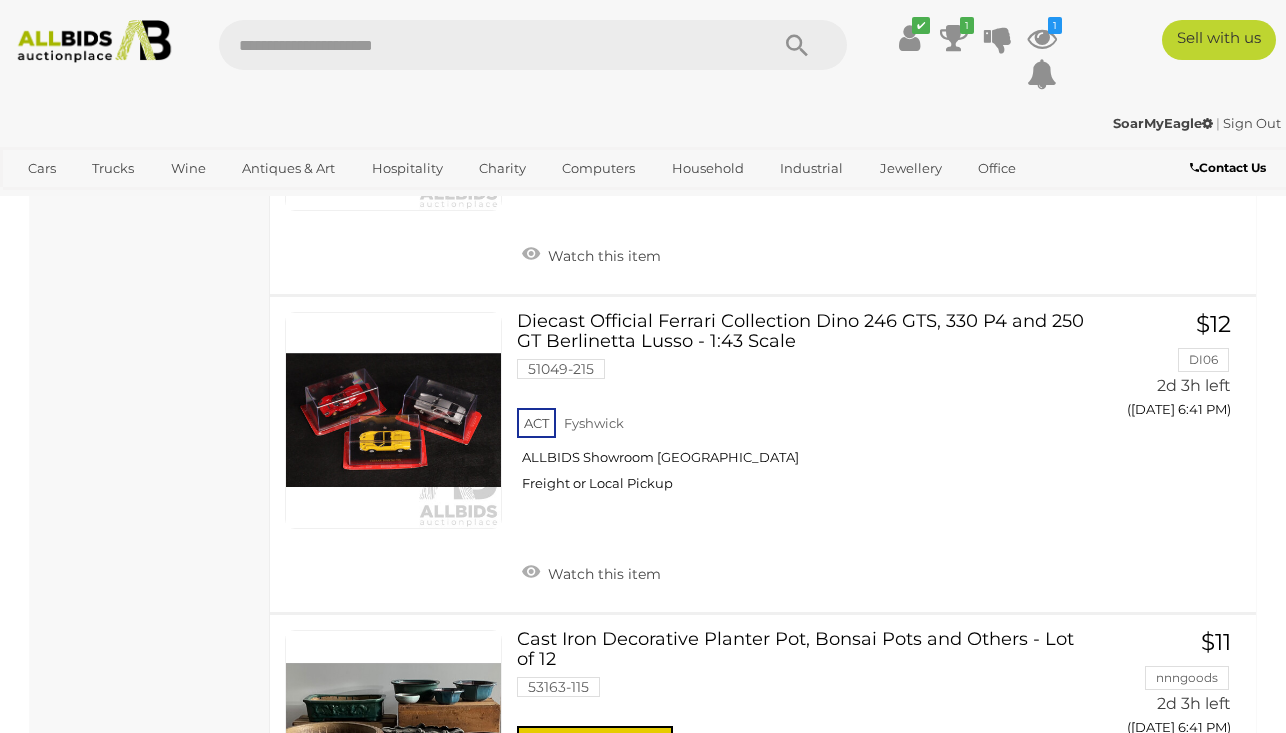 scroll, scrollTop: 14473, scrollLeft: 0, axis: vertical 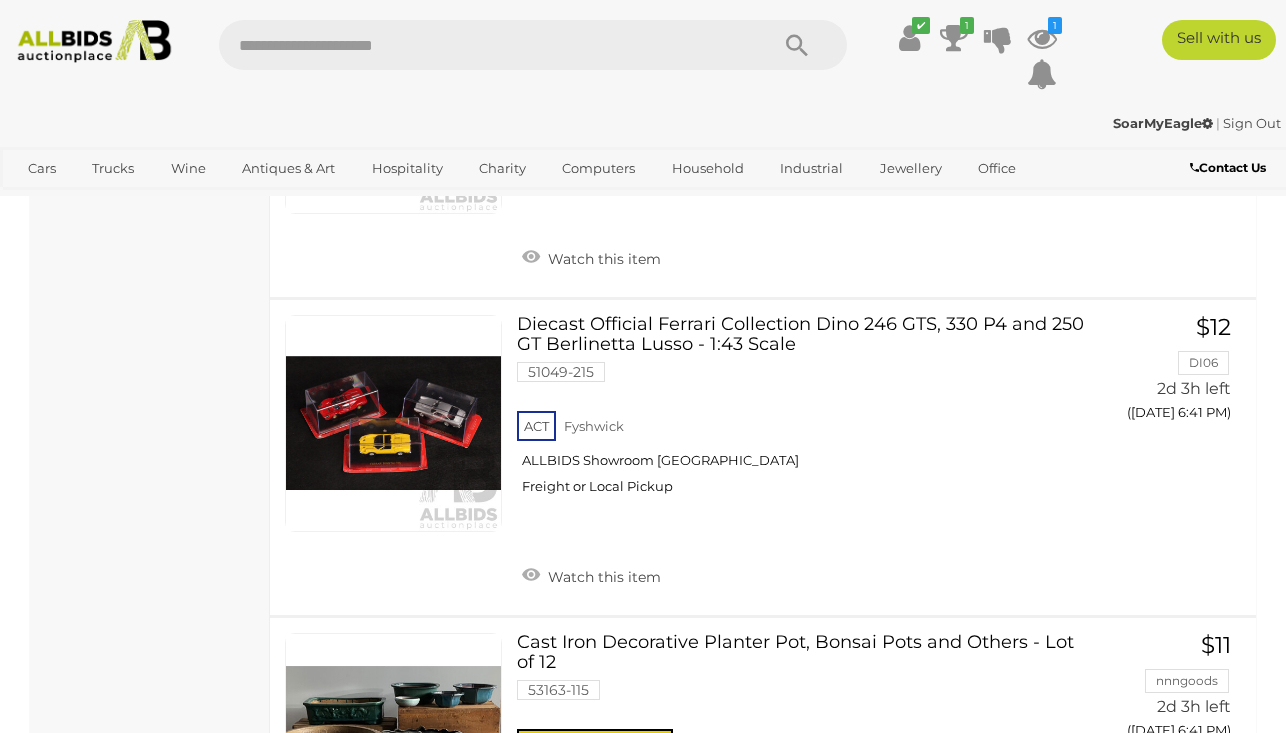 click on "Watch this item" at bounding box center [591, 893] 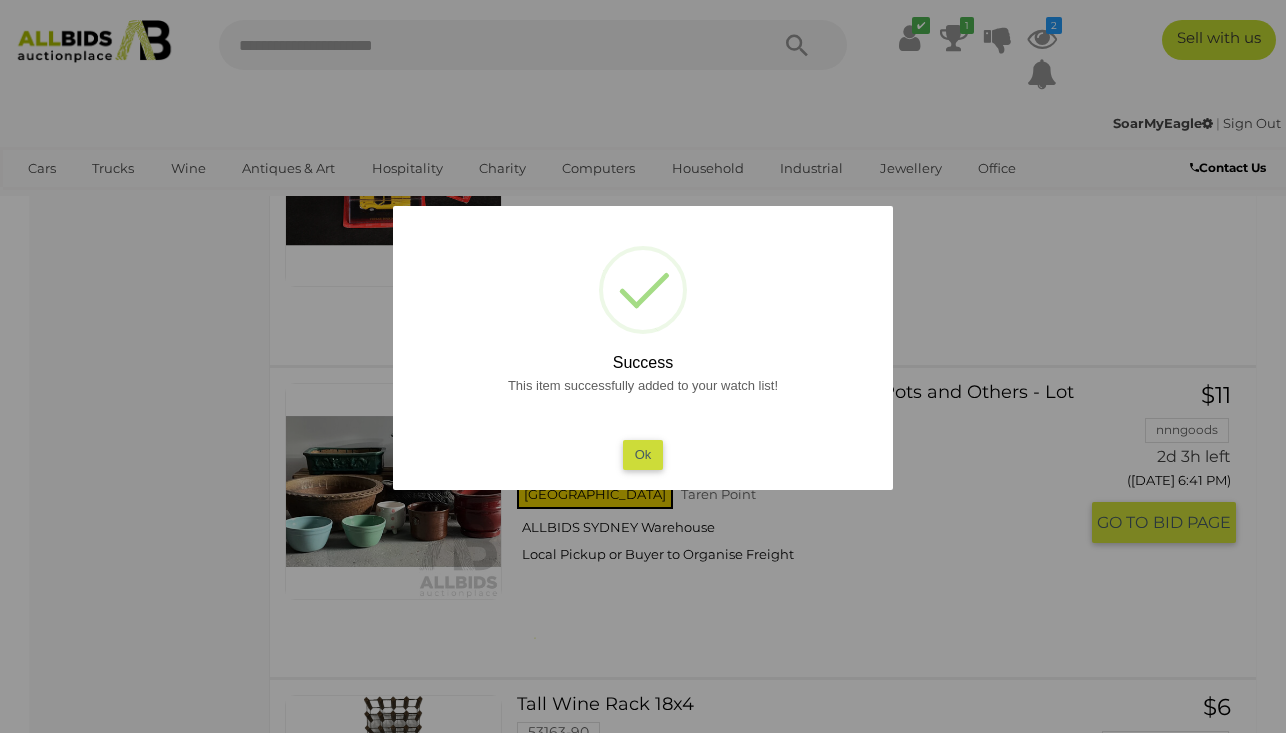 click on "Ok" at bounding box center [643, 454] 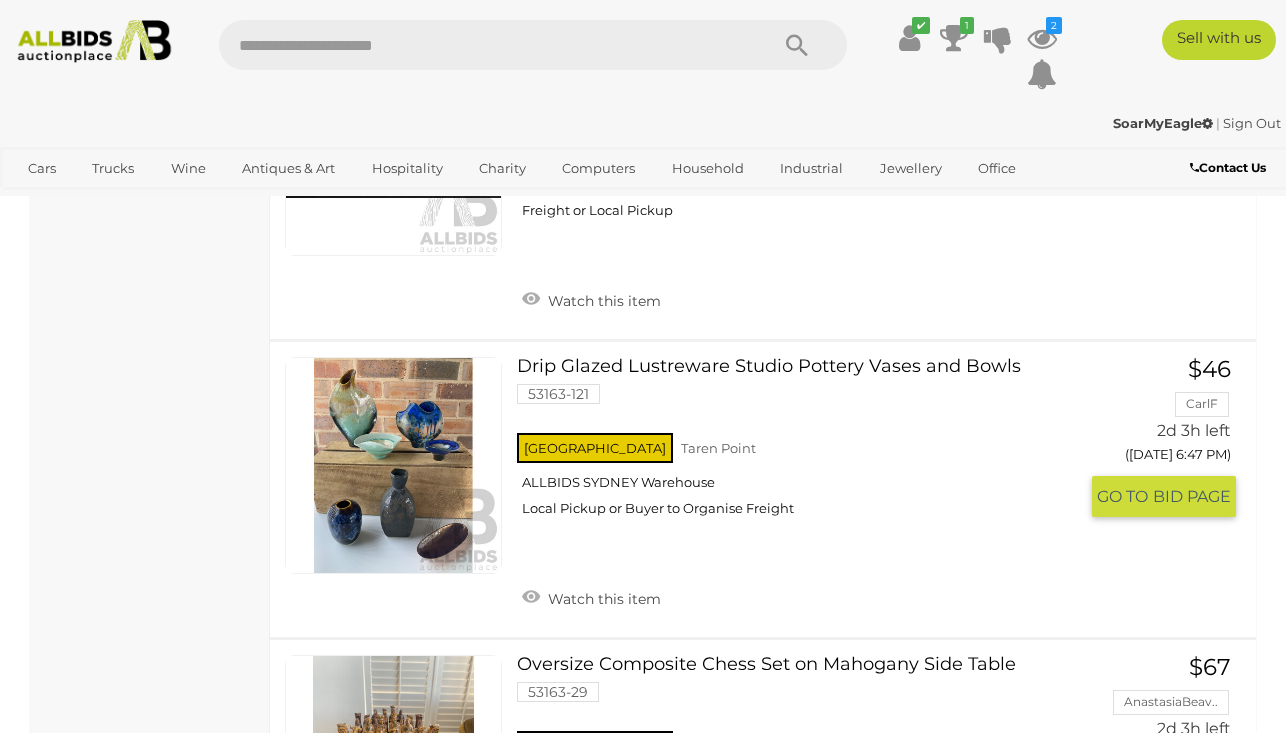 scroll, scrollTop: 20033, scrollLeft: 0, axis: vertical 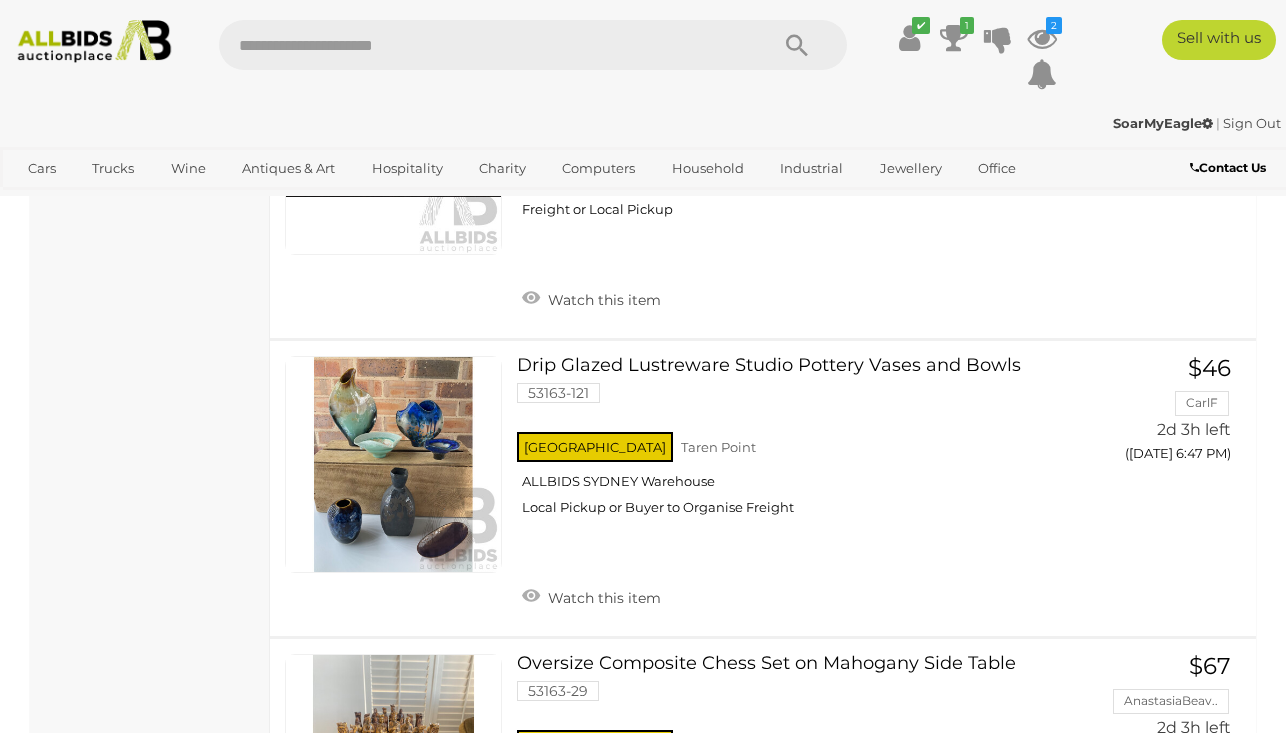 click on "Oversize Composite Chess Set on Mahogany Side Table
53163-29
NSW
Taren Point" at bounding box center [804, 741] 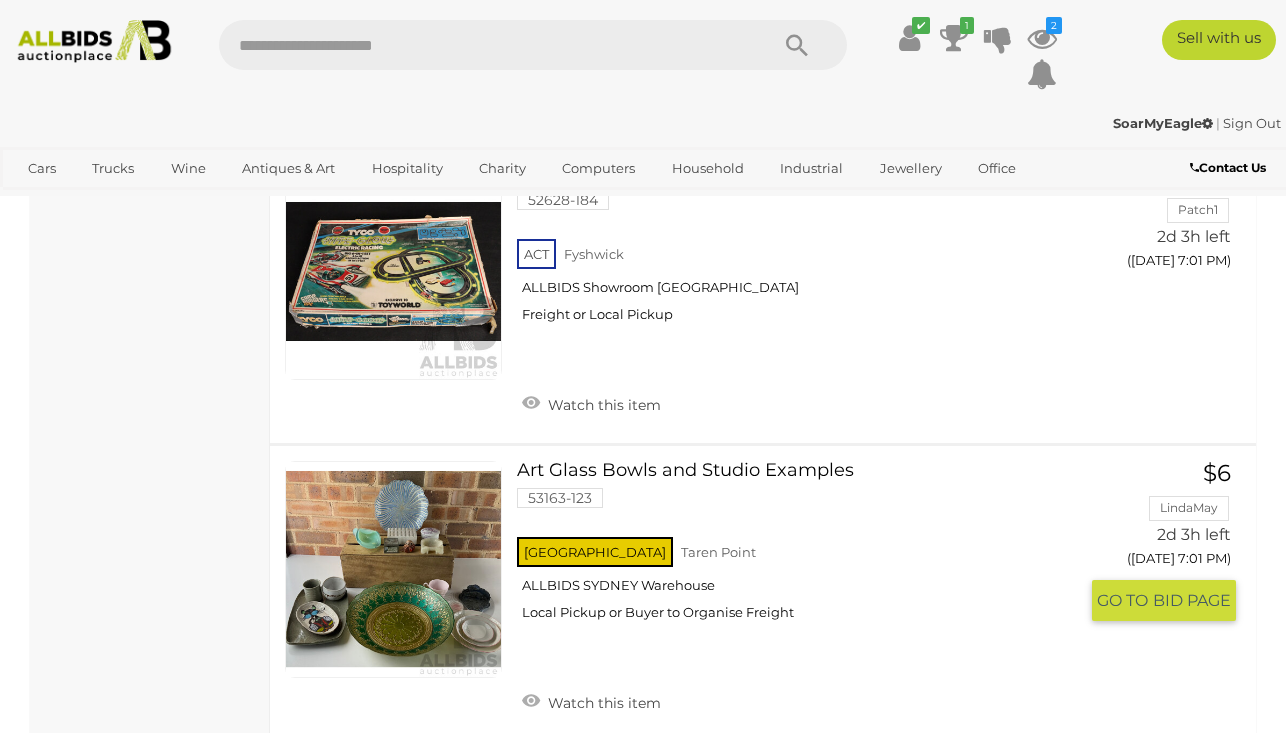 scroll, scrollTop: 30902, scrollLeft: 0, axis: vertical 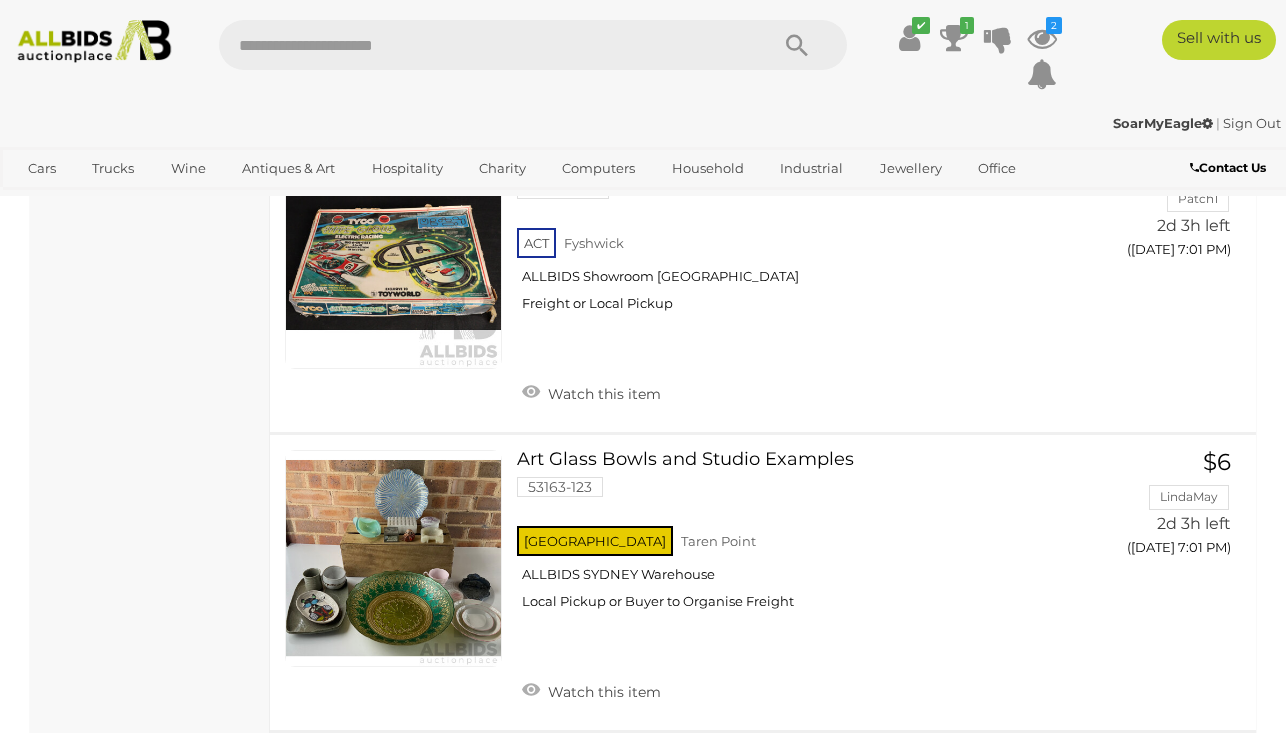 click on "2" at bounding box center (403, 1078) 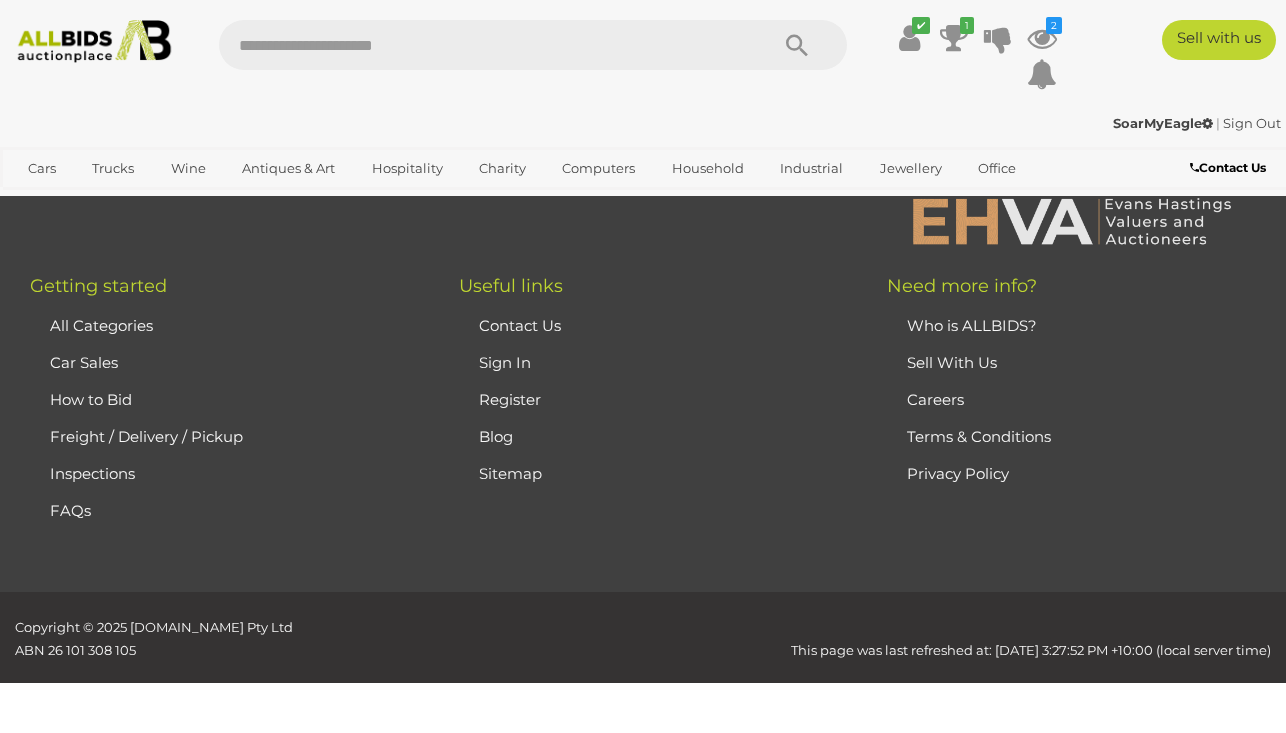 scroll, scrollTop: 442, scrollLeft: 0, axis: vertical 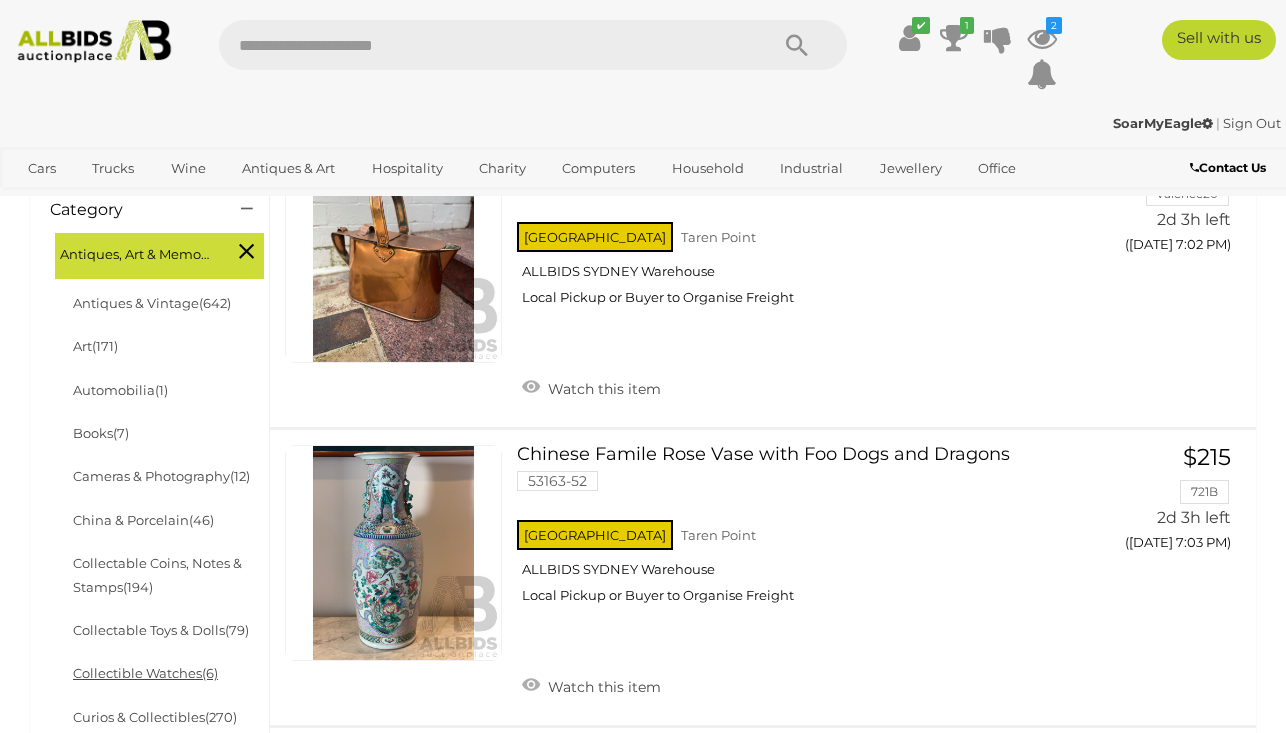 click on "Collectible Watches
(6)" at bounding box center (145, 673) 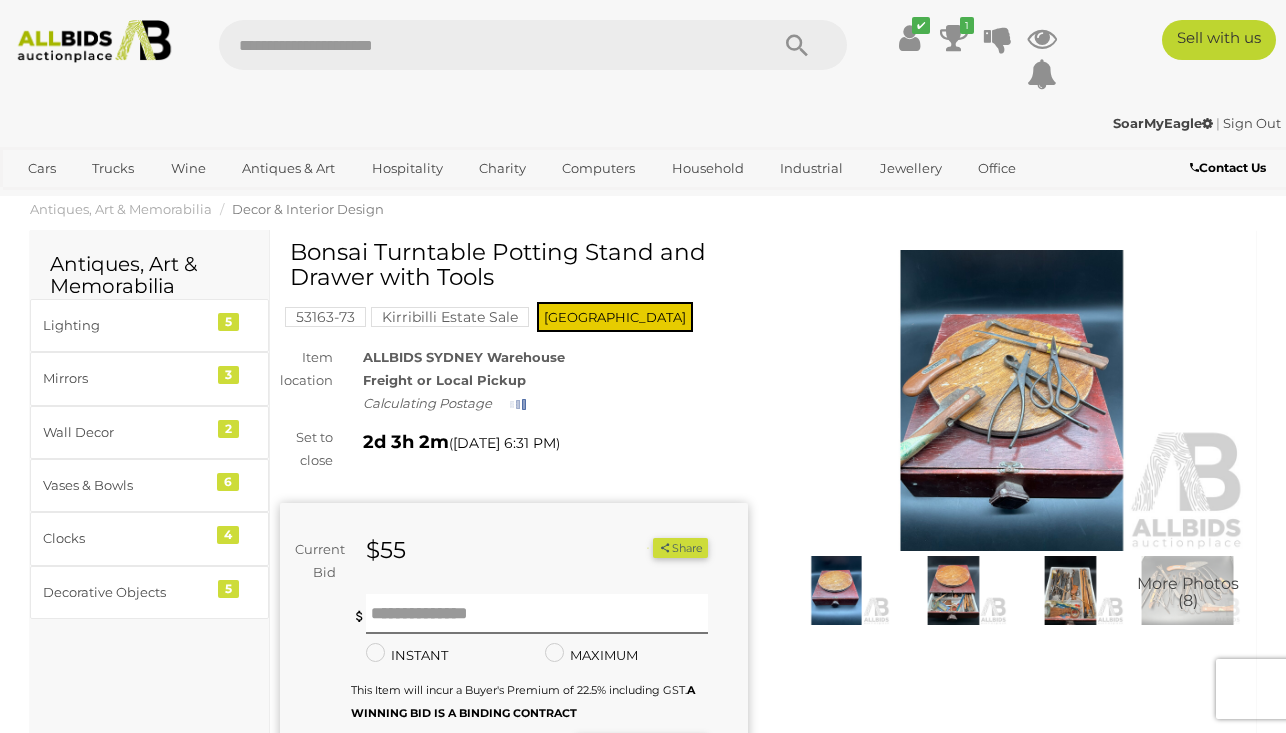 scroll, scrollTop: 0, scrollLeft: 0, axis: both 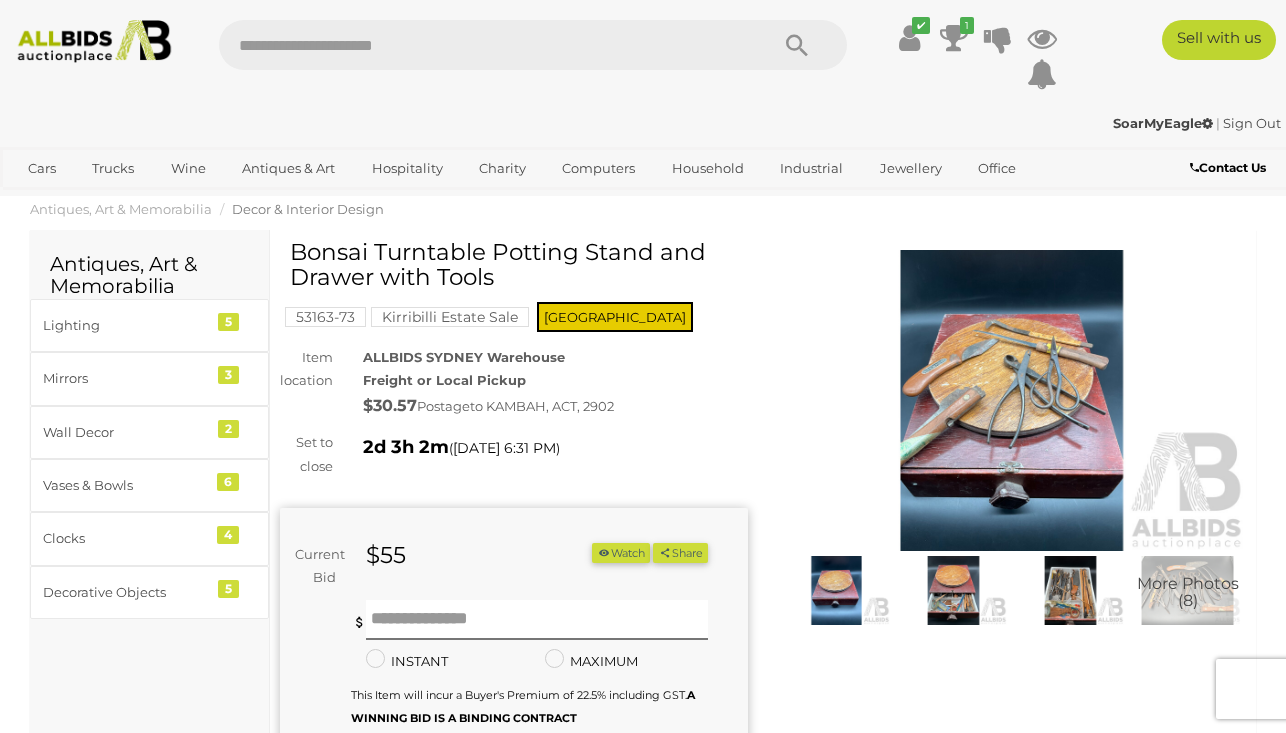 click at bounding box center [1012, 401] 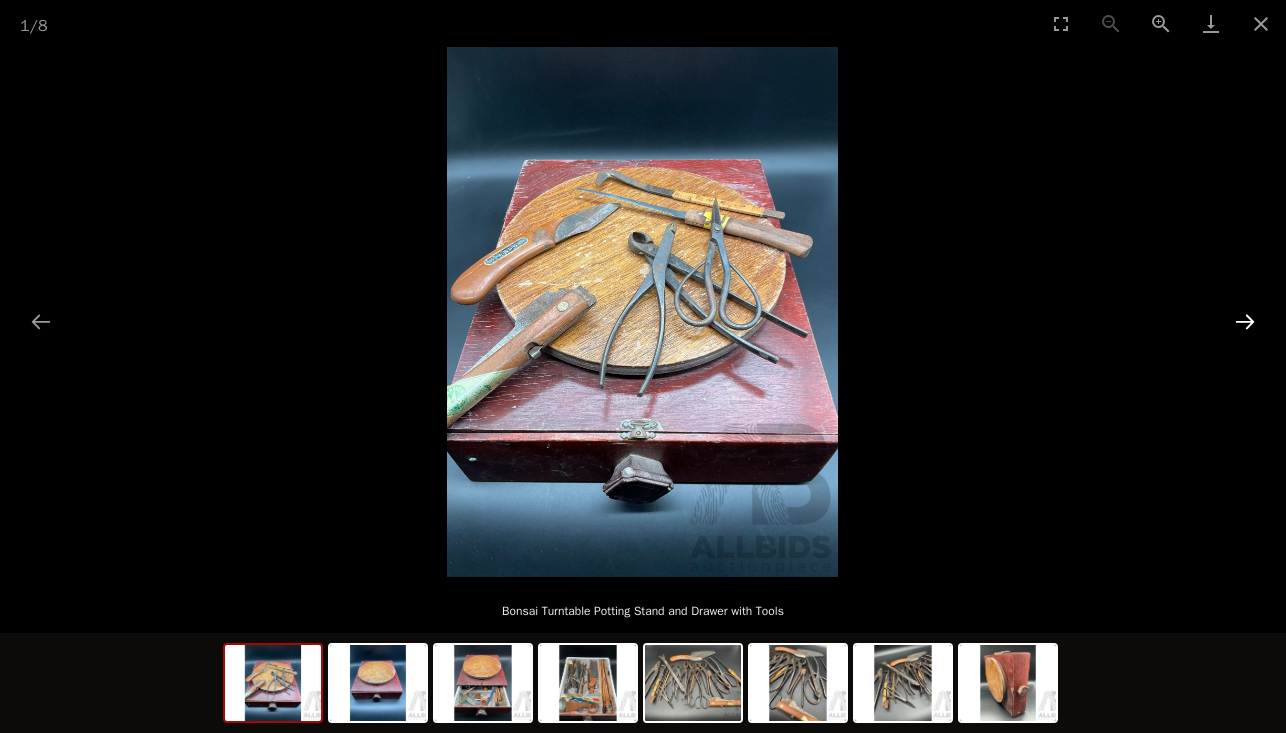 click at bounding box center (1245, 321) 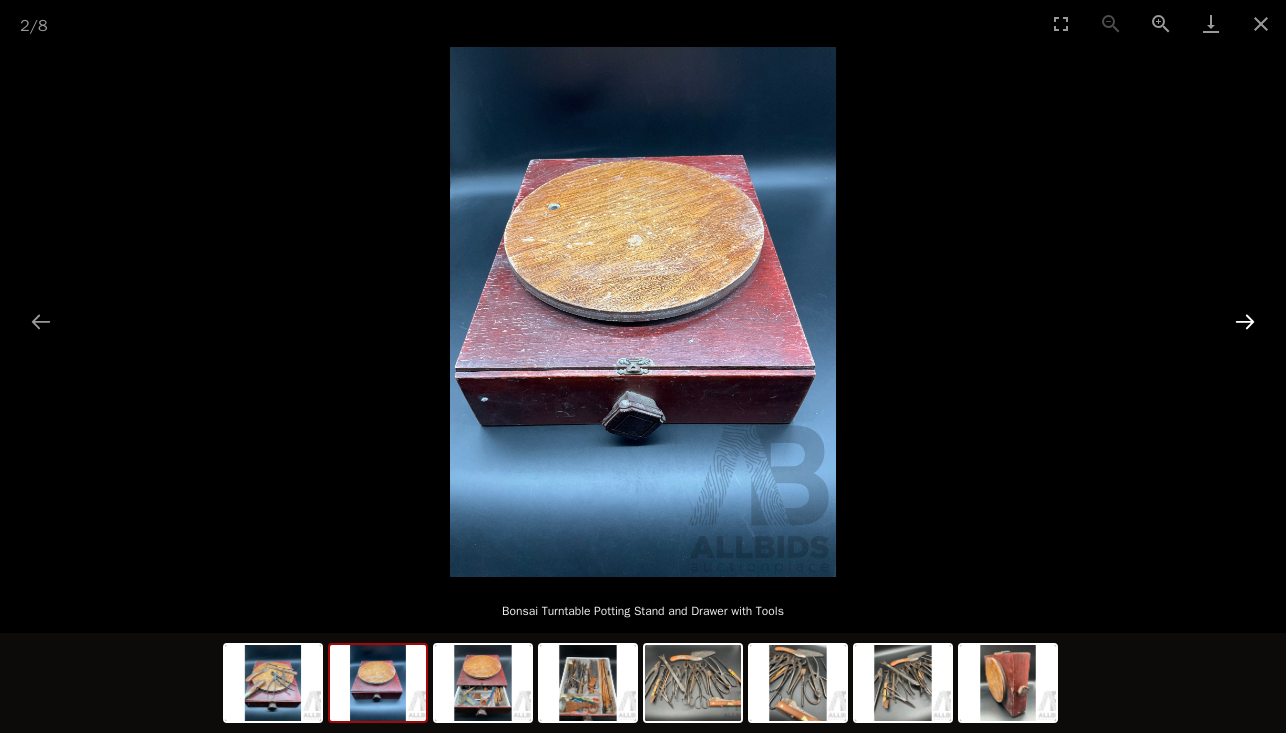 click at bounding box center (1245, 321) 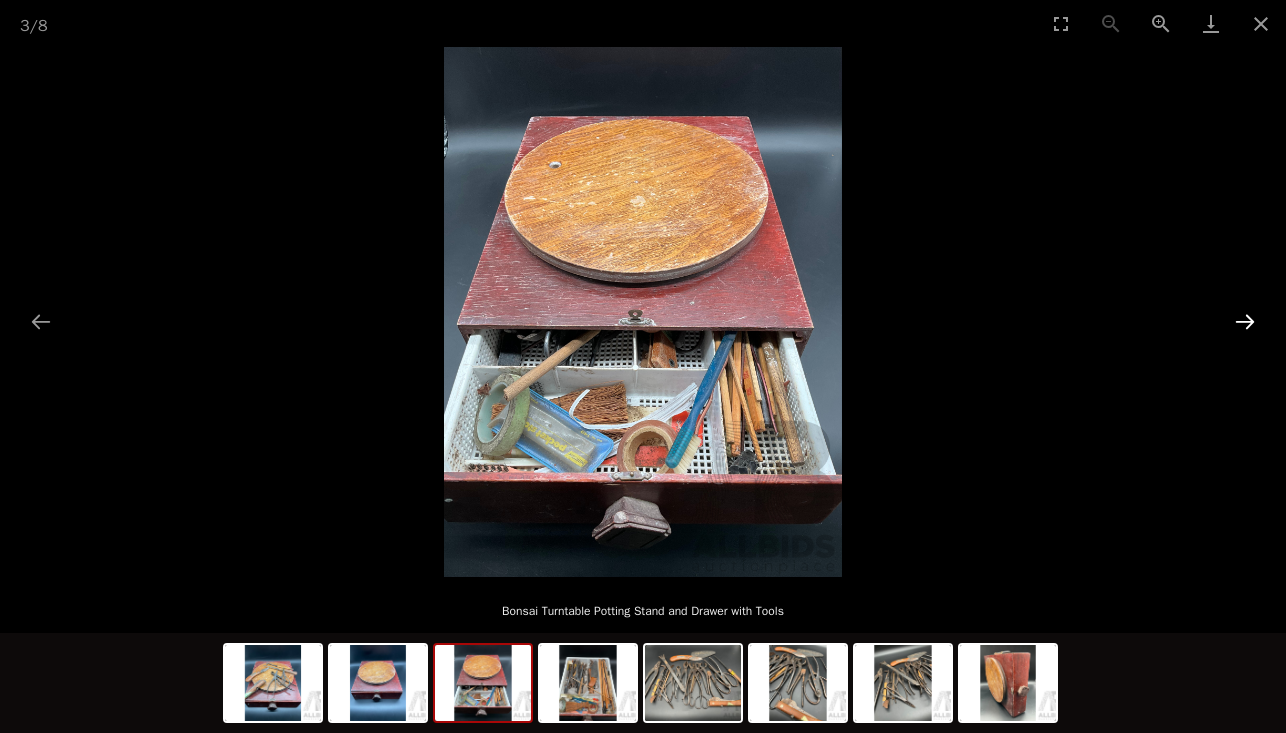click at bounding box center (1245, 321) 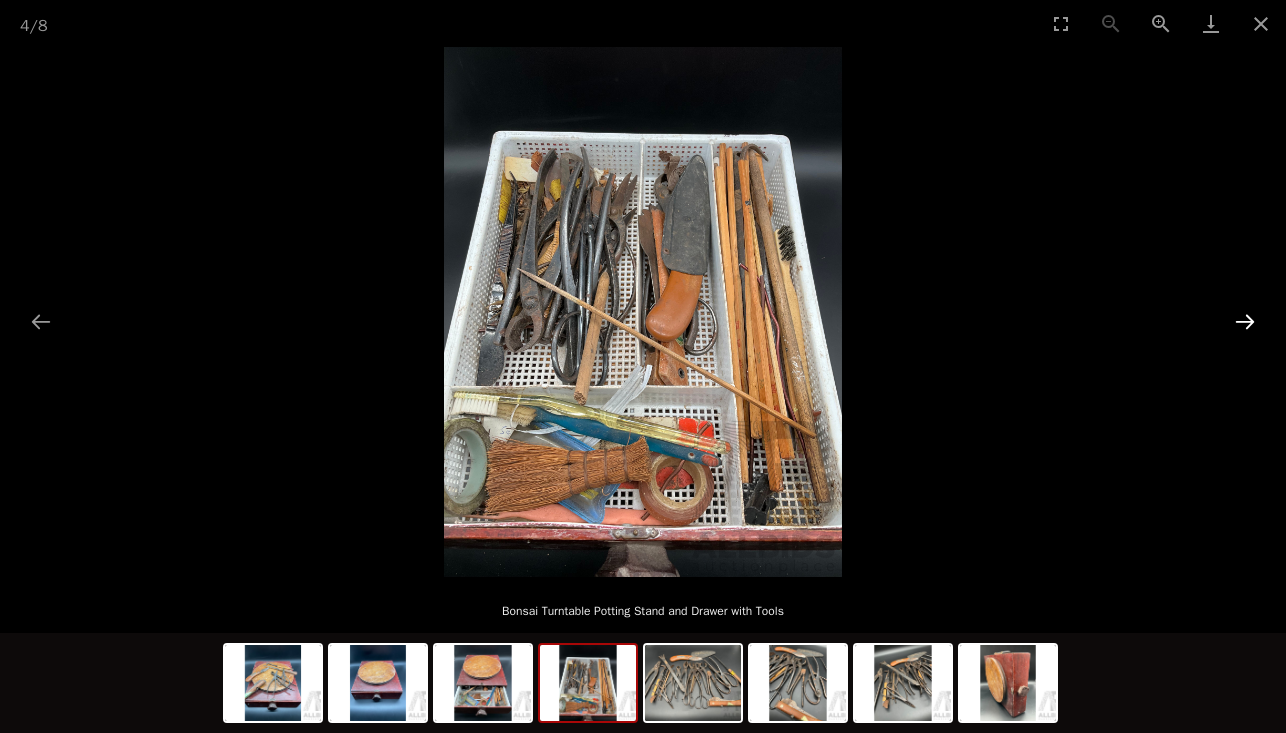 click at bounding box center [1245, 321] 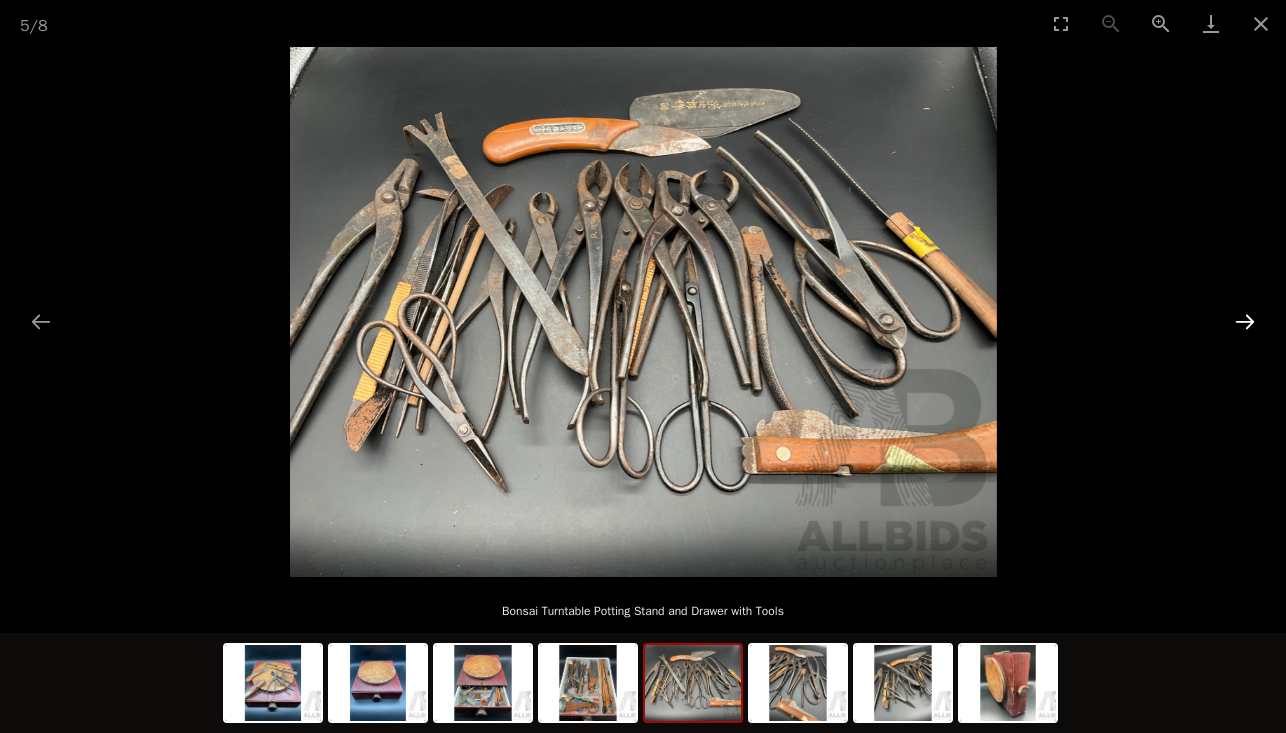 click at bounding box center (1245, 321) 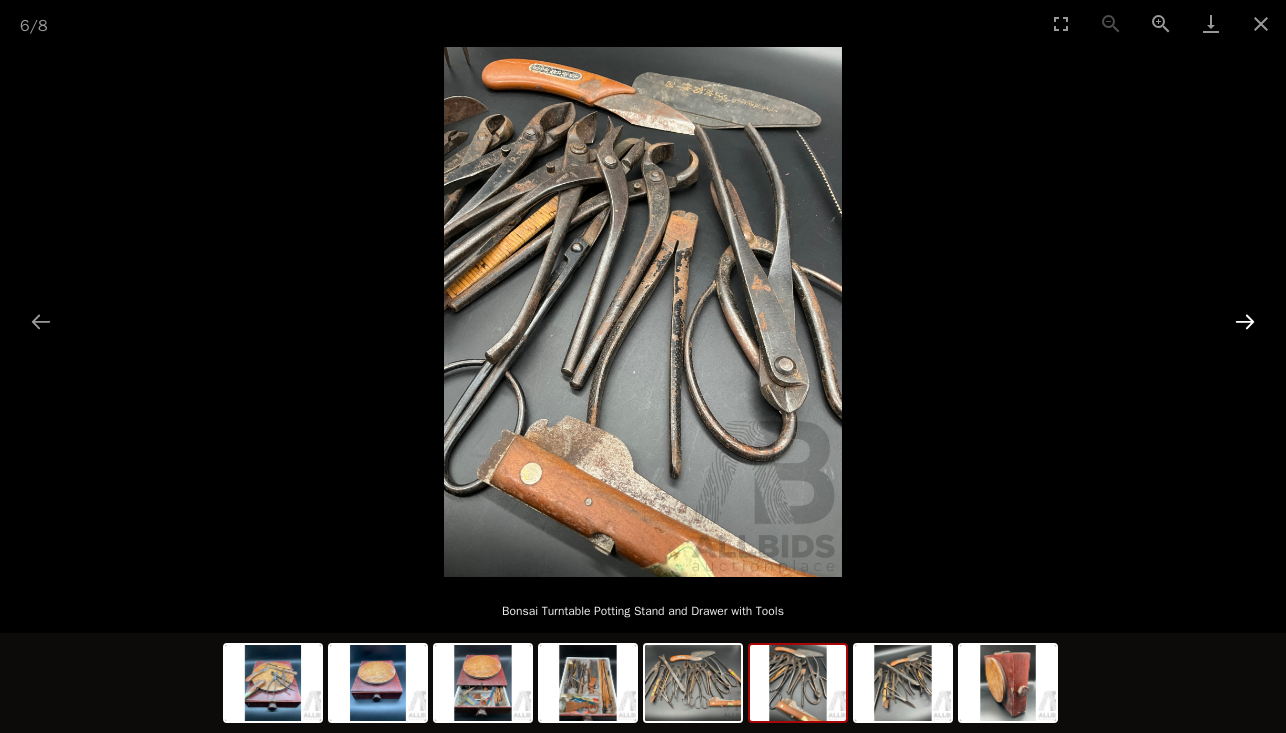 click at bounding box center [1245, 321] 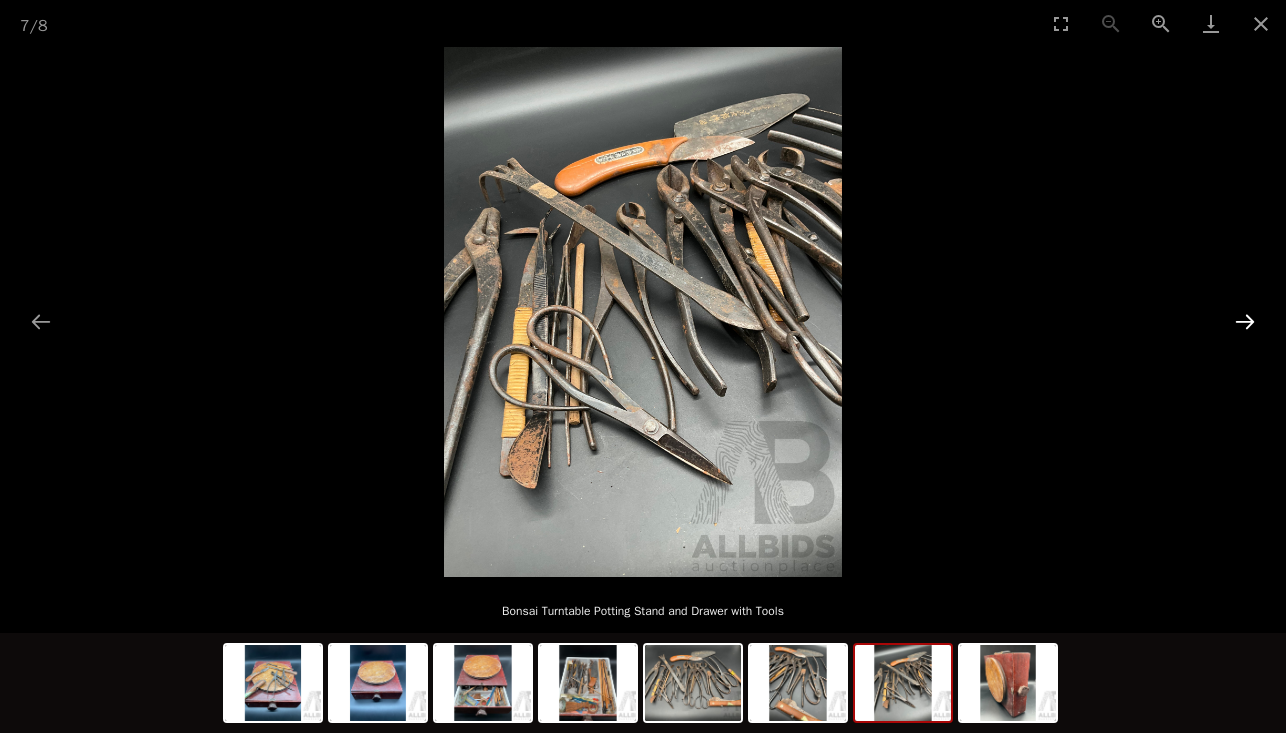 click at bounding box center (1245, 321) 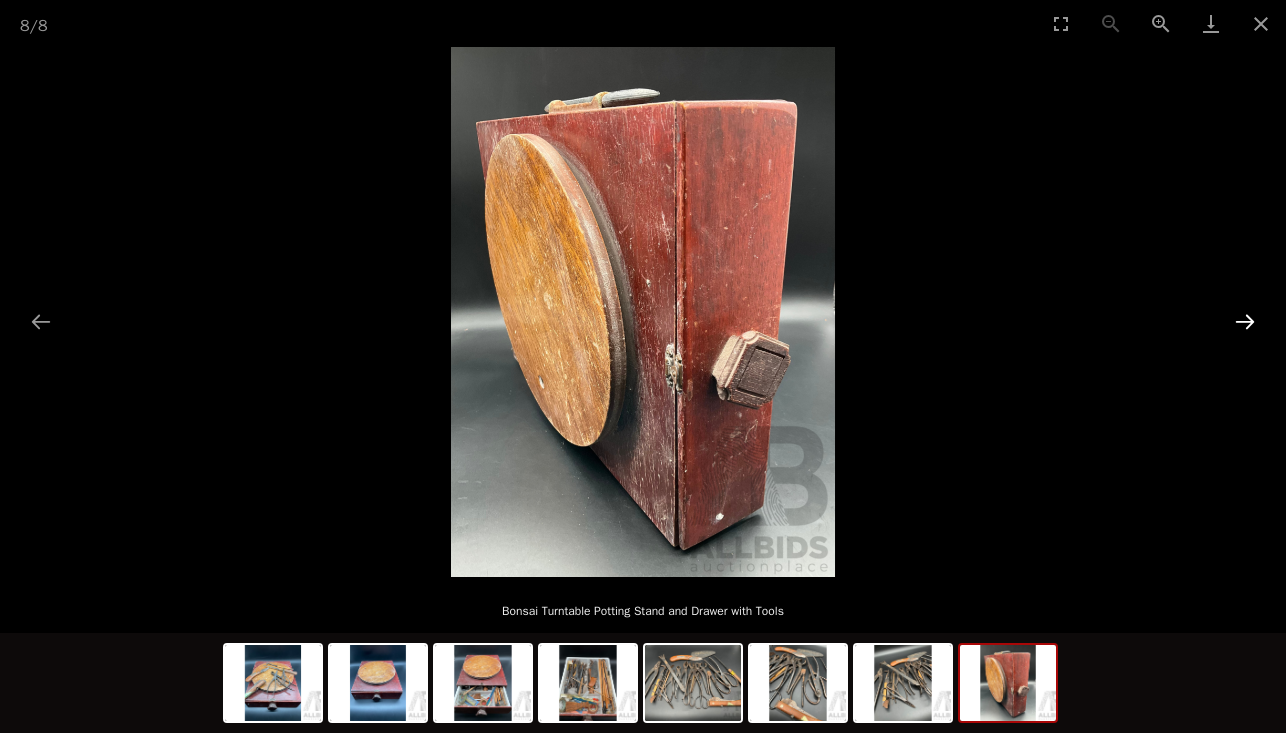 click at bounding box center [1245, 321] 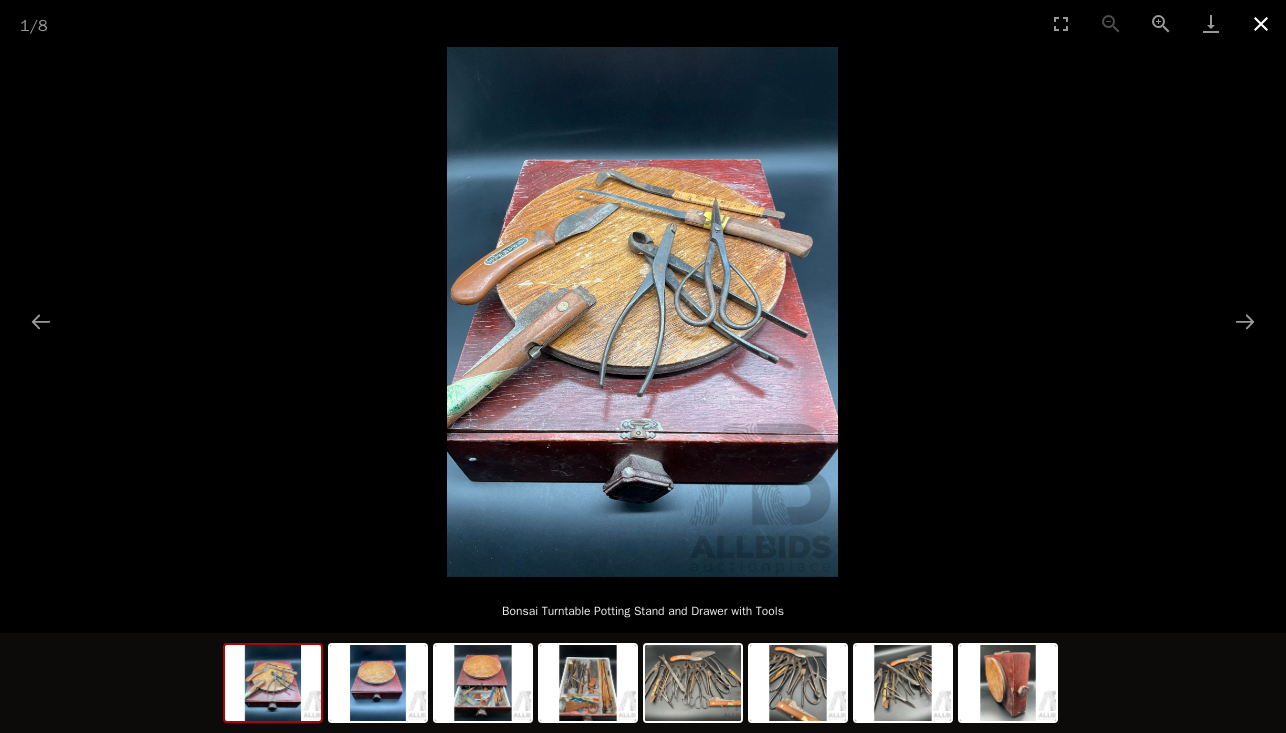 click at bounding box center (1261, 23) 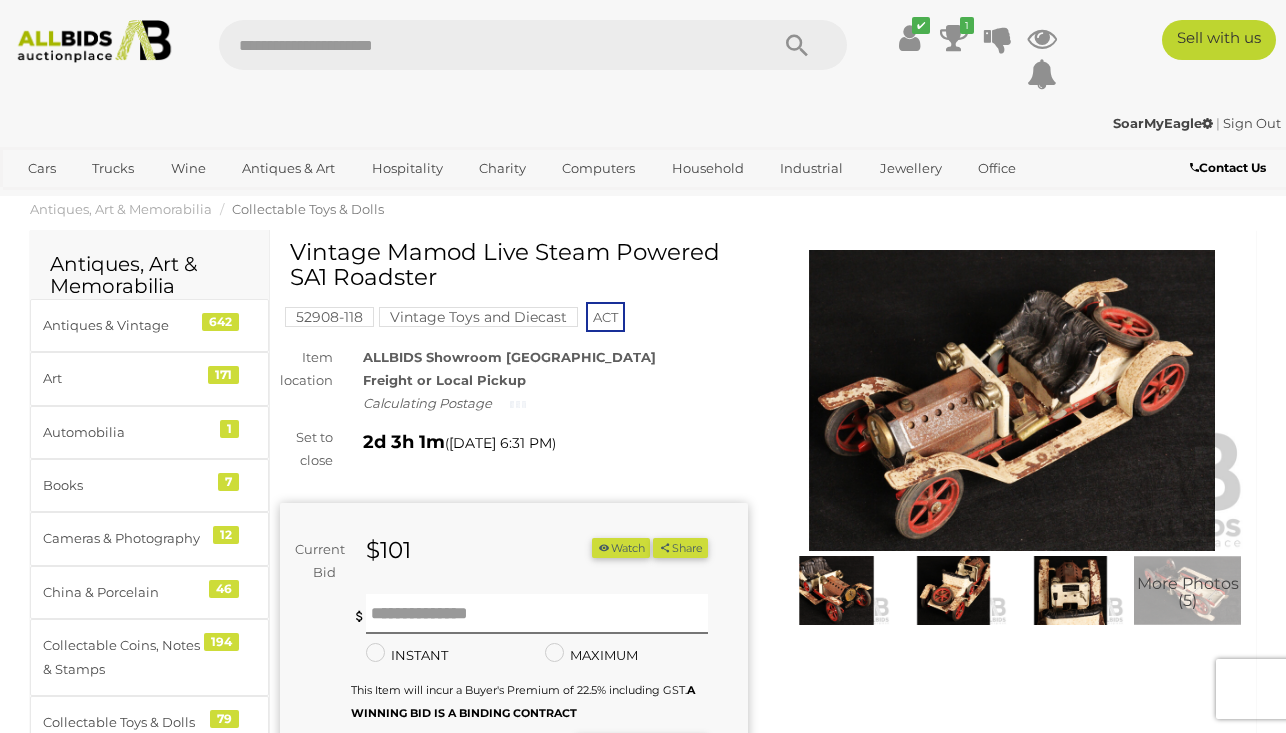 scroll, scrollTop: 0, scrollLeft: 0, axis: both 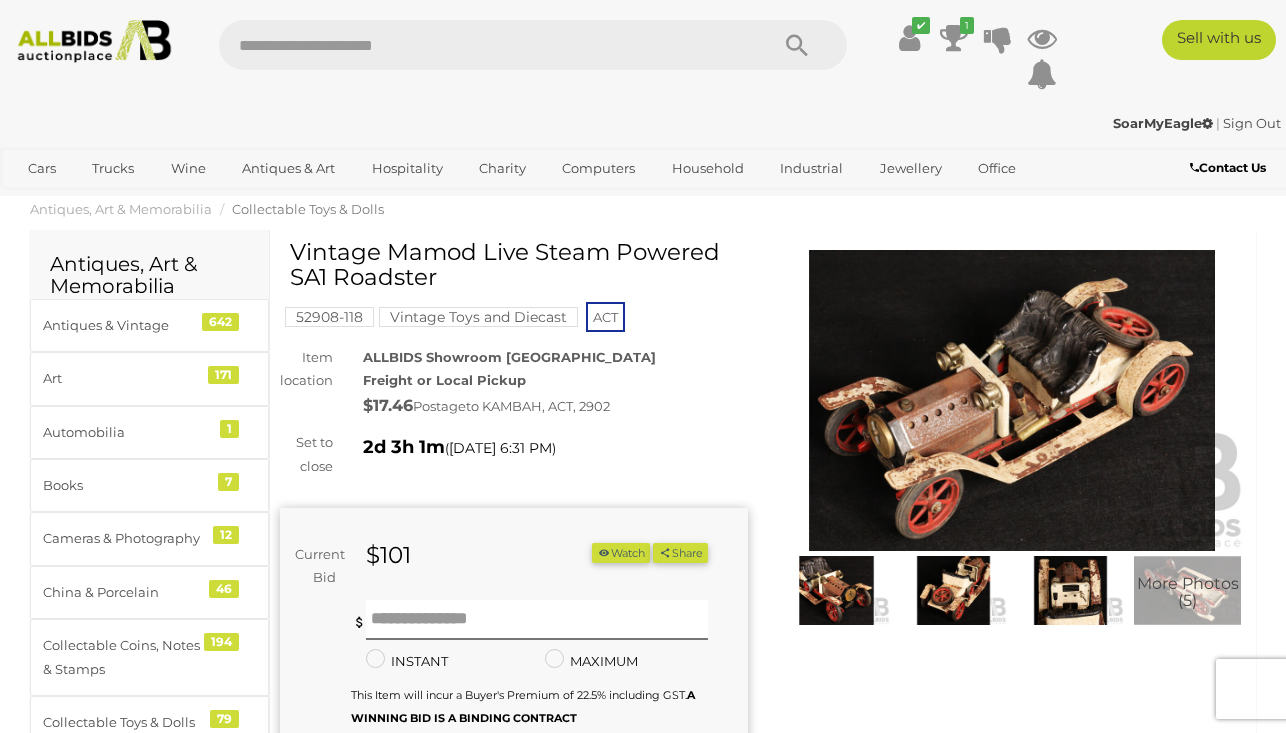 click at bounding box center (1012, 401) 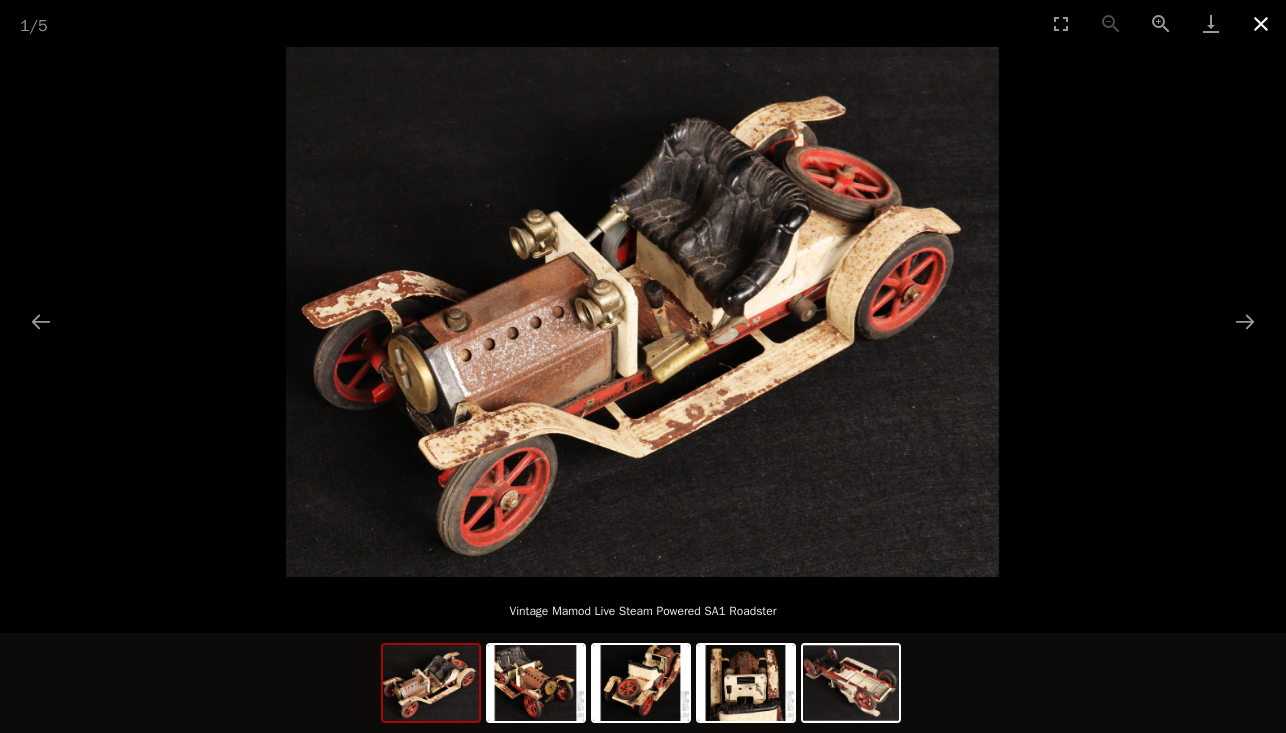 click at bounding box center (1261, 23) 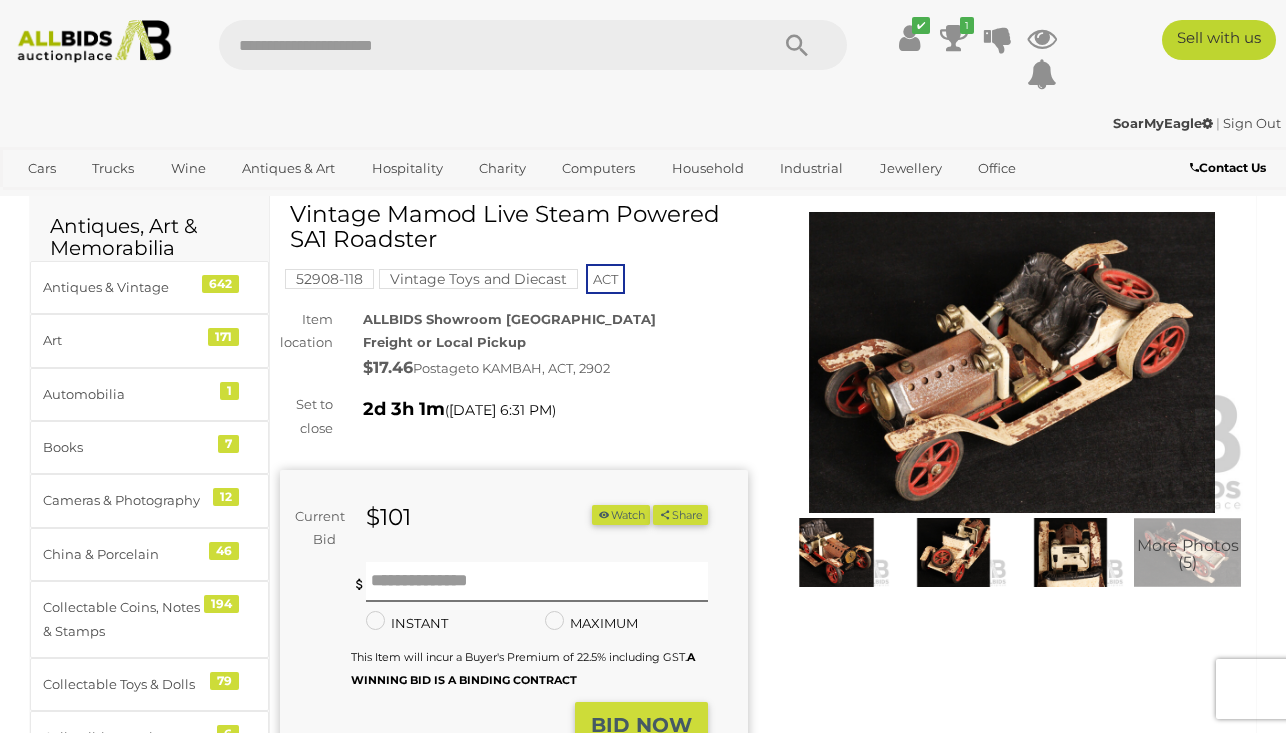 scroll, scrollTop: 42, scrollLeft: 0, axis: vertical 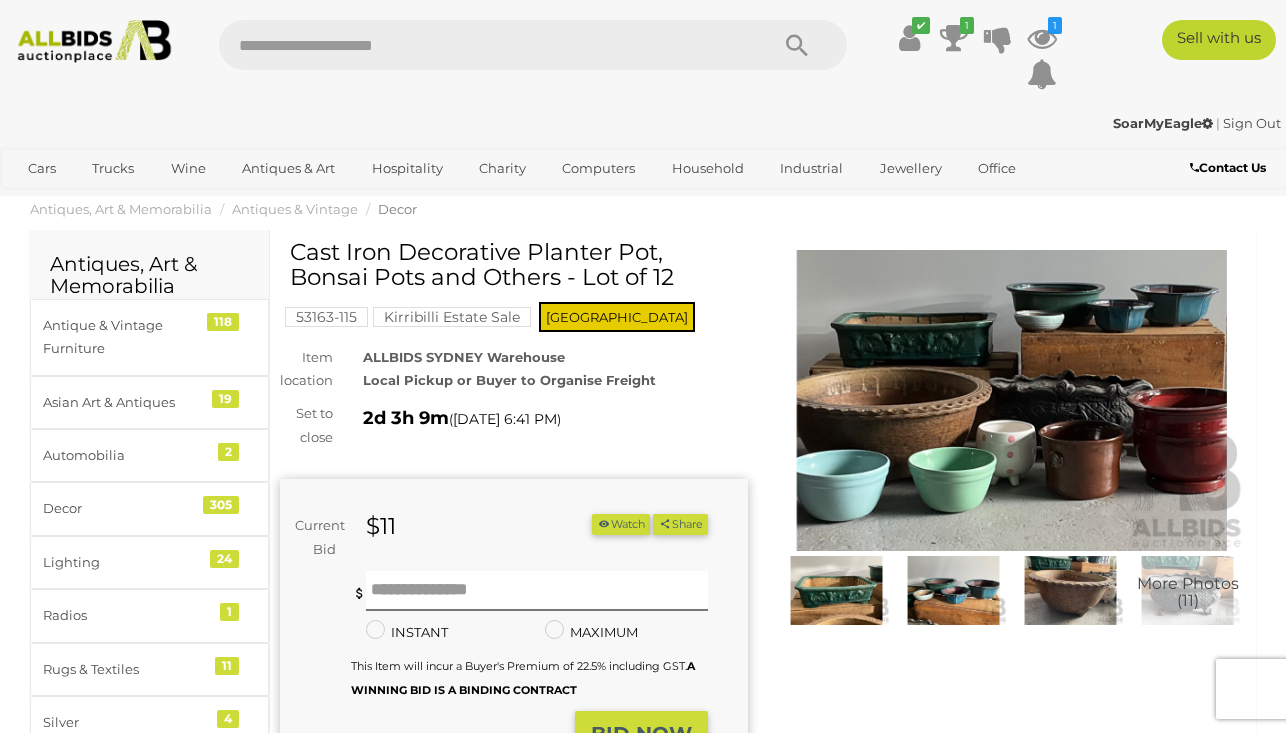 click at bounding box center (836, 590) 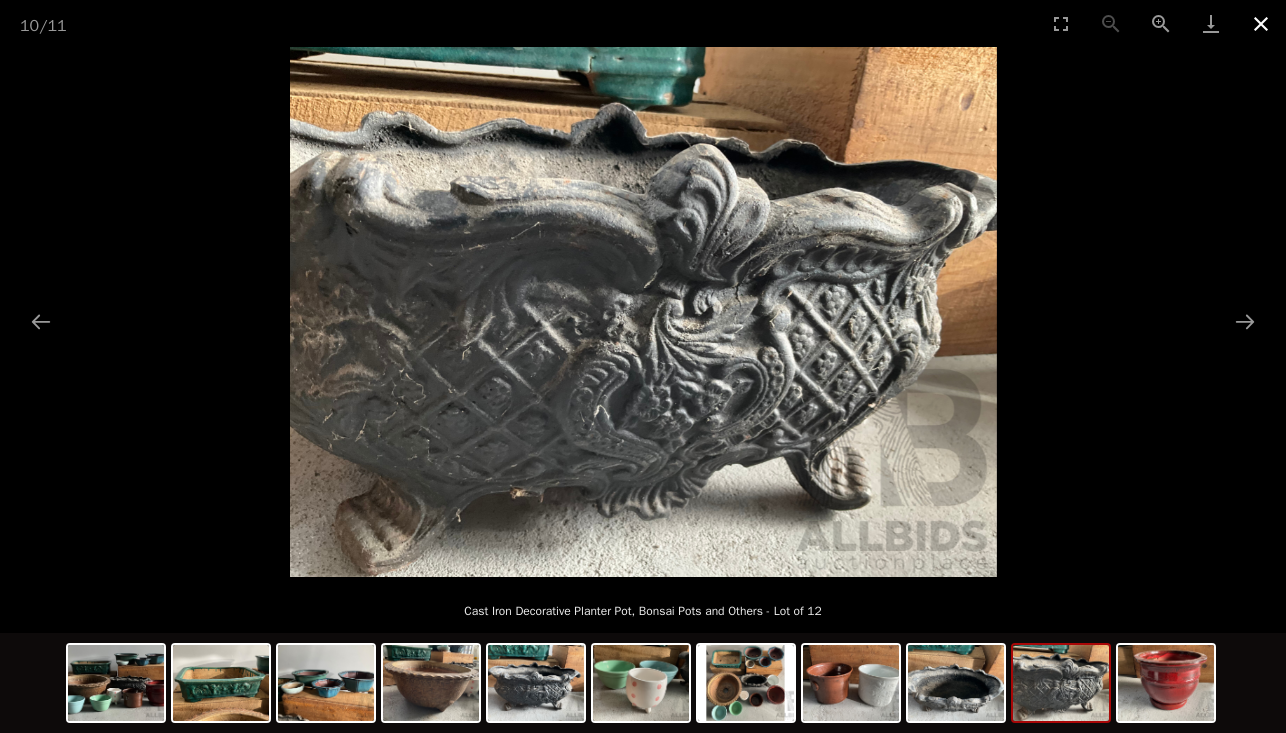 click at bounding box center (1261, 23) 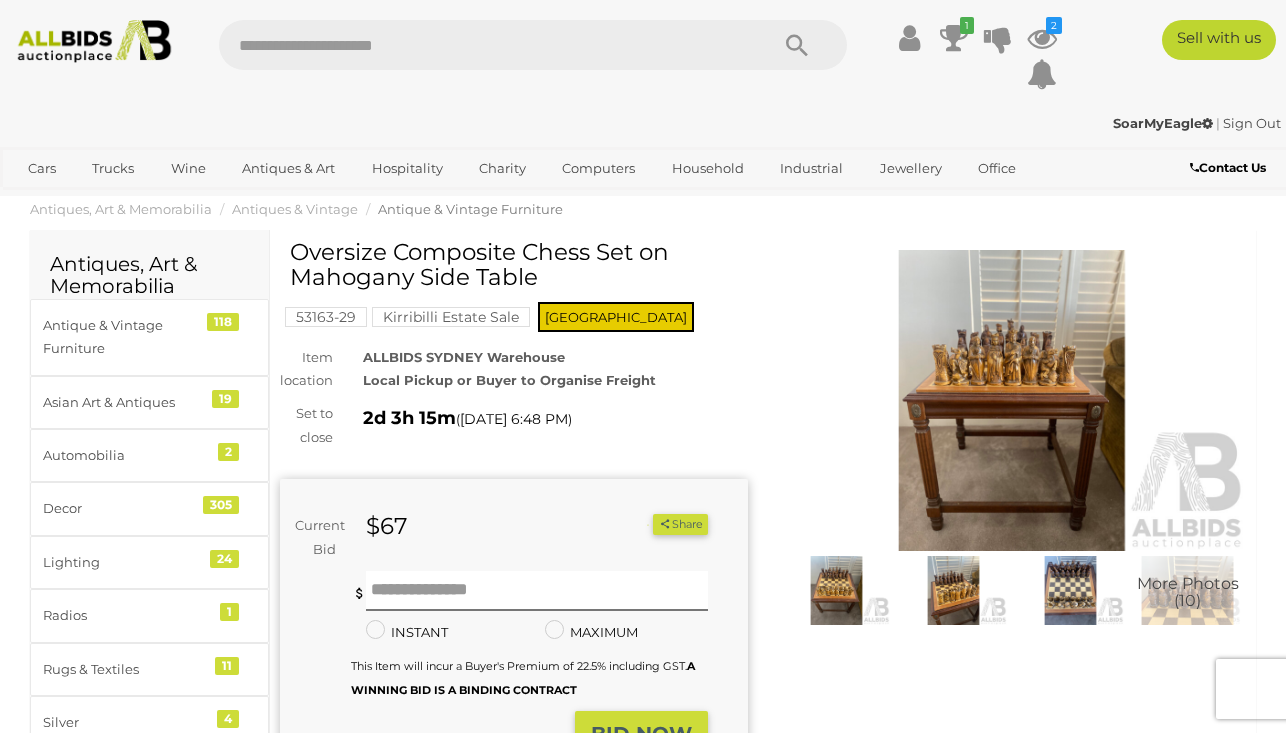 scroll, scrollTop: 0, scrollLeft: 0, axis: both 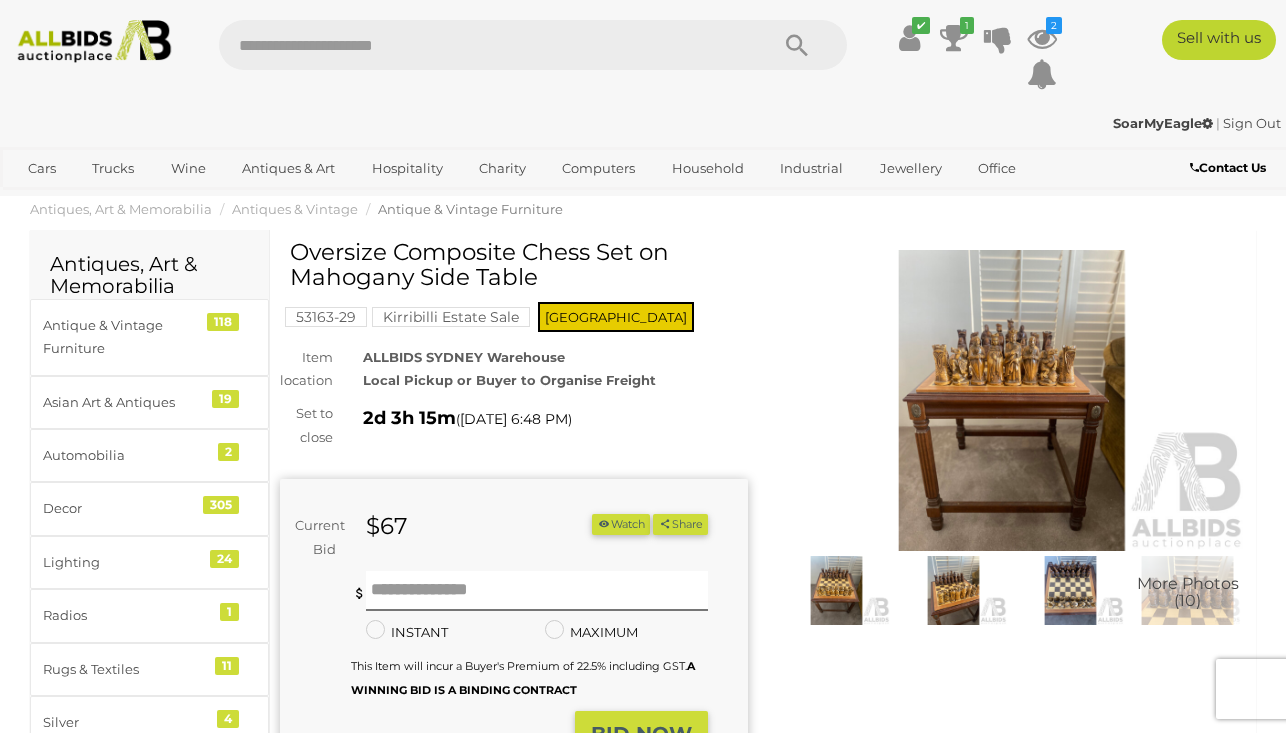 click at bounding box center (1012, 401) 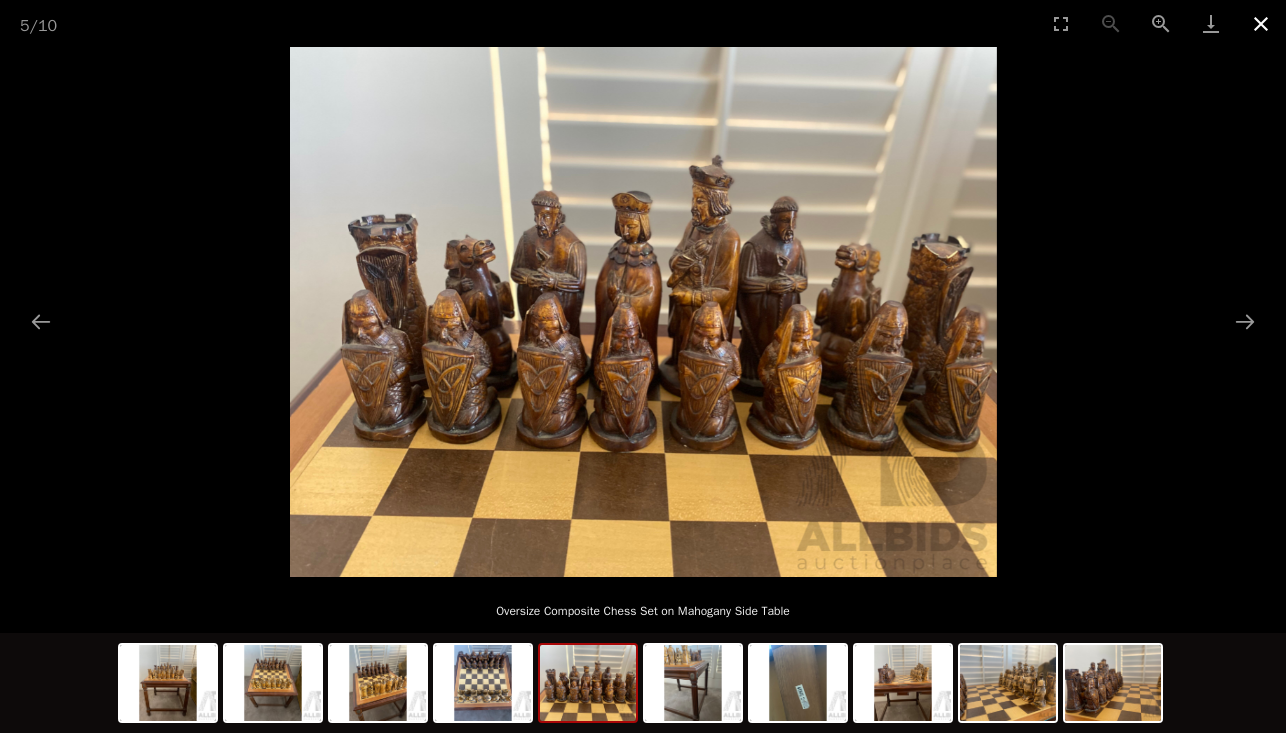 click at bounding box center (1261, 23) 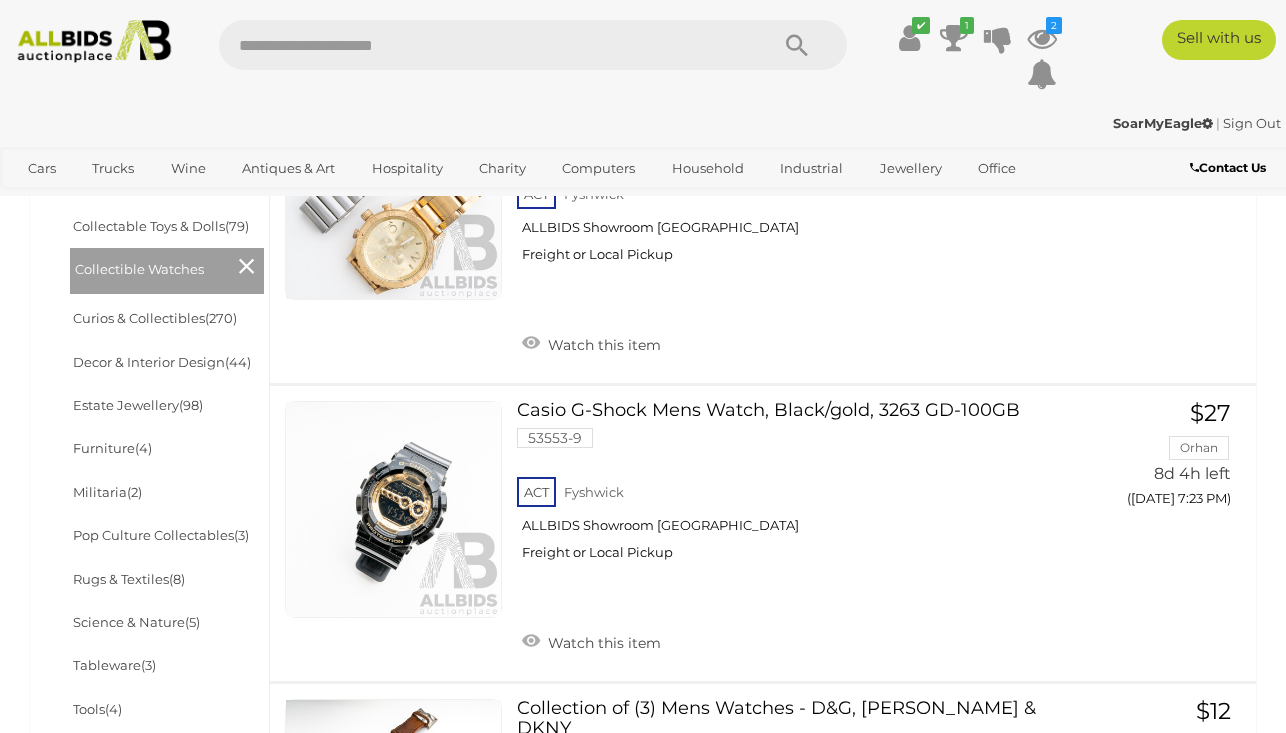 scroll, scrollTop: 912, scrollLeft: 0, axis: vertical 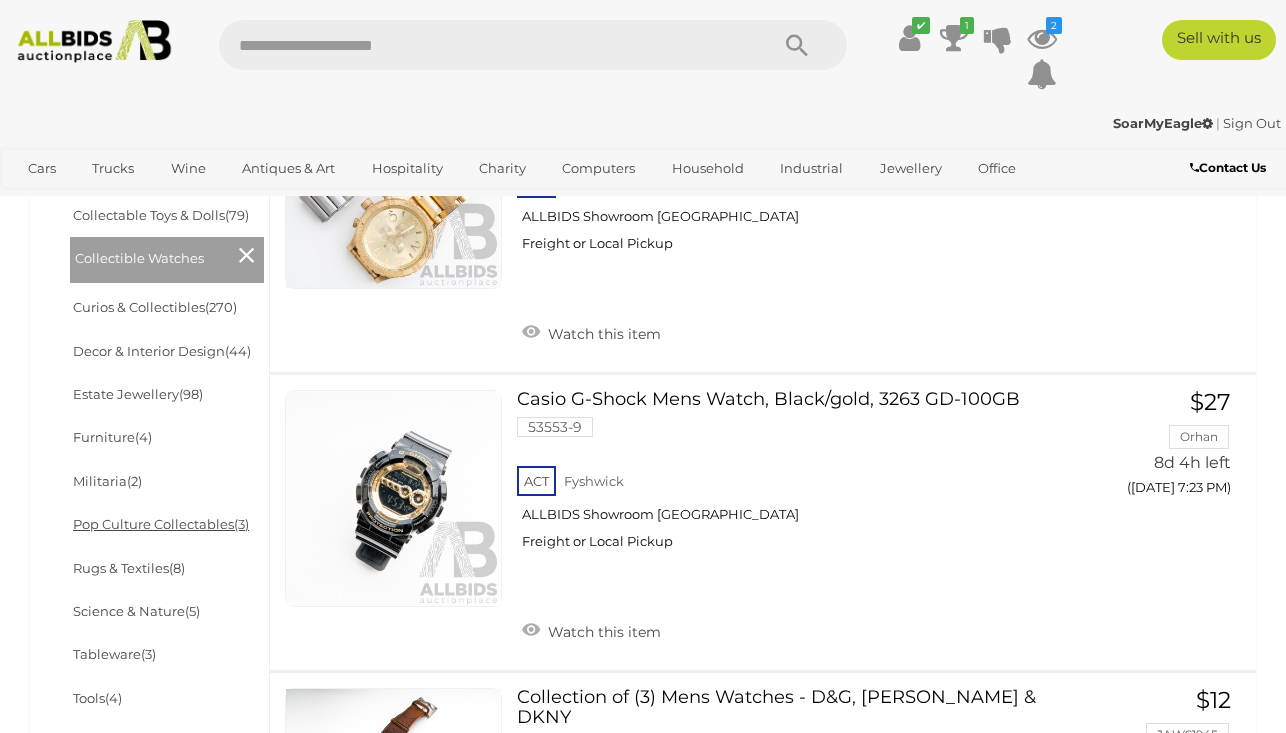 click on "Pop Culture Collectables
(3)" at bounding box center [161, 524] 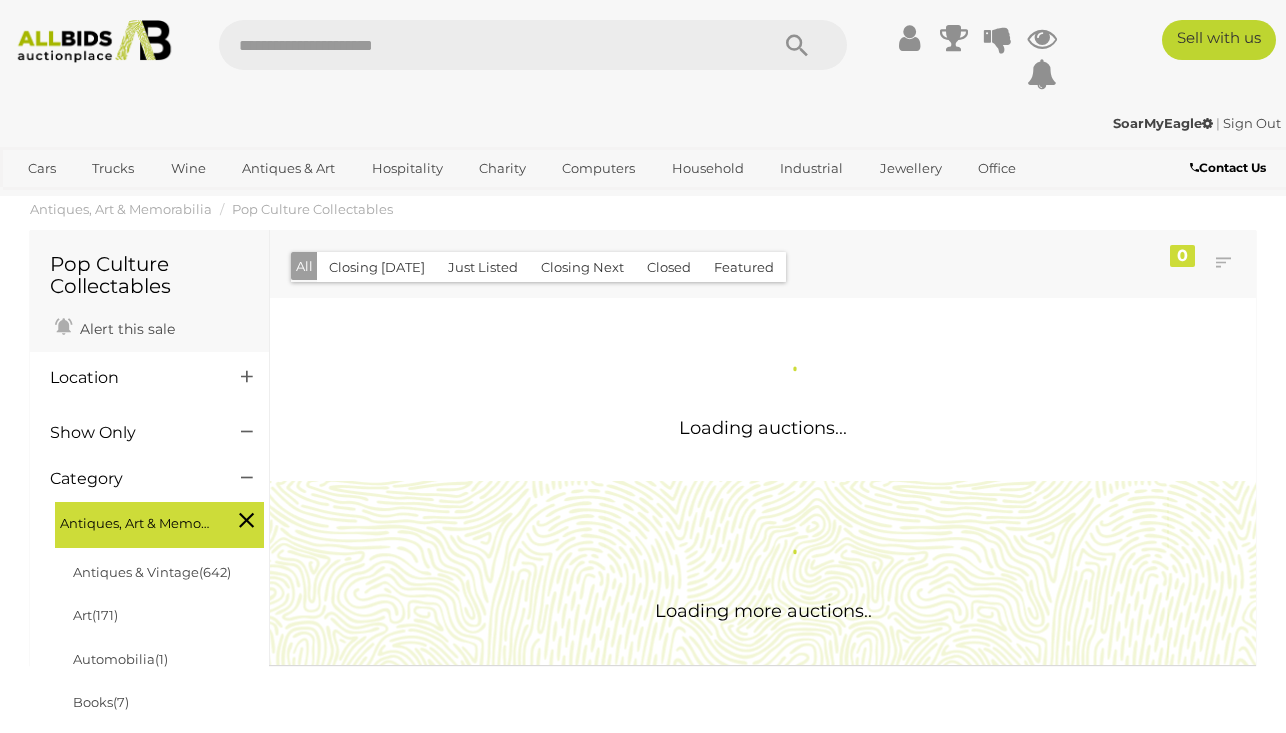 scroll, scrollTop: 0, scrollLeft: 0, axis: both 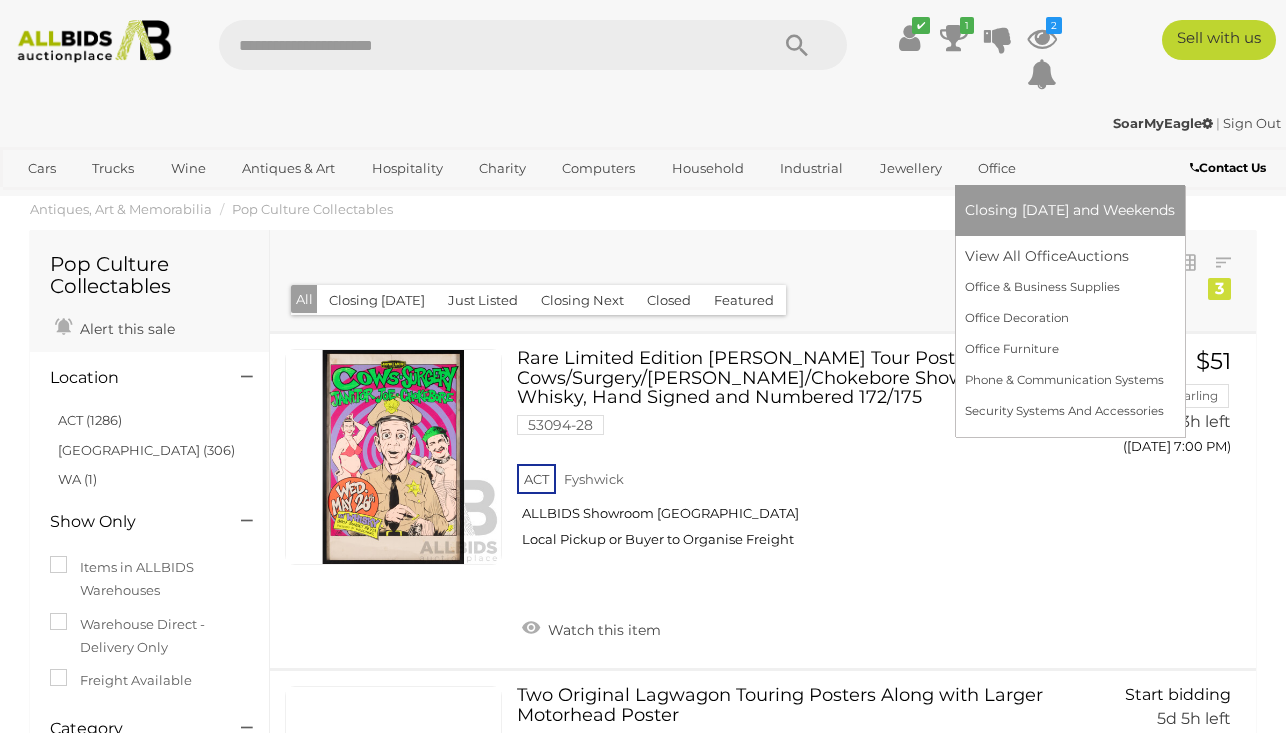click on "Office" at bounding box center [997, 168] 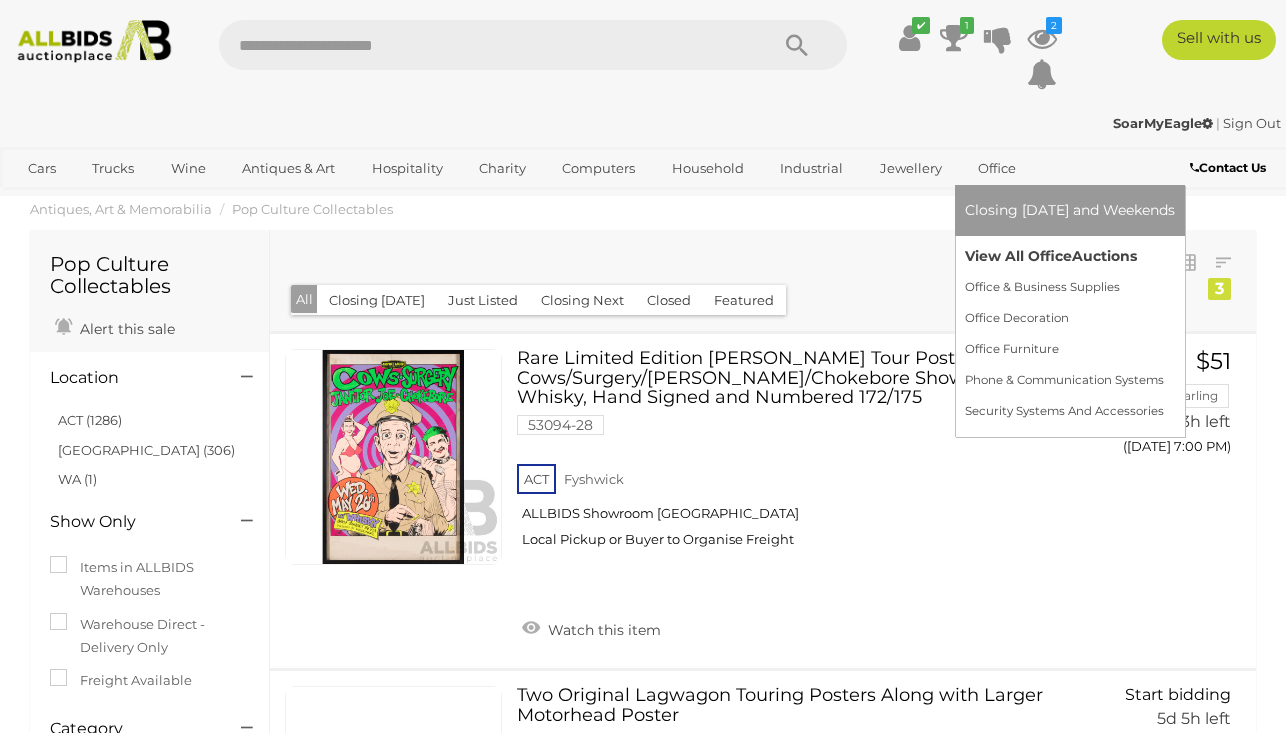 click on "View All Office  Auctions" at bounding box center (1070, 256) 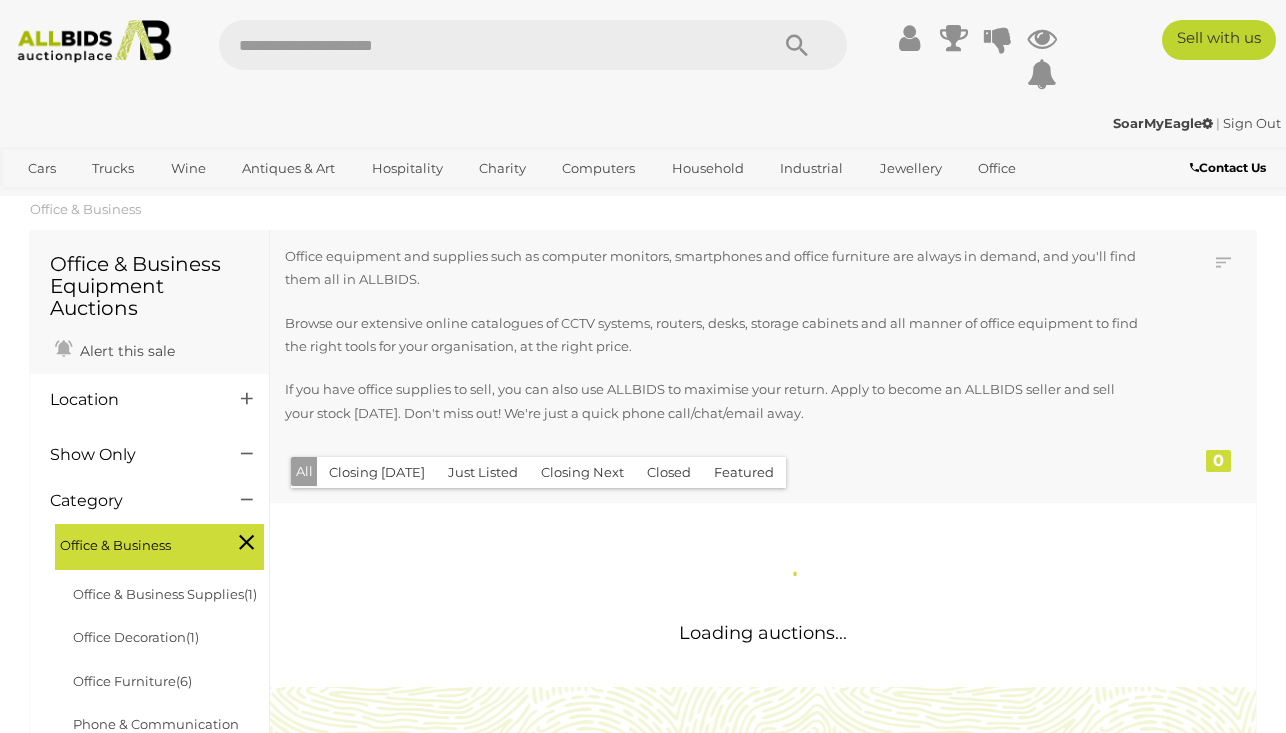 scroll, scrollTop: 0, scrollLeft: 0, axis: both 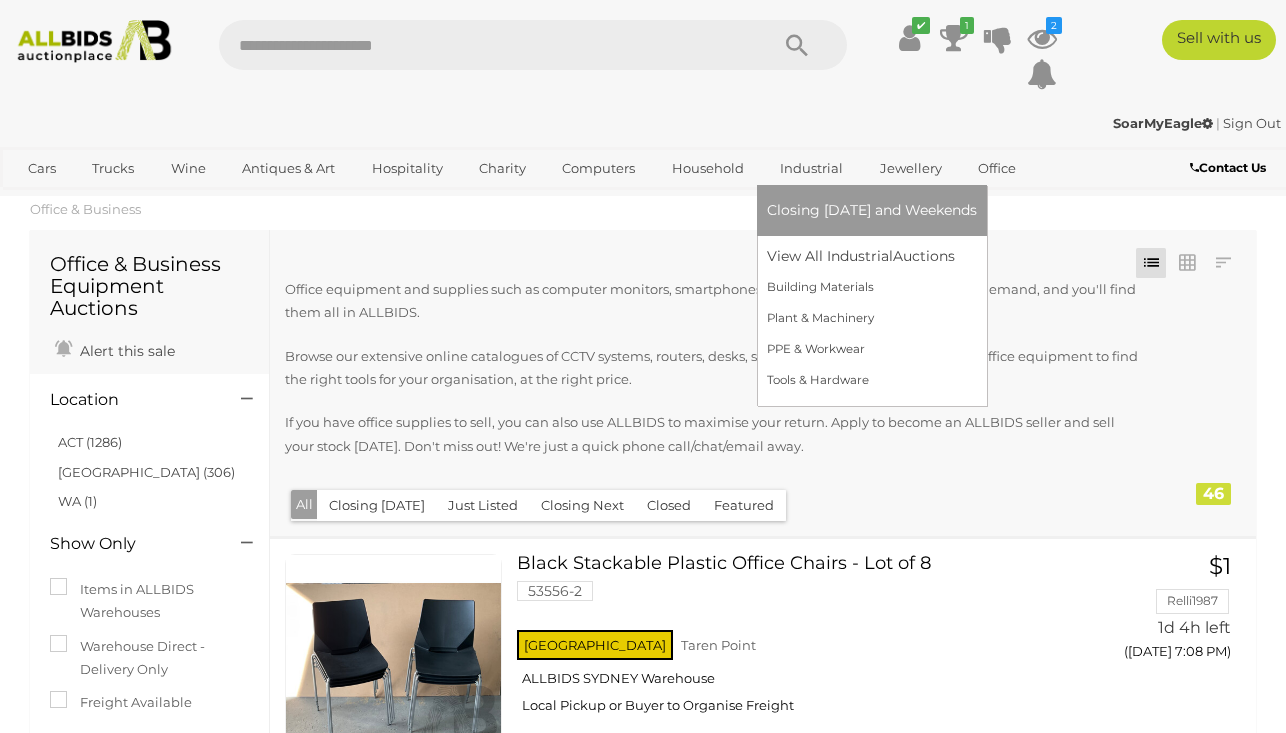 click on "Industrial" at bounding box center (811, 168) 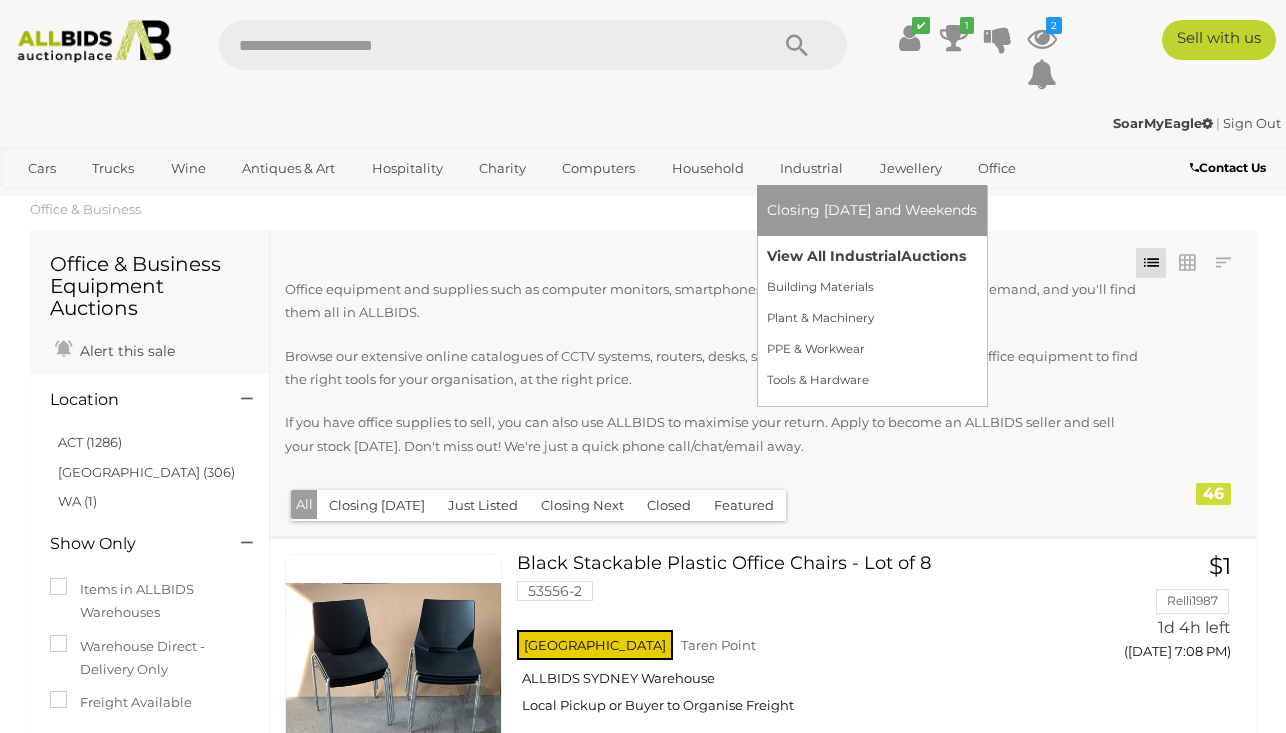 click on "View All Industrial  Auctions" at bounding box center (872, 256) 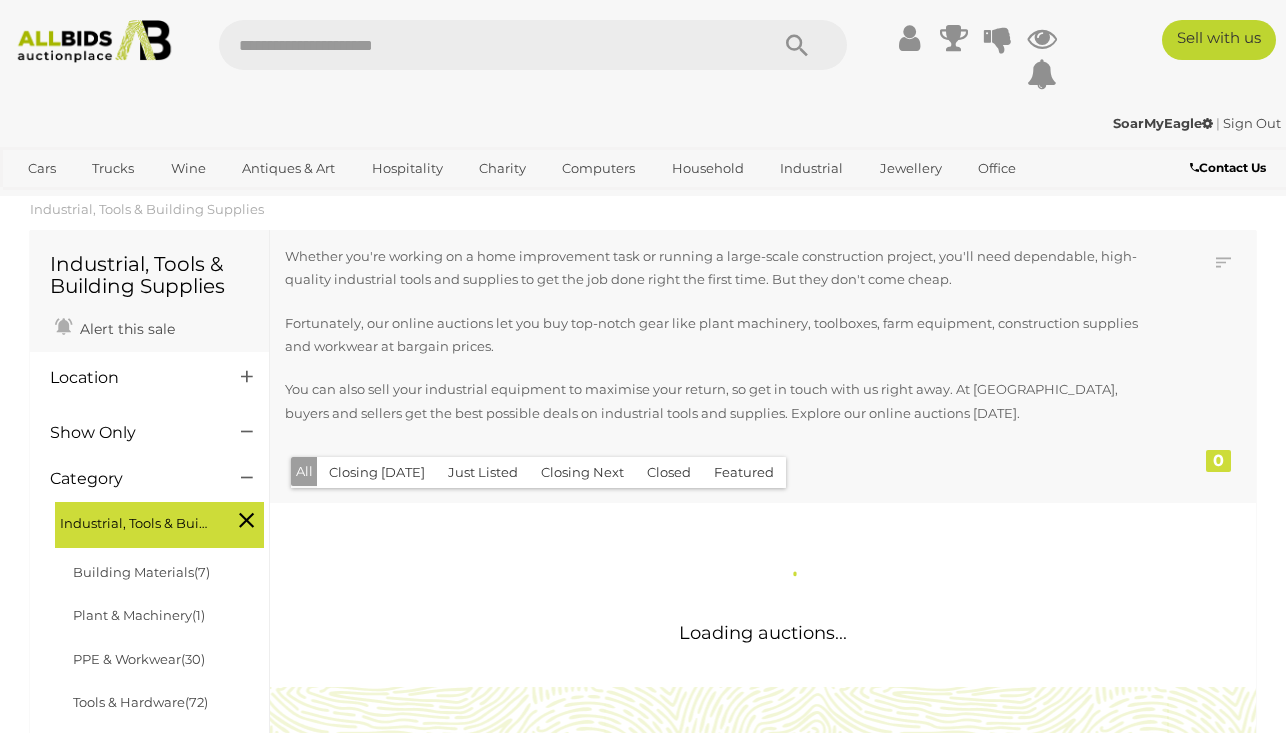 scroll, scrollTop: 0, scrollLeft: 0, axis: both 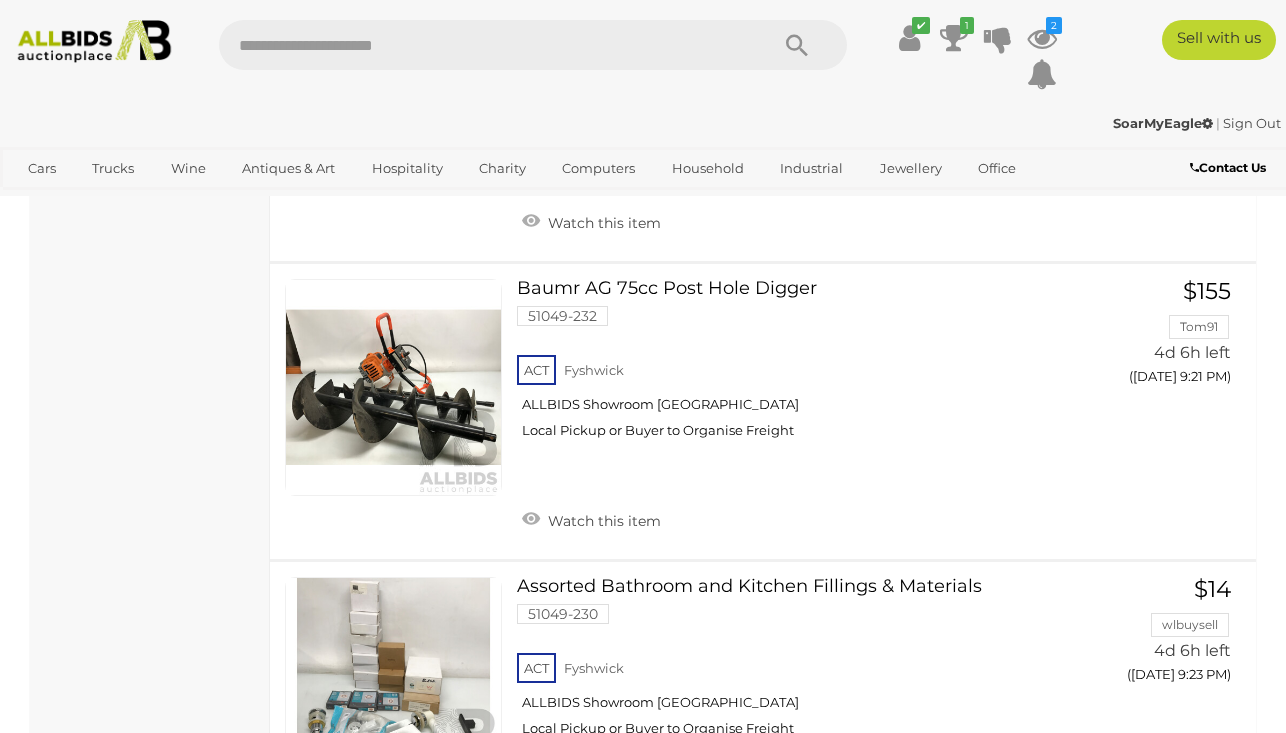click on "2" at bounding box center (403, 907) 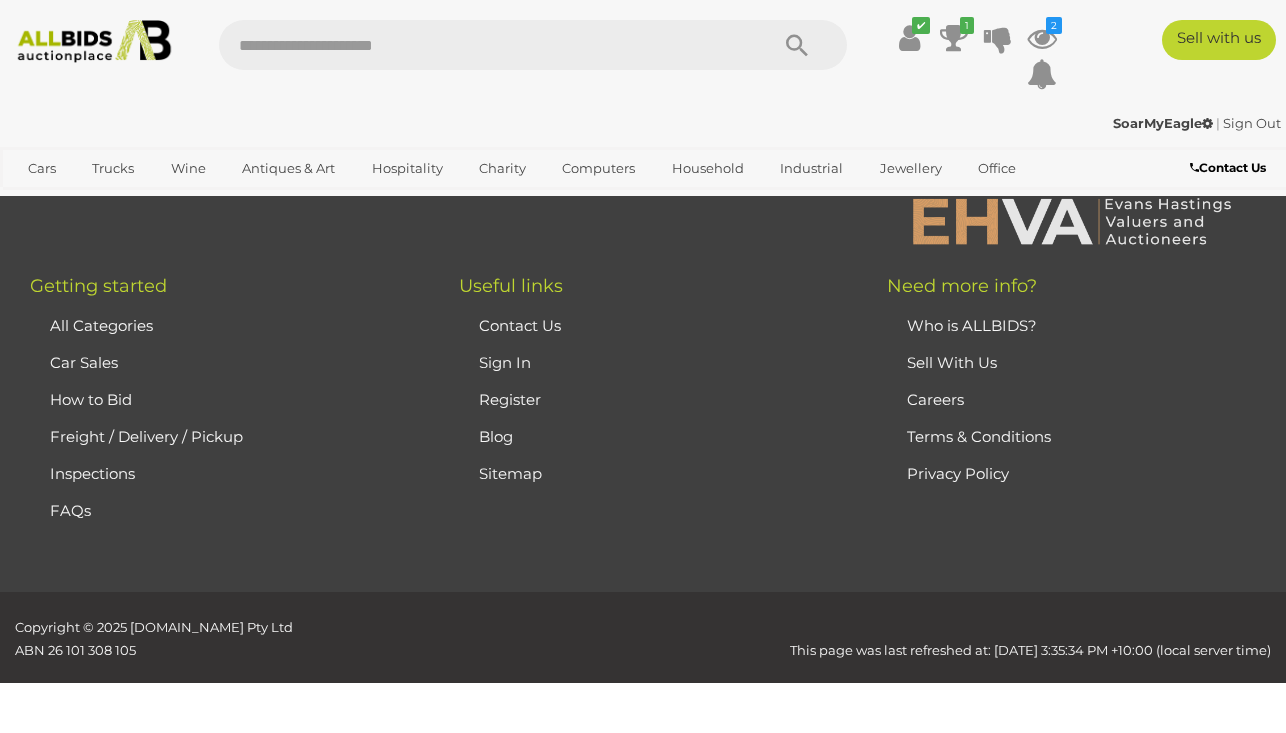 scroll, scrollTop: 333, scrollLeft: 0, axis: vertical 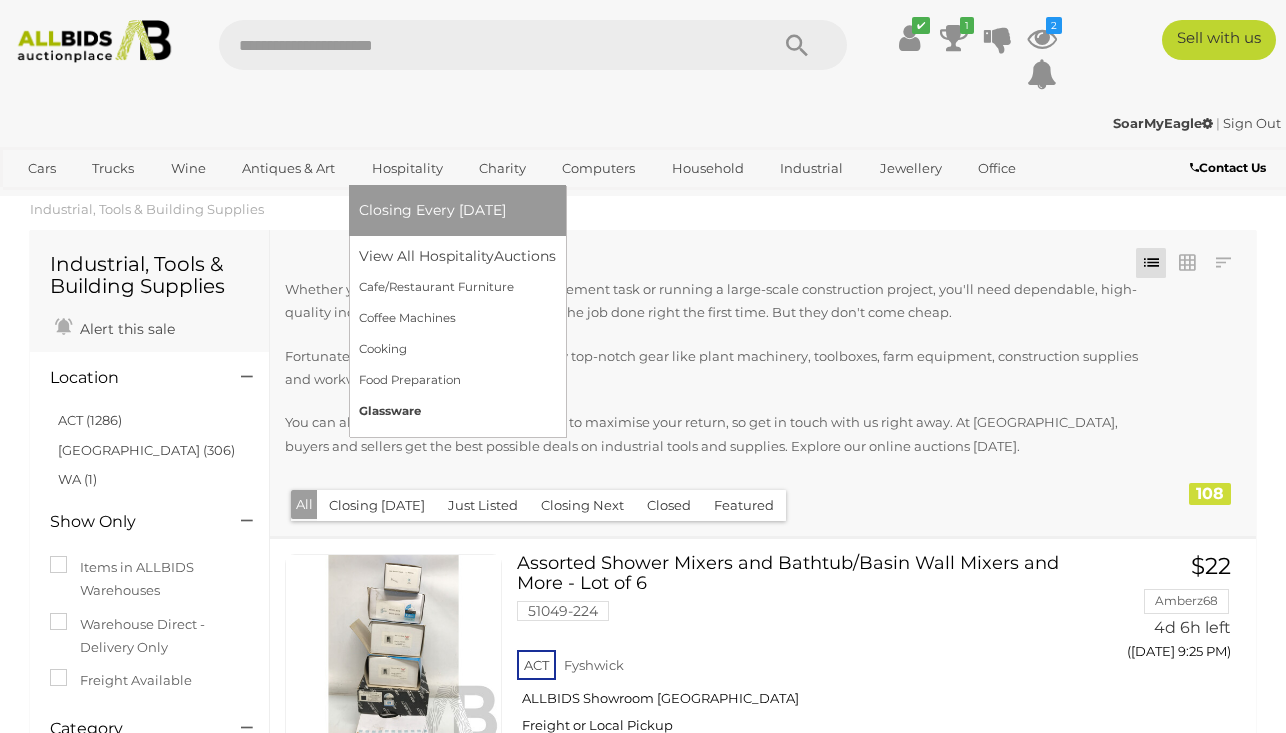 click on "Glassware" at bounding box center (457, 411) 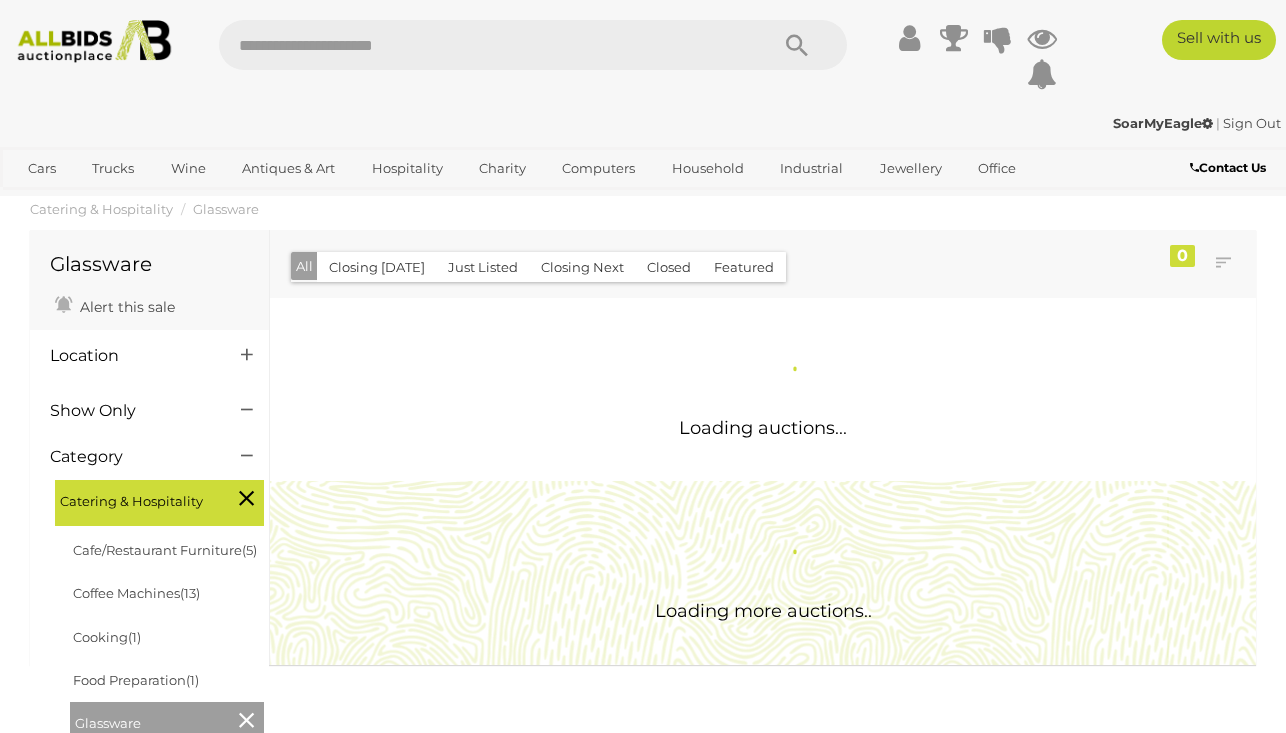 scroll, scrollTop: 0, scrollLeft: 0, axis: both 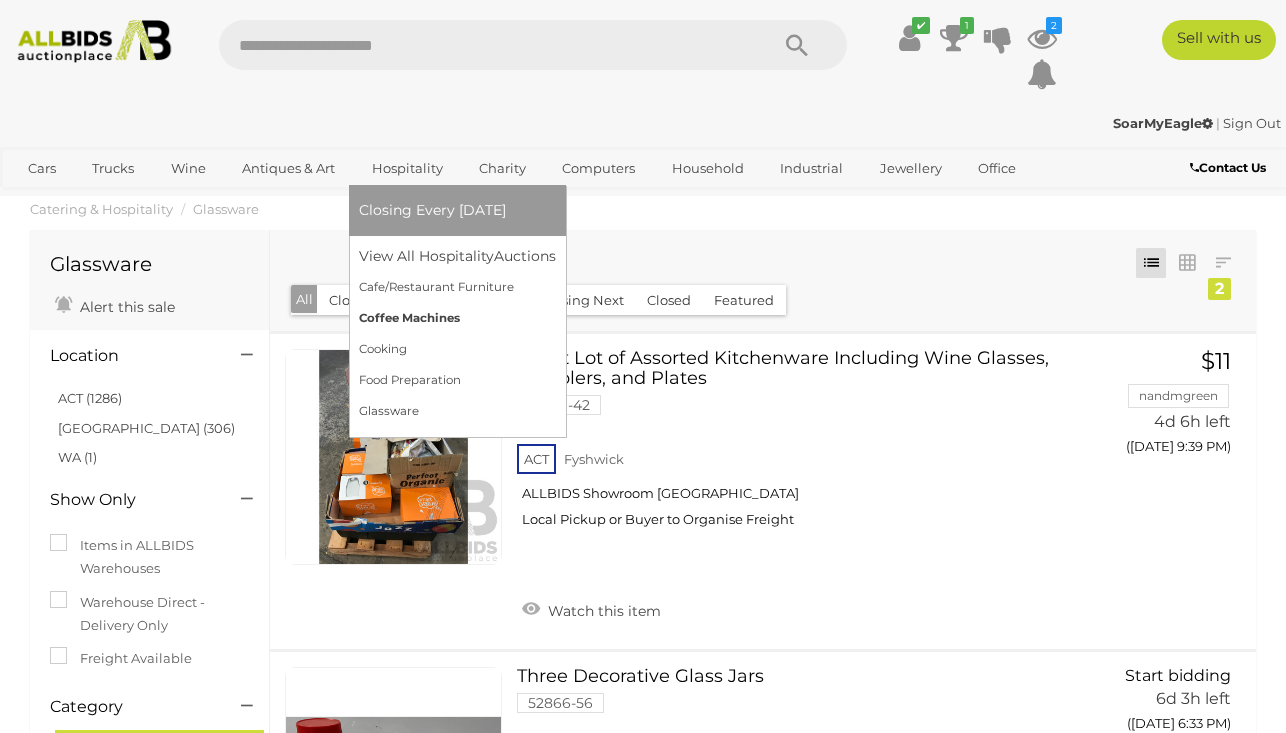 click on "Coffee Machines" at bounding box center [457, 318] 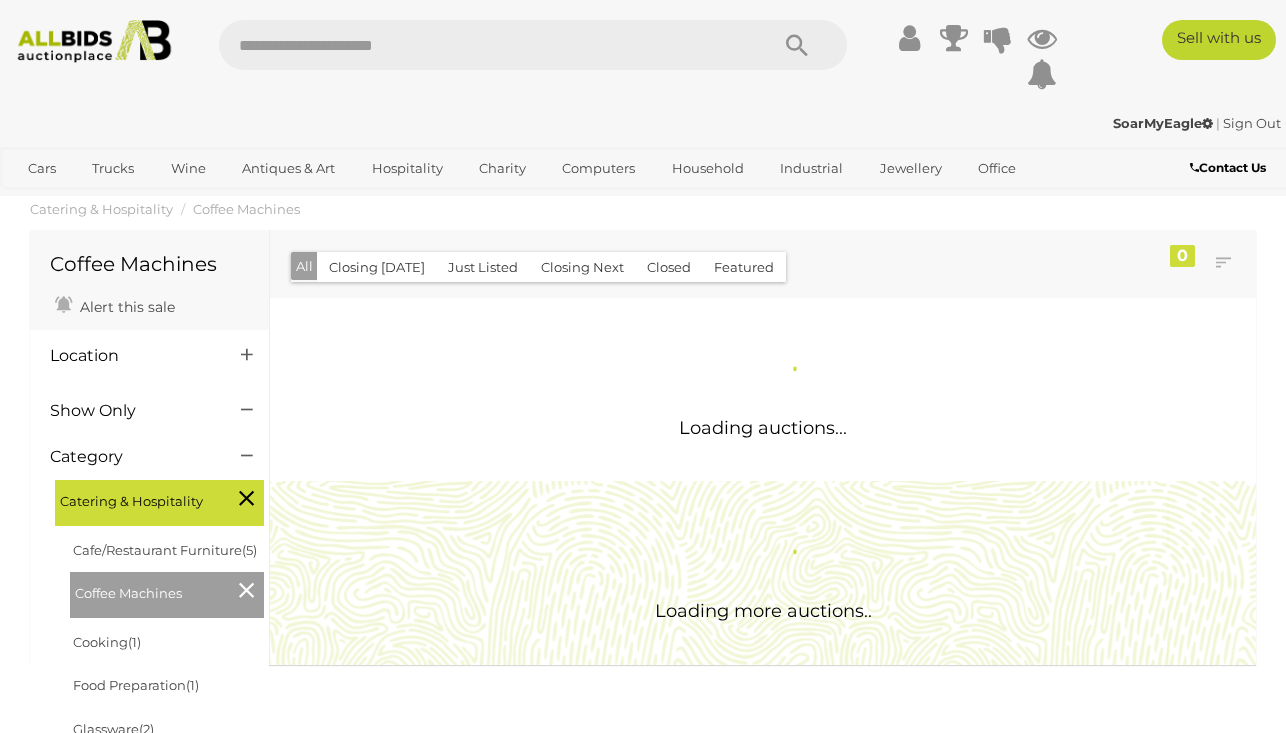 scroll, scrollTop: 0, scrollLeft: 0, axis: both 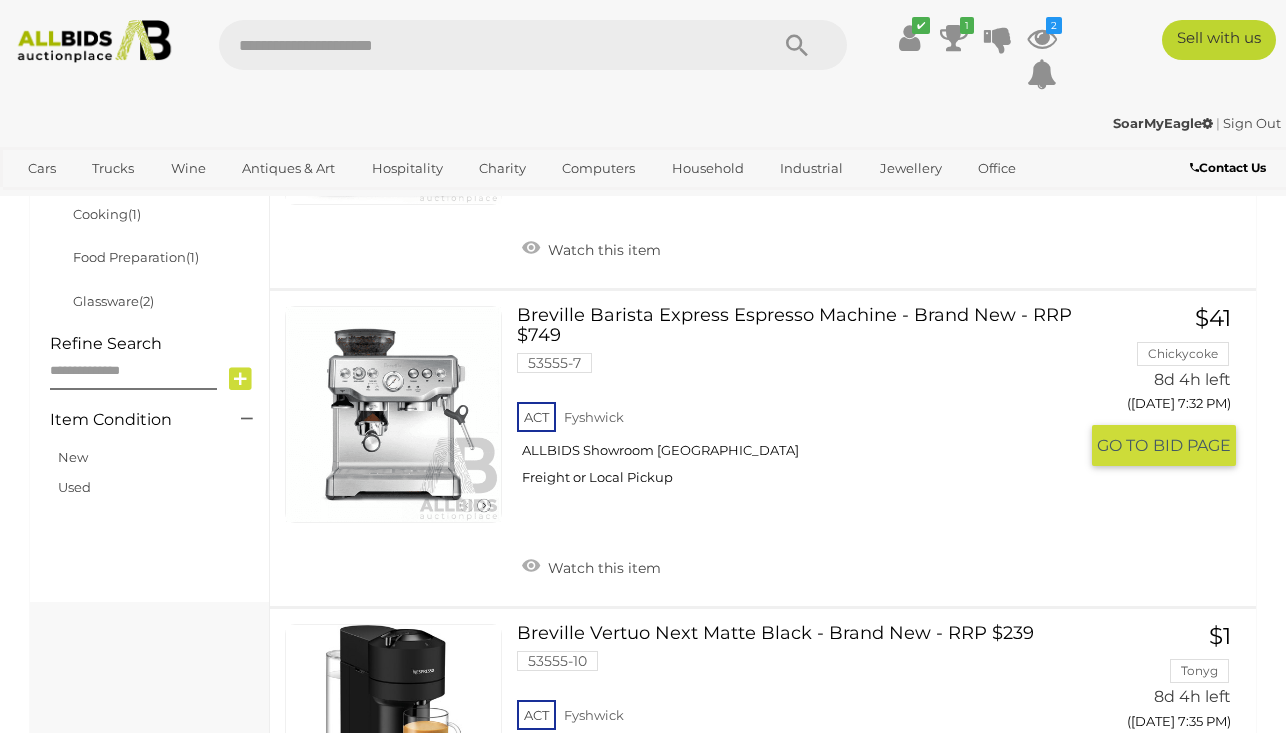 click on "Breville Barista Express Espresso Machine - Brand New - RRP $749
53555-7
ACT
[GEOGRAPHIC_DATA]" at bounding box center [804, 403] 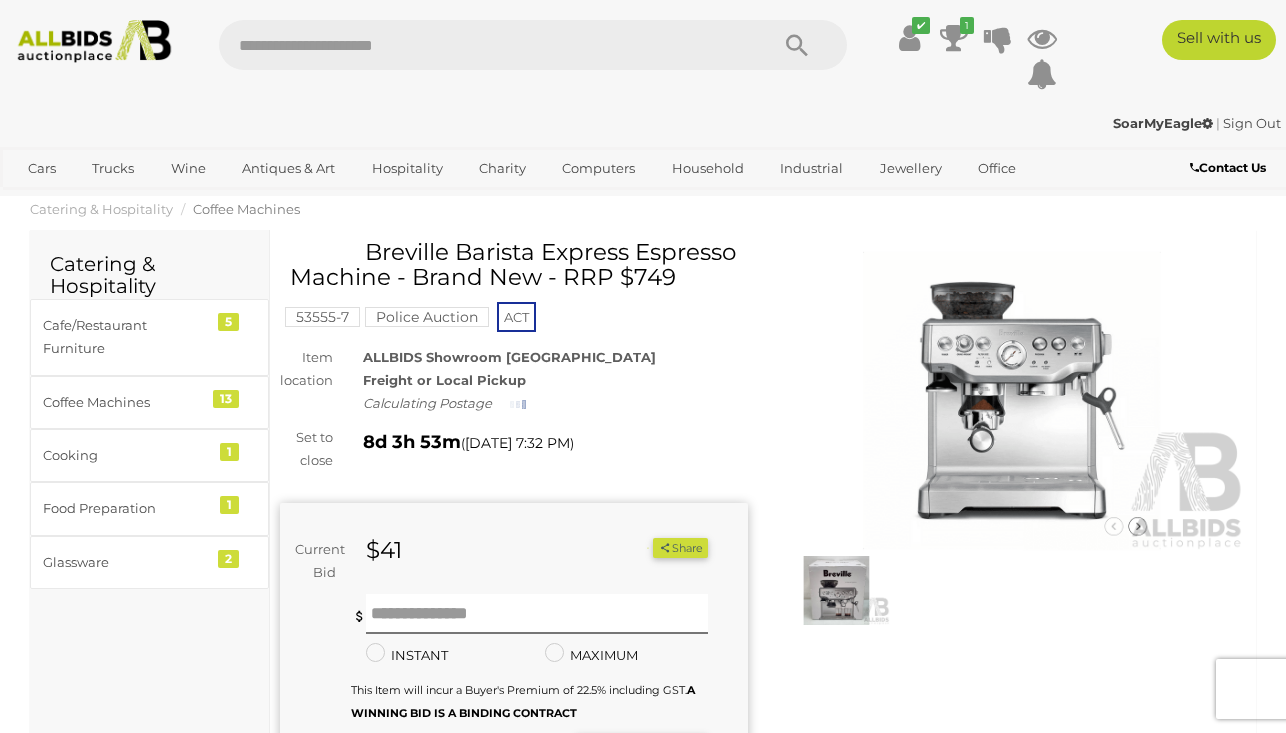 scroll, scrollTop: 0, scrollLeft: 0, axis: both 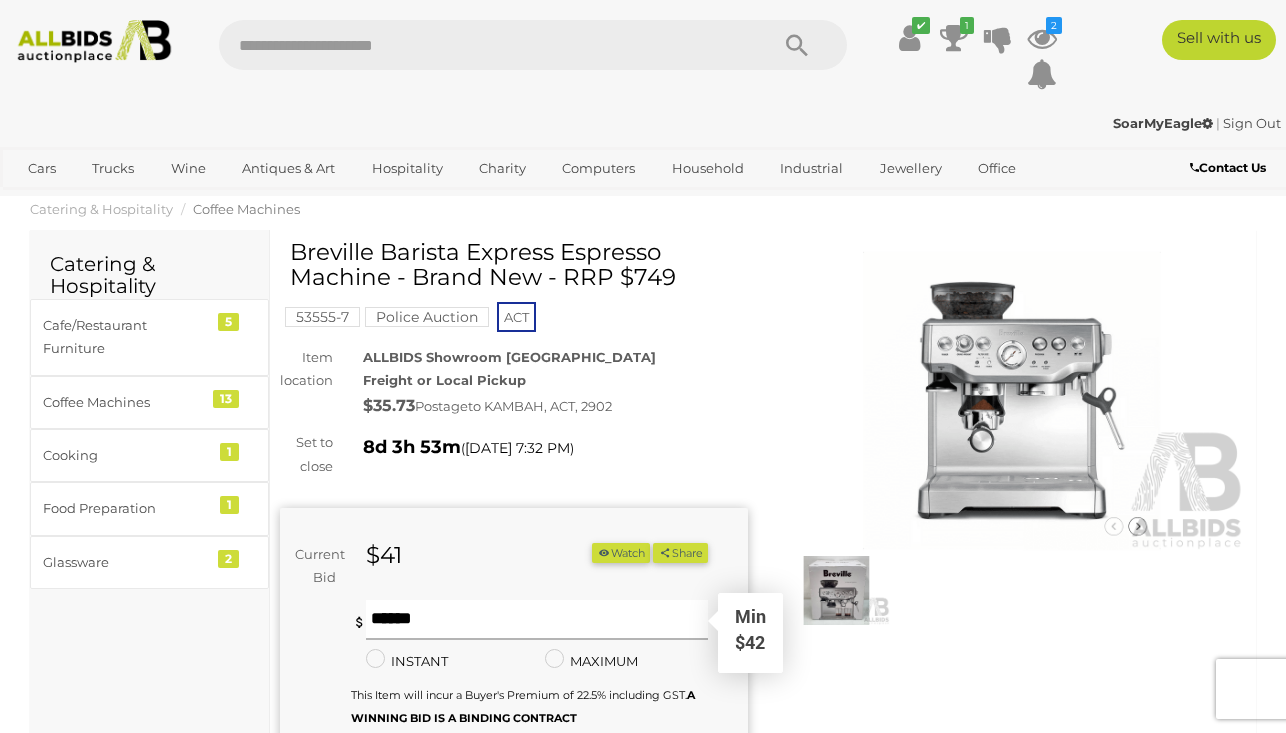 click at bounding box center [537, 620] 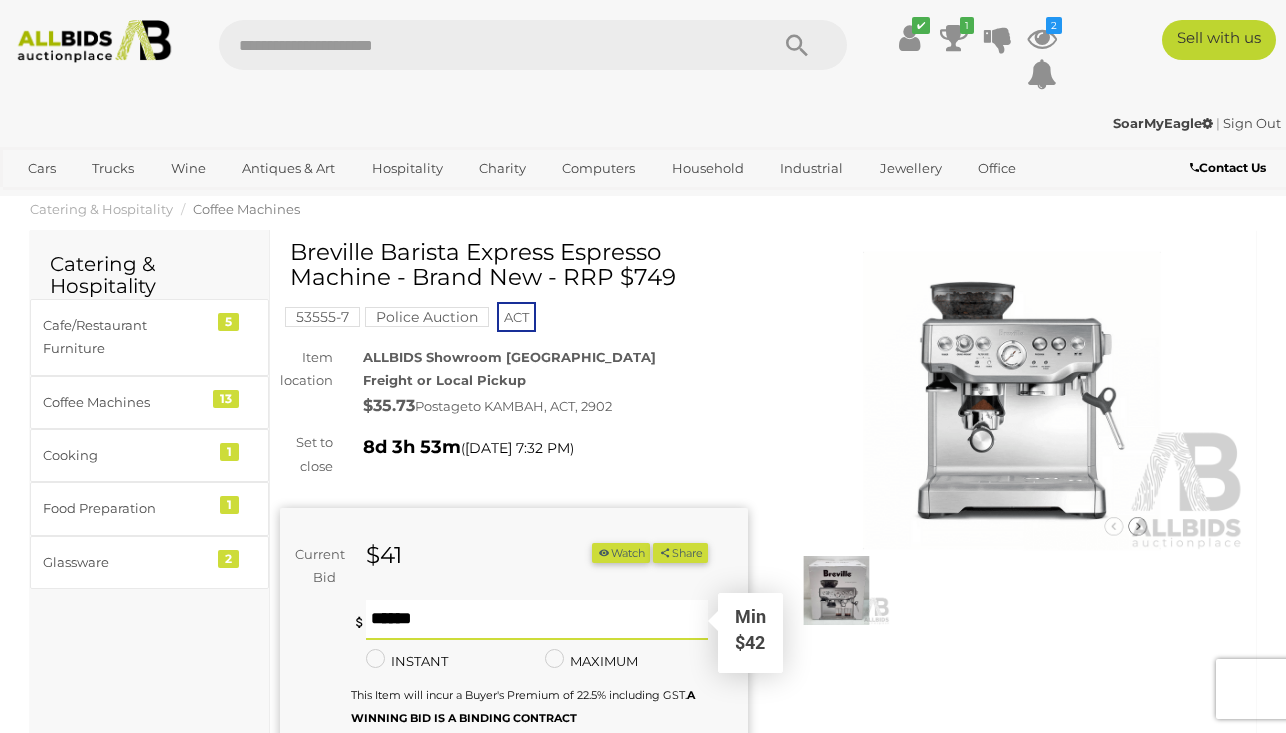 type on "***" 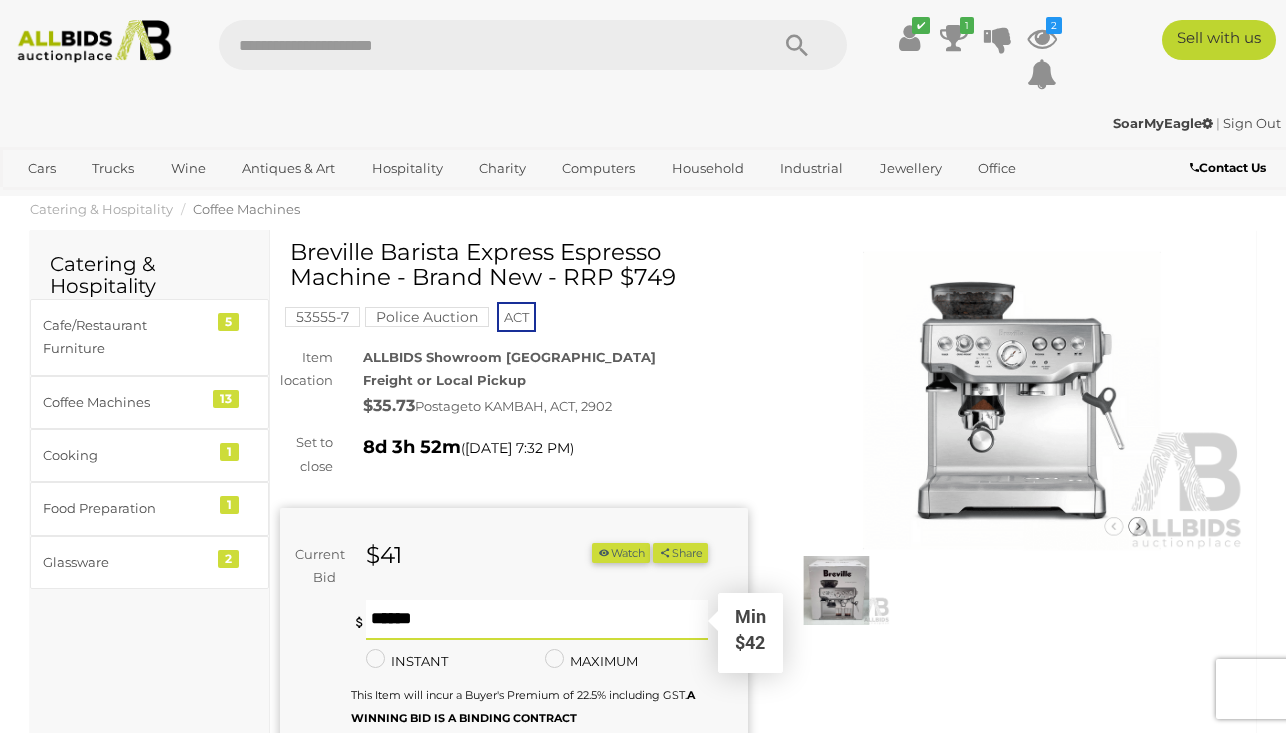 scroll, scrollTop: 124, scrollLeft: 0, axis: vertical 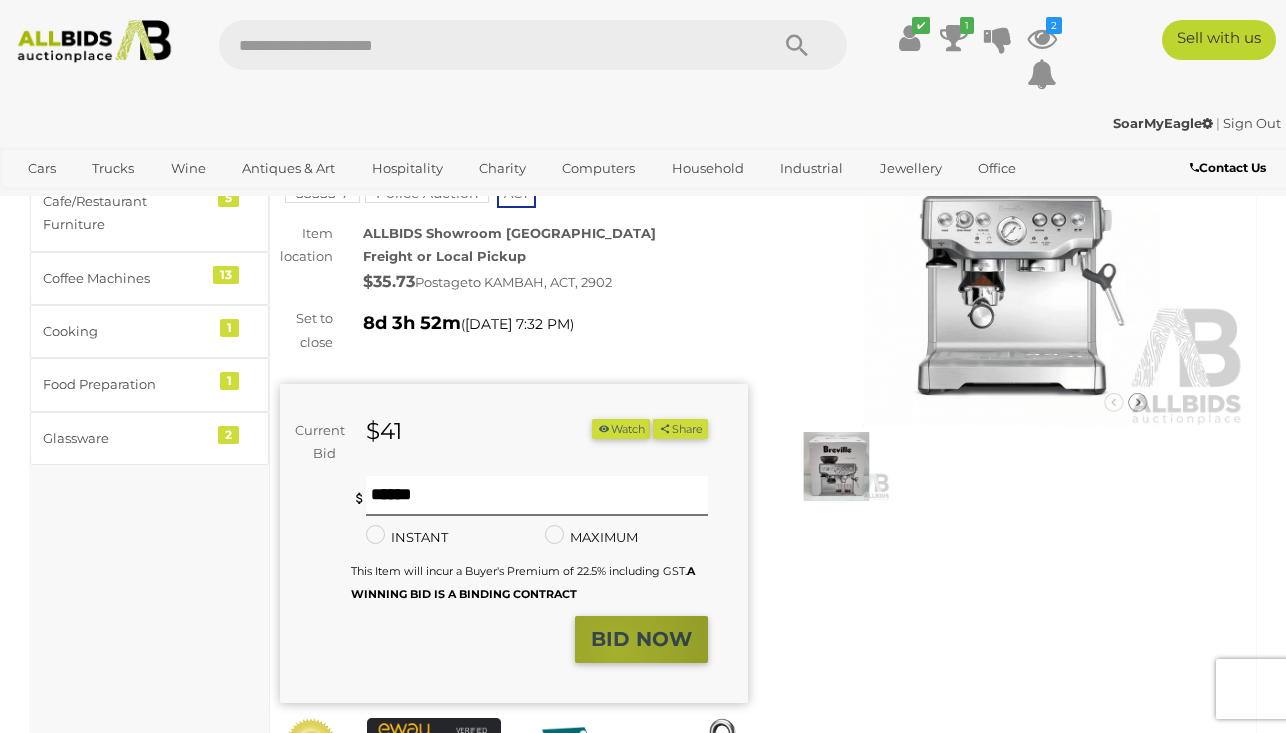 click on "BID NOW" at bounding box center (641, 639) 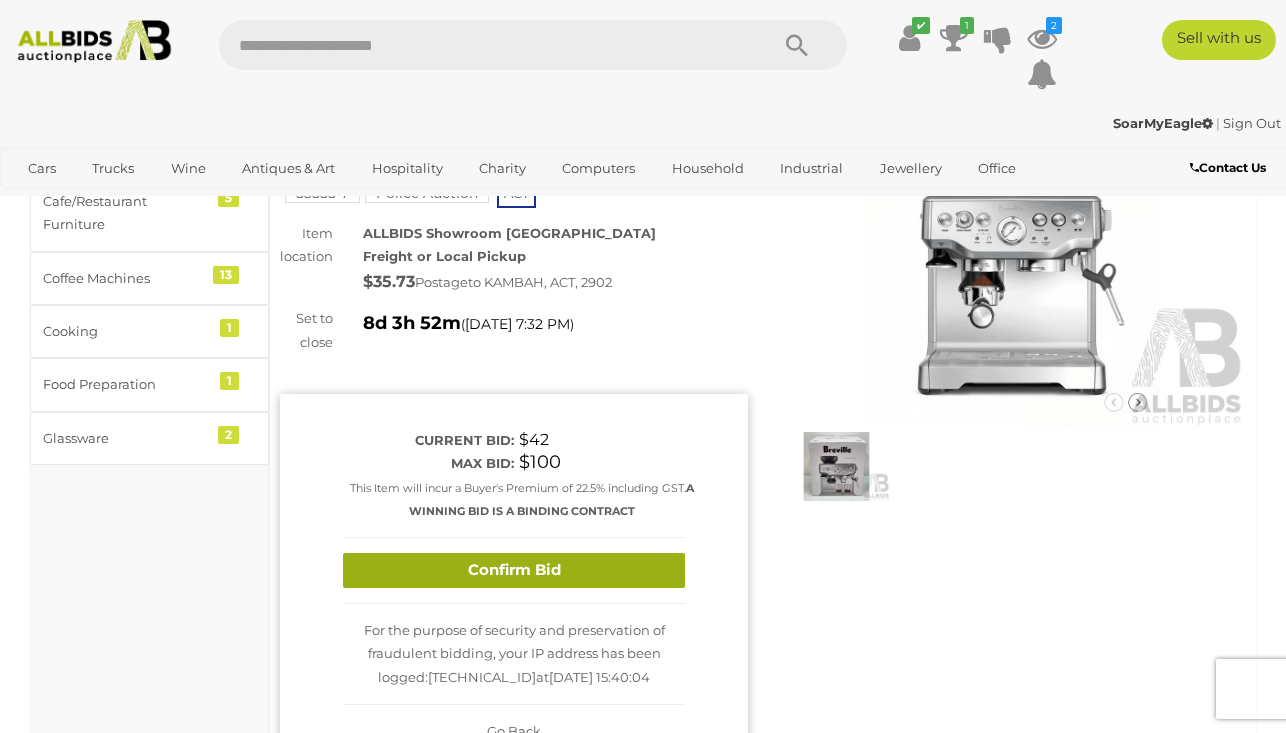 click on "Confirm Bid" at bounding box center (514, 570) 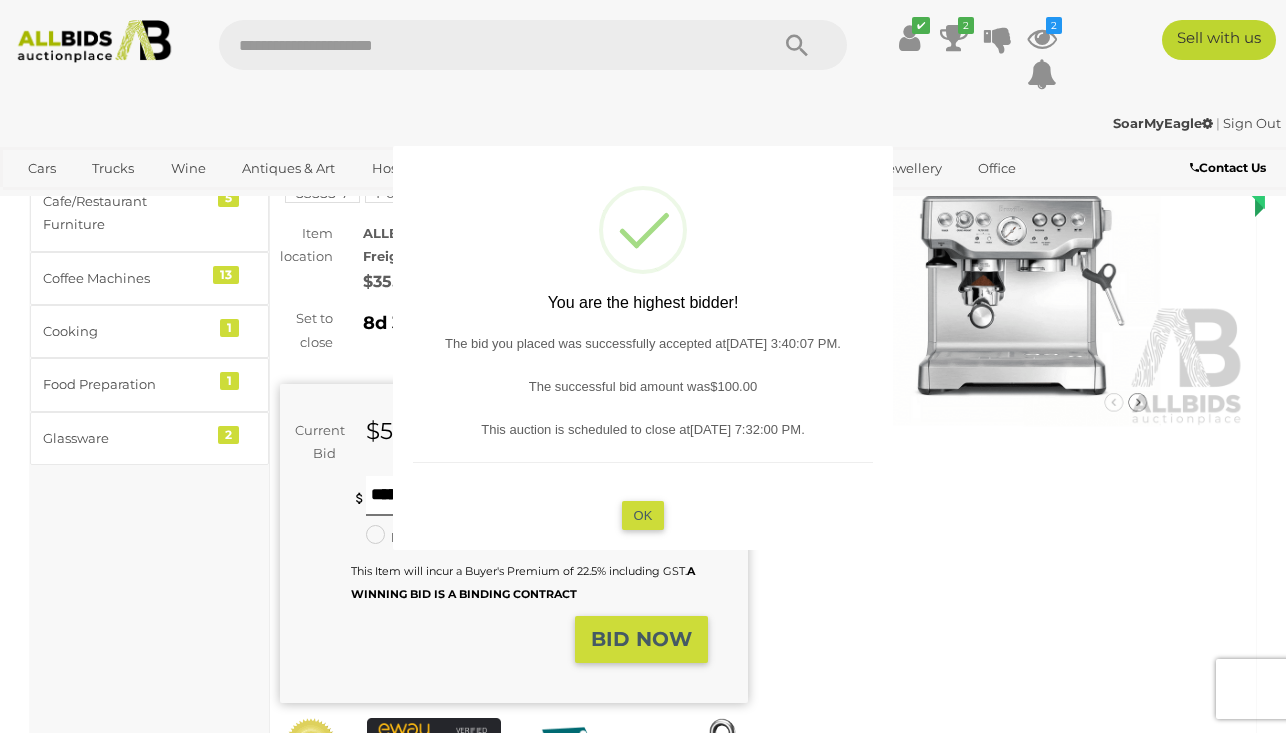 type 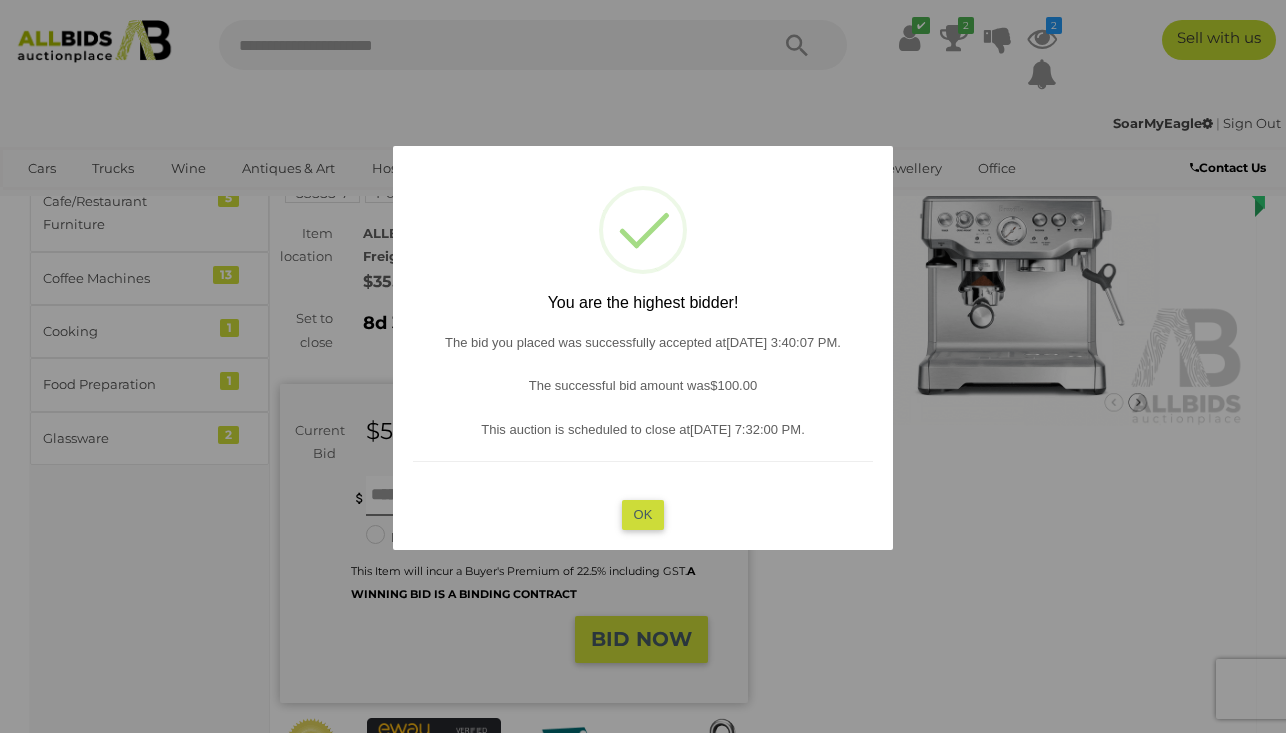 click on "OK" at bounding box center [643, 514] 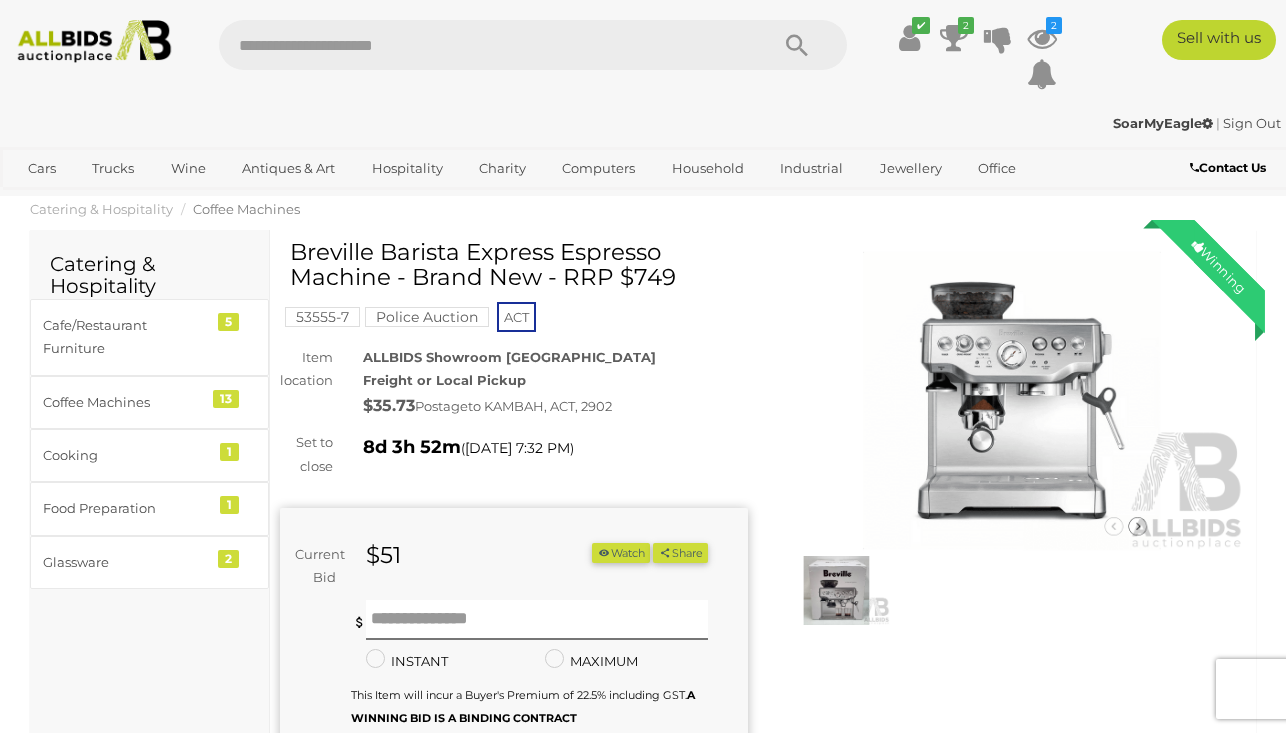 scroll, scrollTop: 0, scrollLeft: 0, axis: both 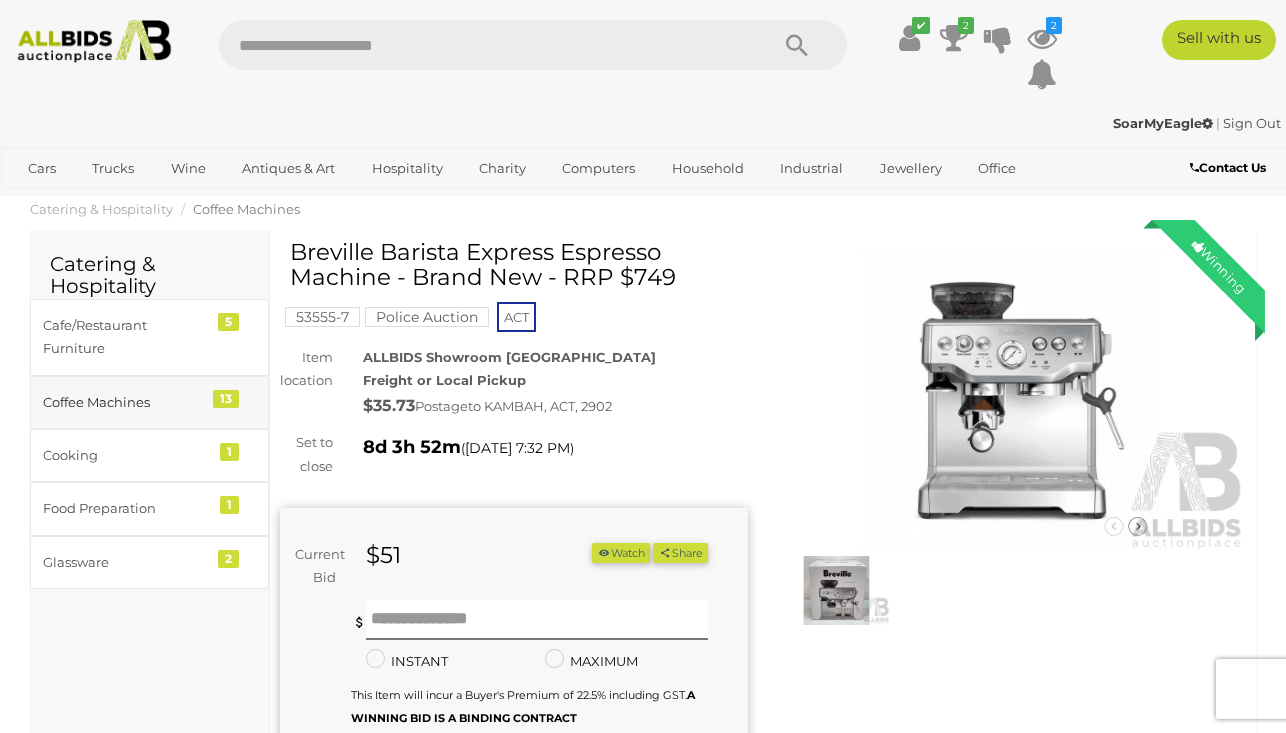 click on "Coffee Machines" at bounding box center [125, 402] 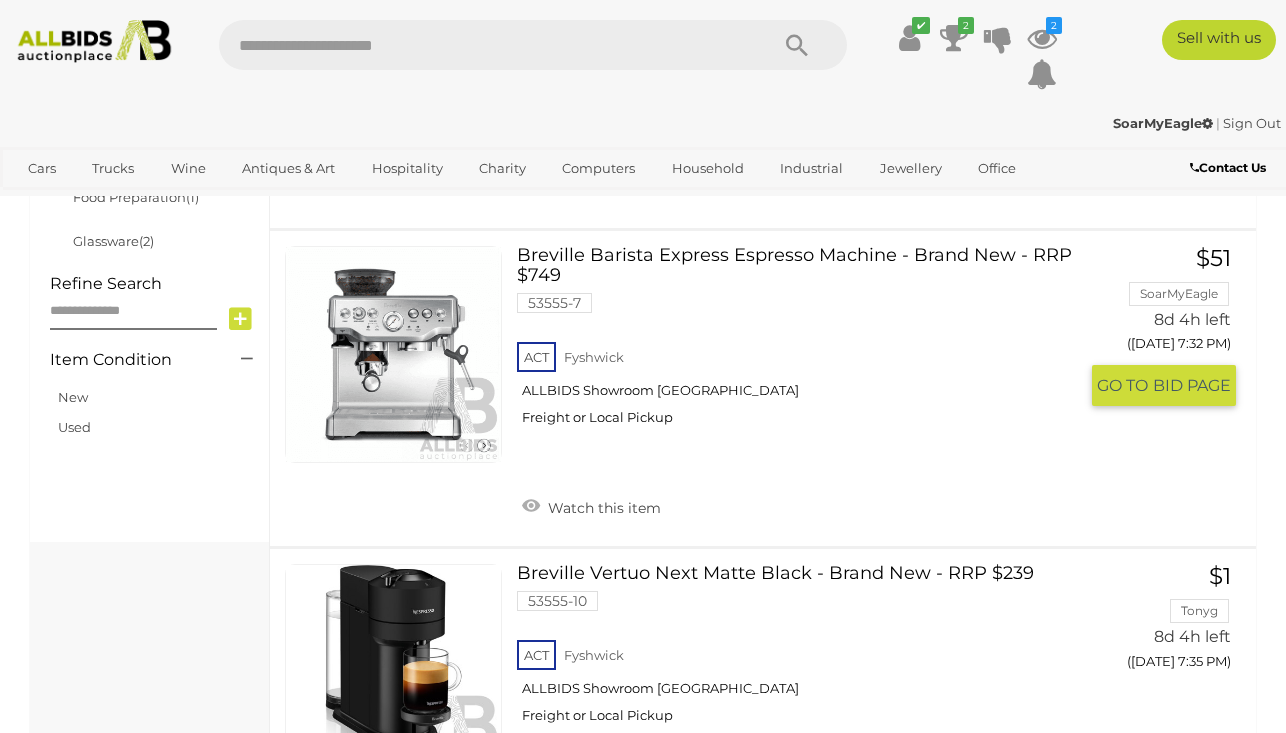 scroll, scrollTop: 737, scrollLeft: 0, axis: vertical 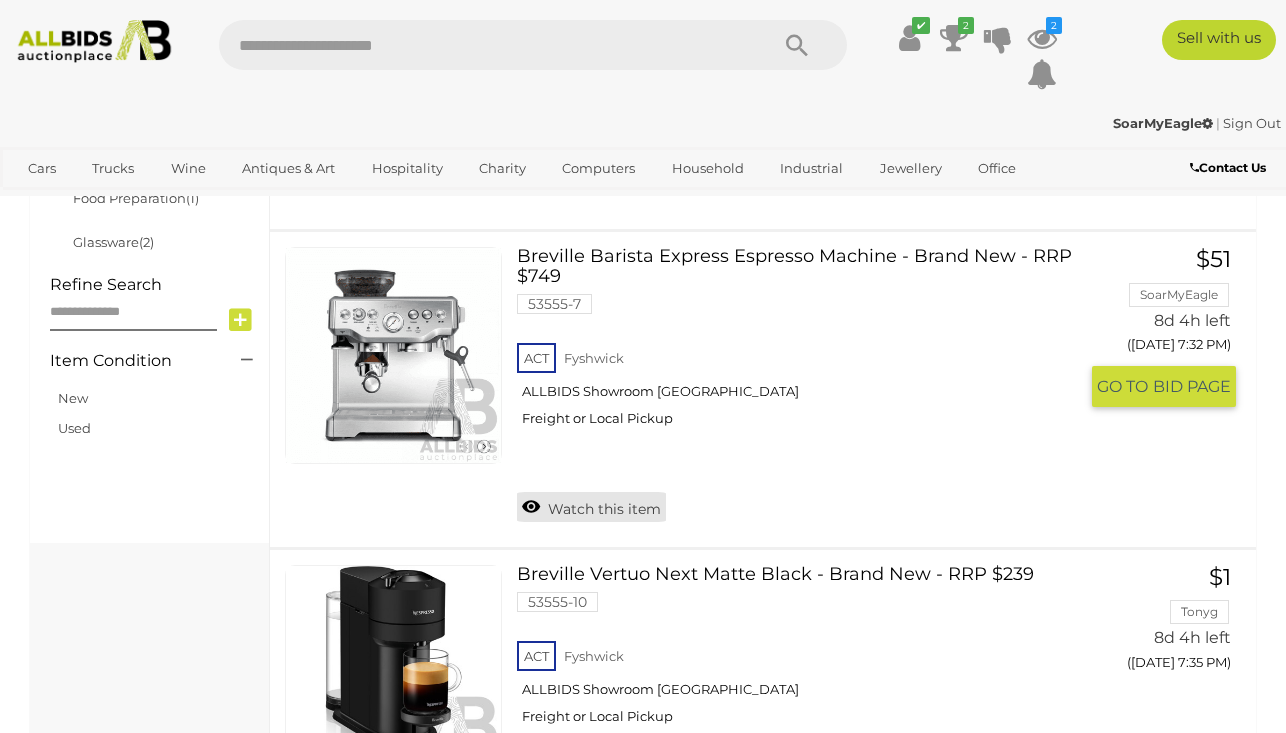 click on "Watch this item" at bounding box center (591, 507) 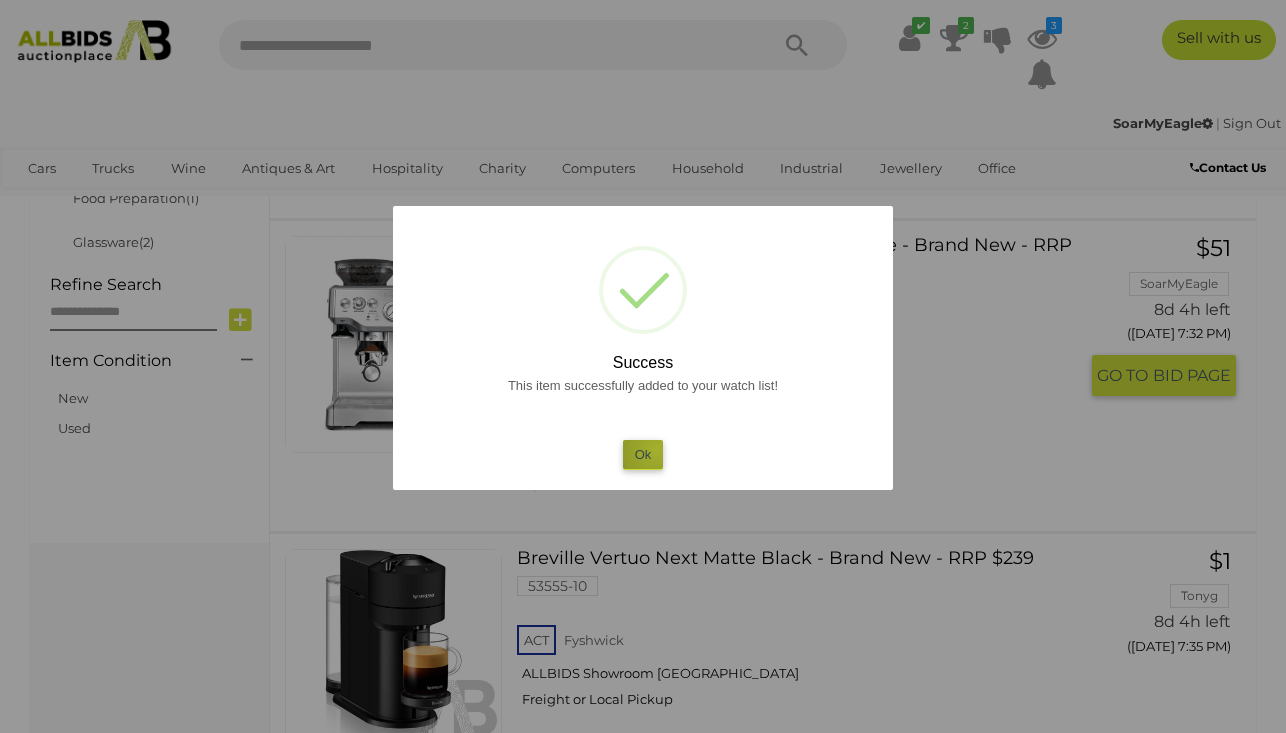 click on "Ok" at bounding box center [643, 454] 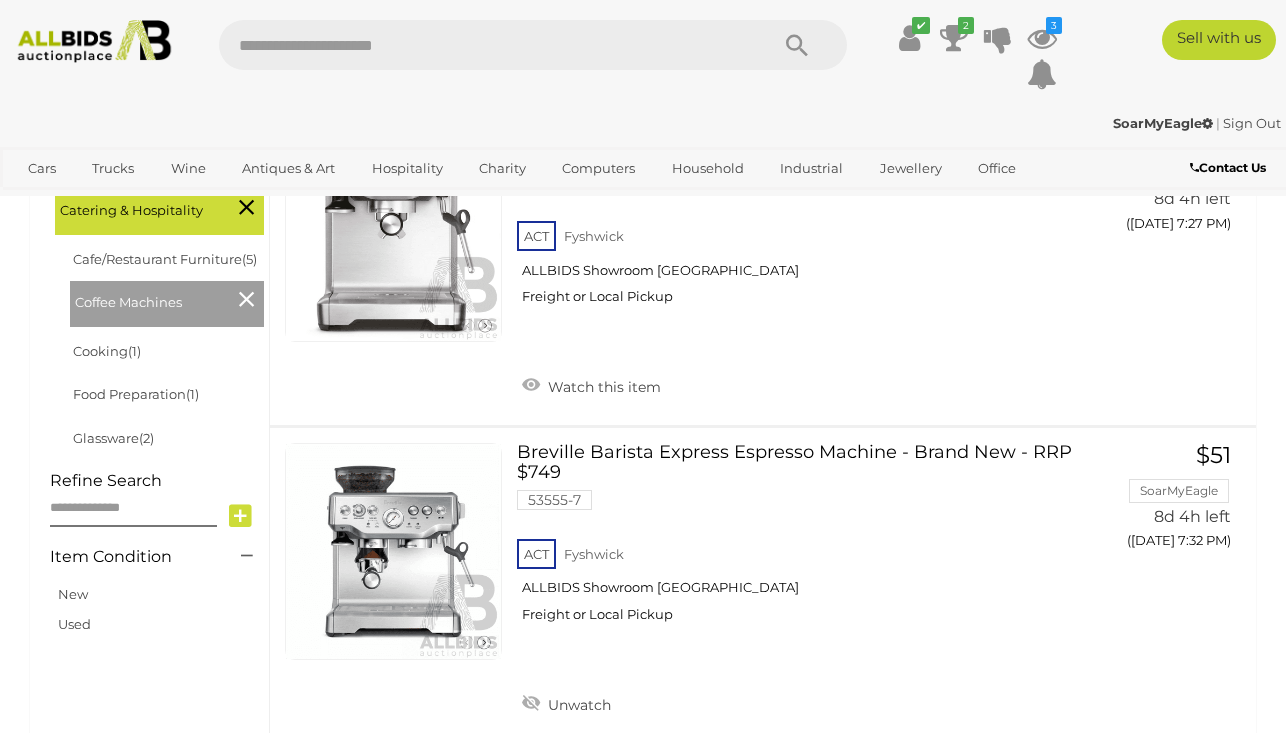 scroll, scrollTop: 537, scrollLeft: 0, axis: vertical 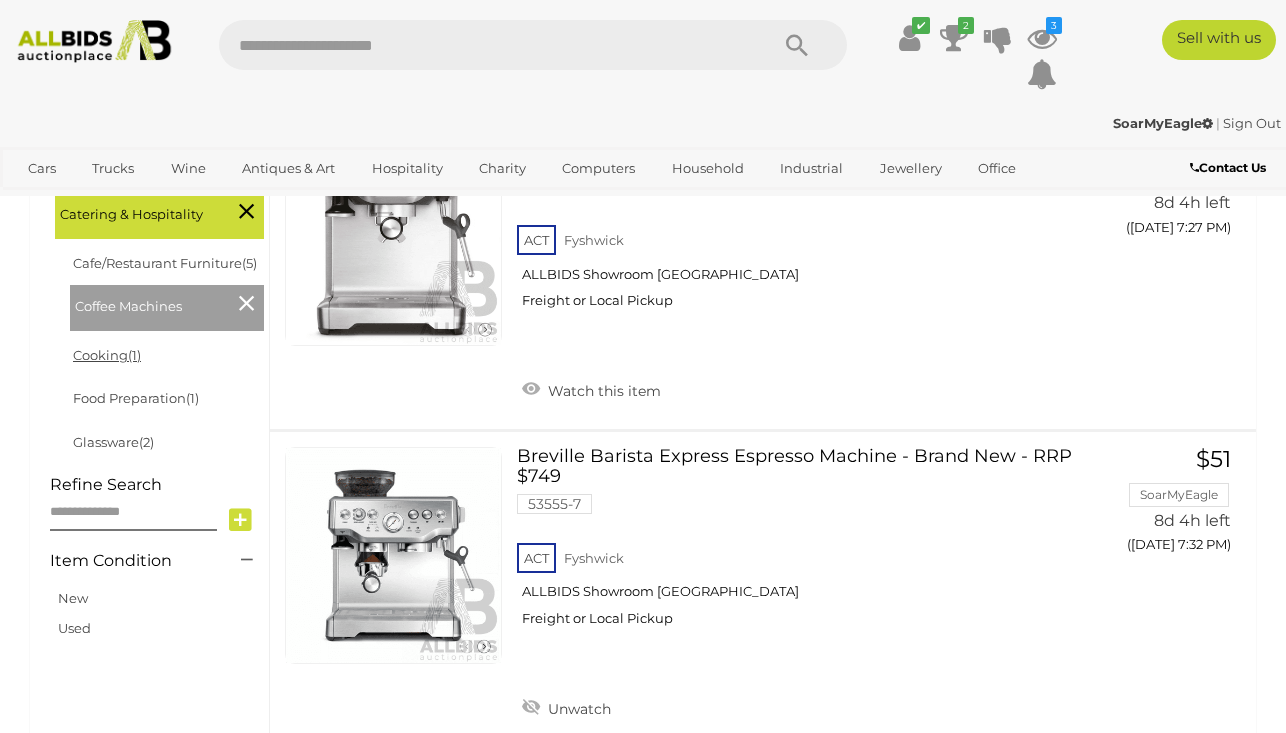 click on "Cooking
(1)" at bounding box center [107, 355] 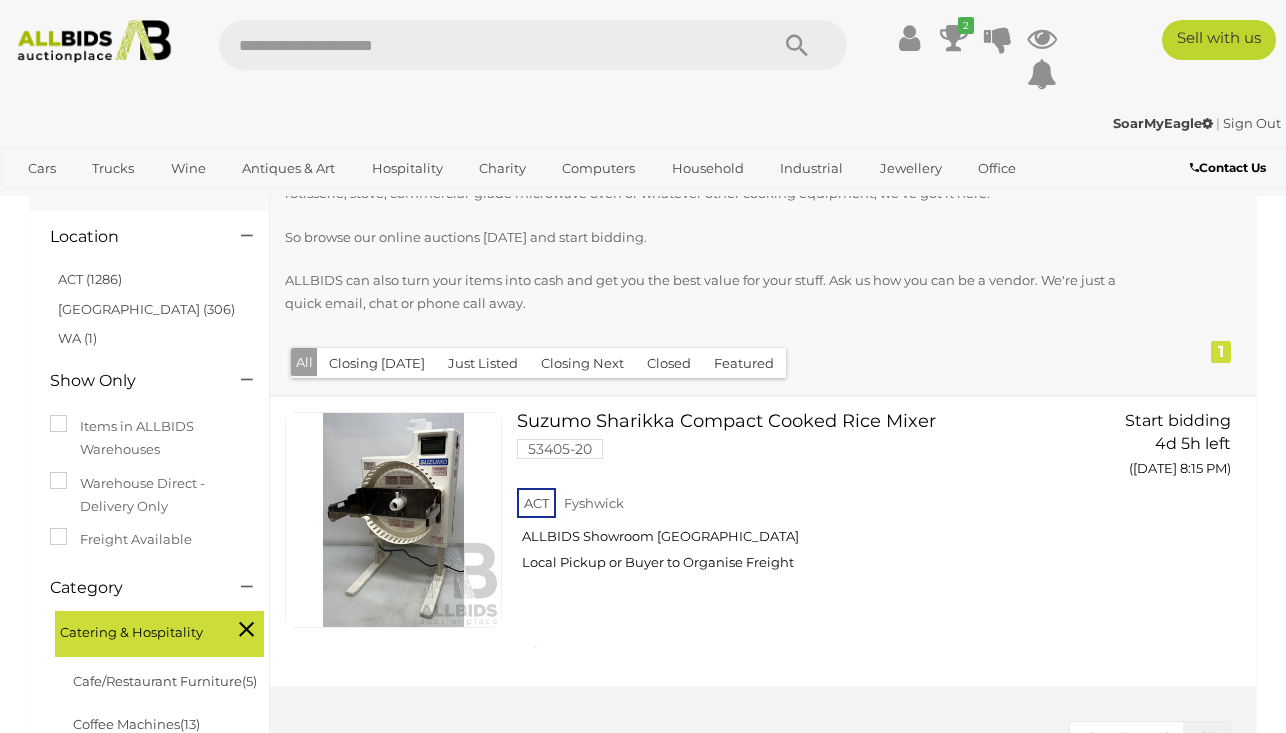 scroll, scrollTop: 119, scrollLeft: 0, axis: vertical 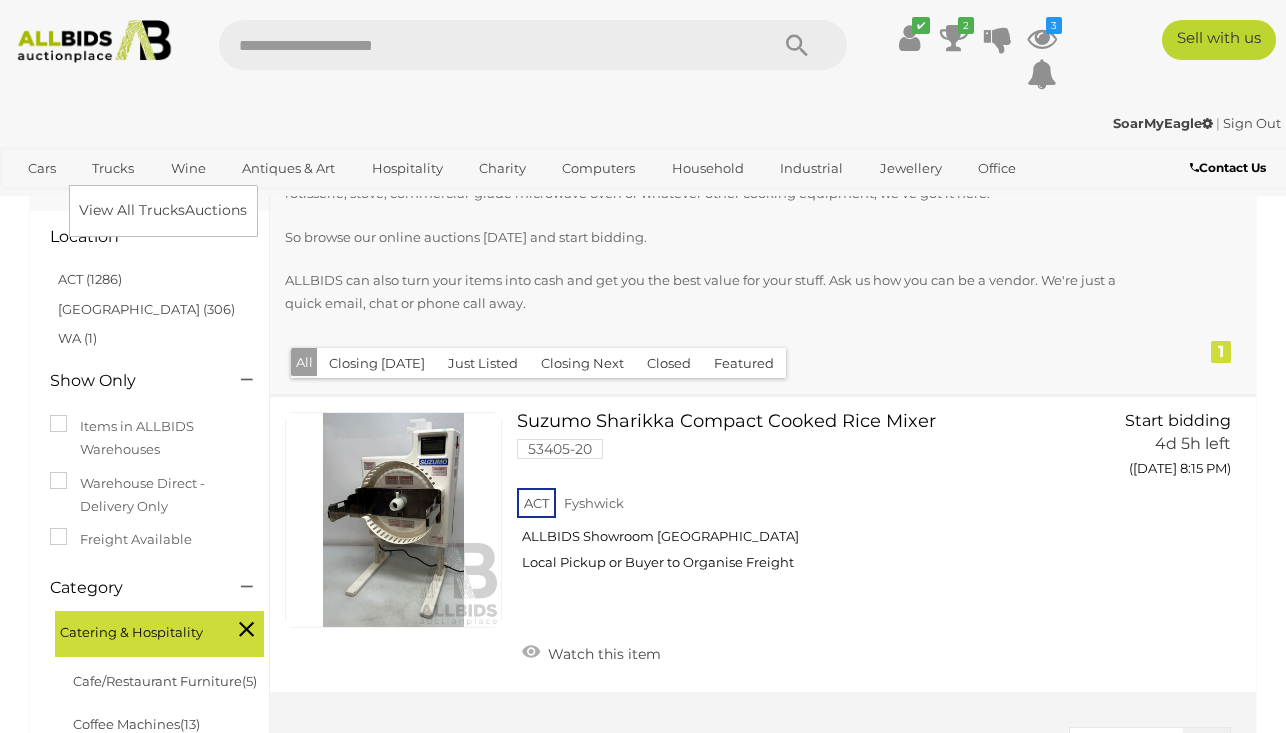 click on "Trucks" at bounding box center (113, 168) 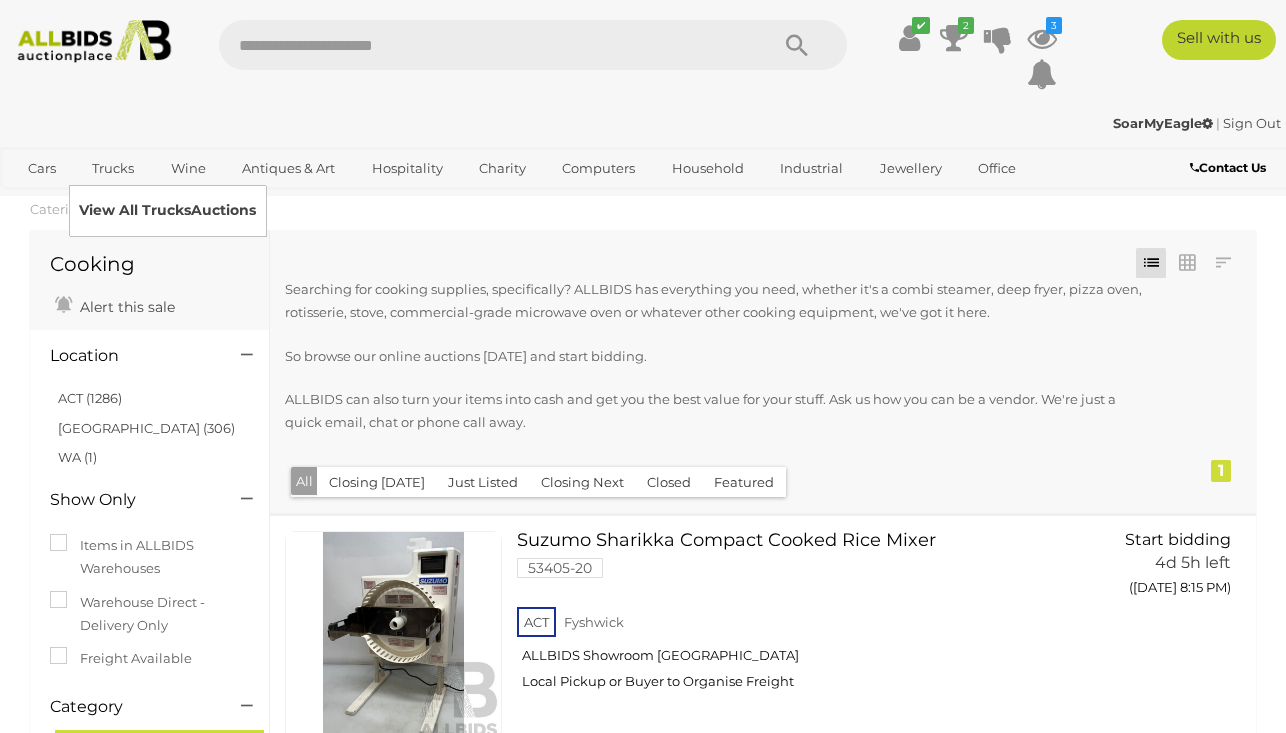 click on "View All Trucks  Auctions" at bounding box center [167, 210] 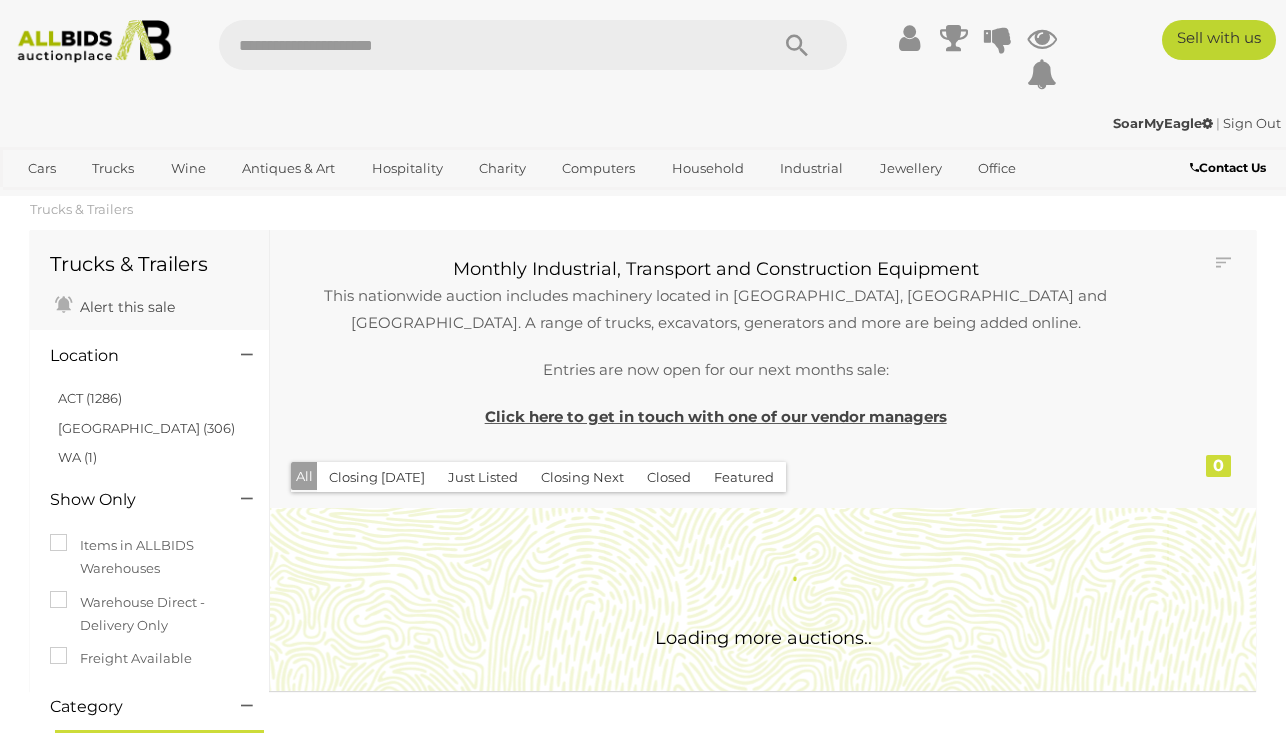 scroll, scrollTop: 0, scrollLeft: 0, axis: both 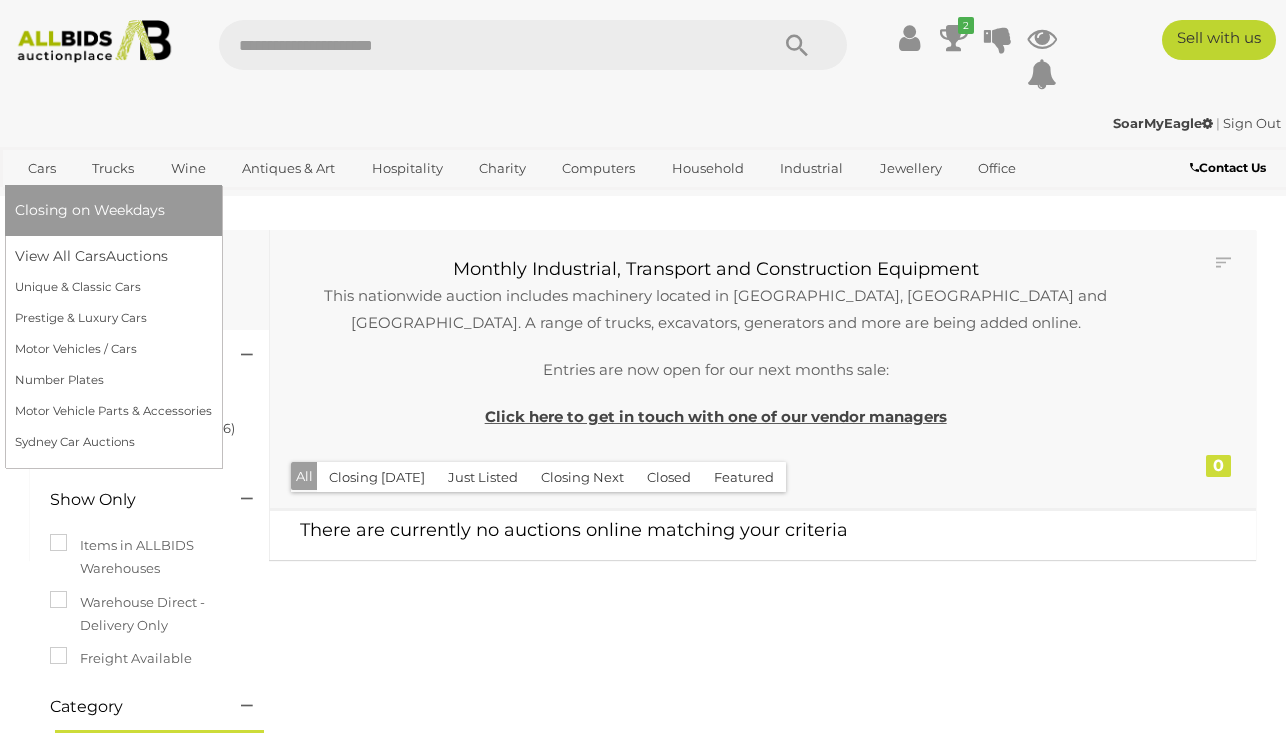 click on "Cars" at bounding box center (42, 168) 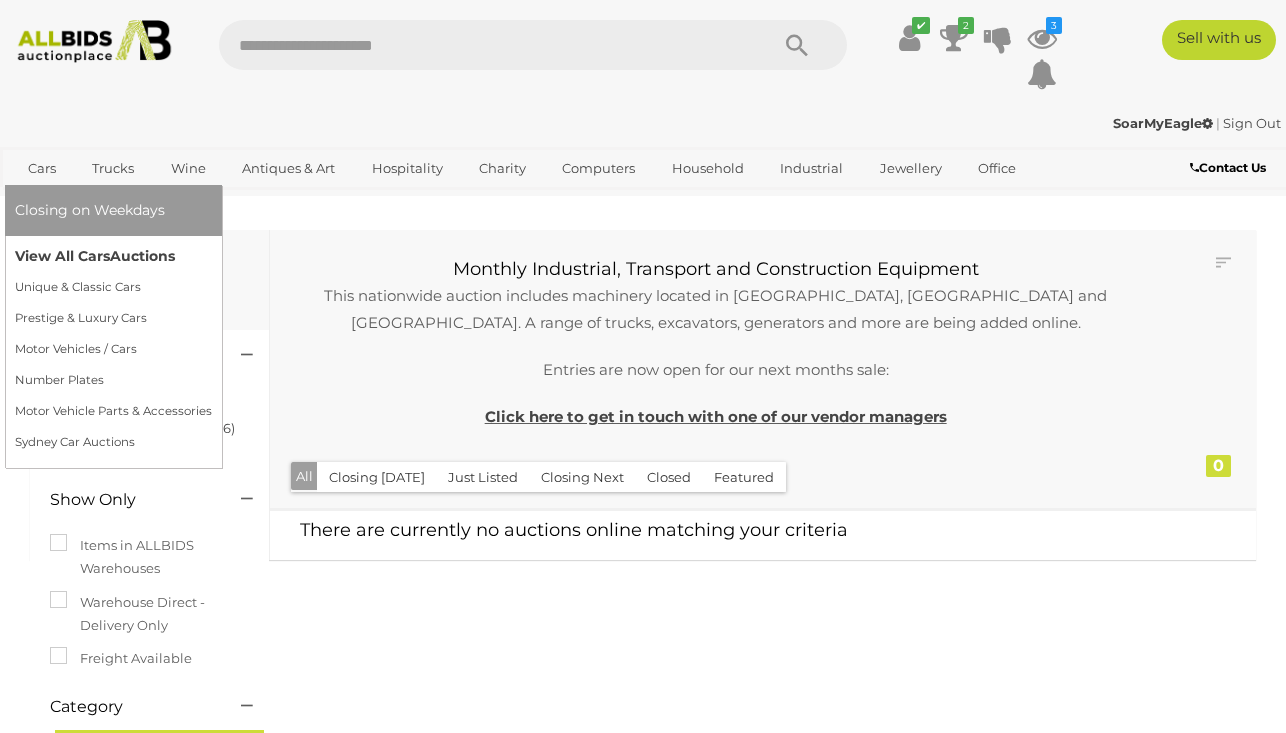 click on "View All Cars  Auctions" at bounding box center [113, 256] 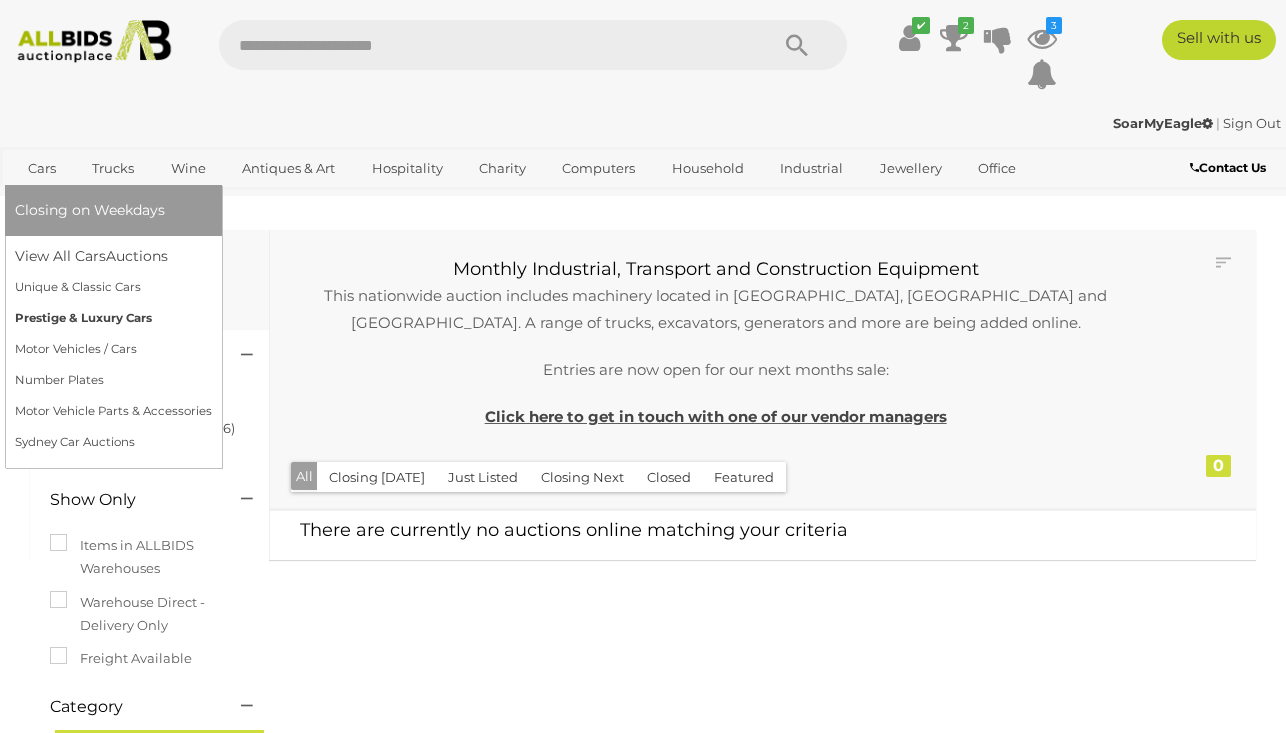 click on "Prestige & Luxury Cars" at bounding box center [113, 318] 